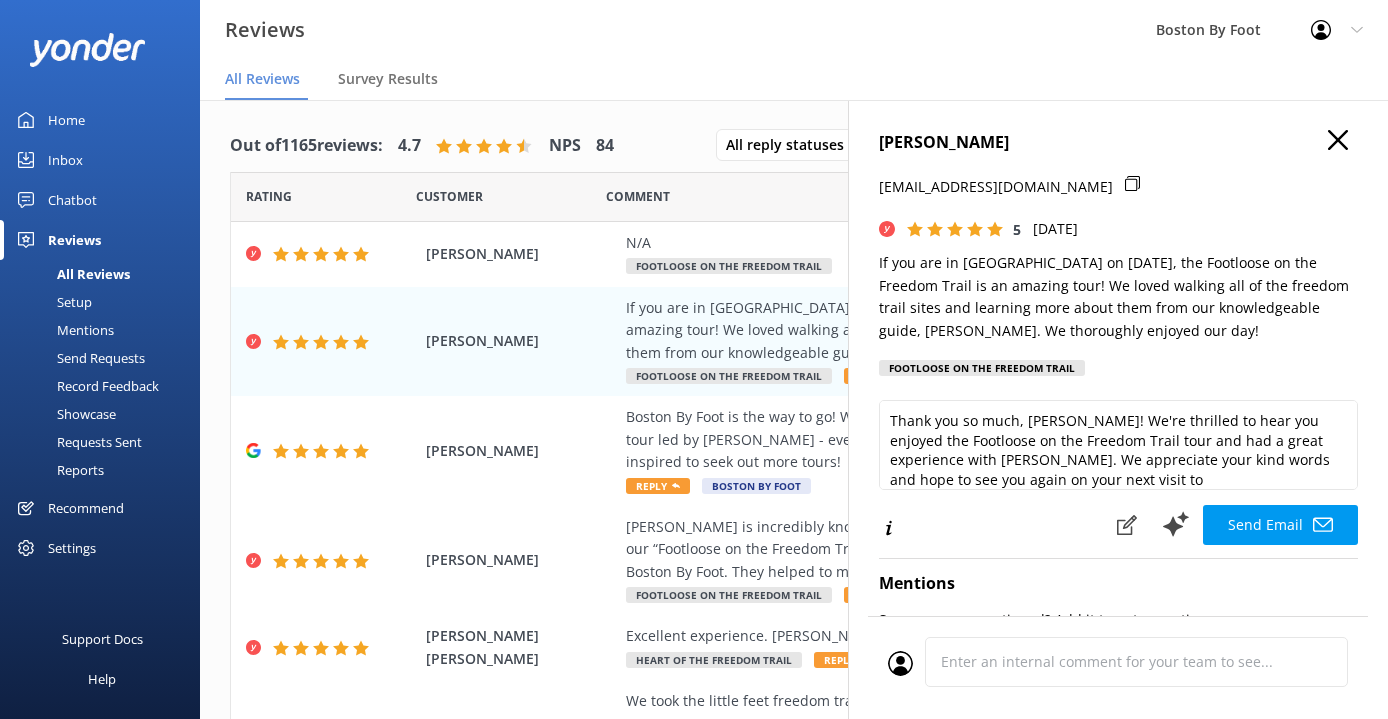 scroll, scrollTop: 40, scrollLeft: 0, axis: vertical 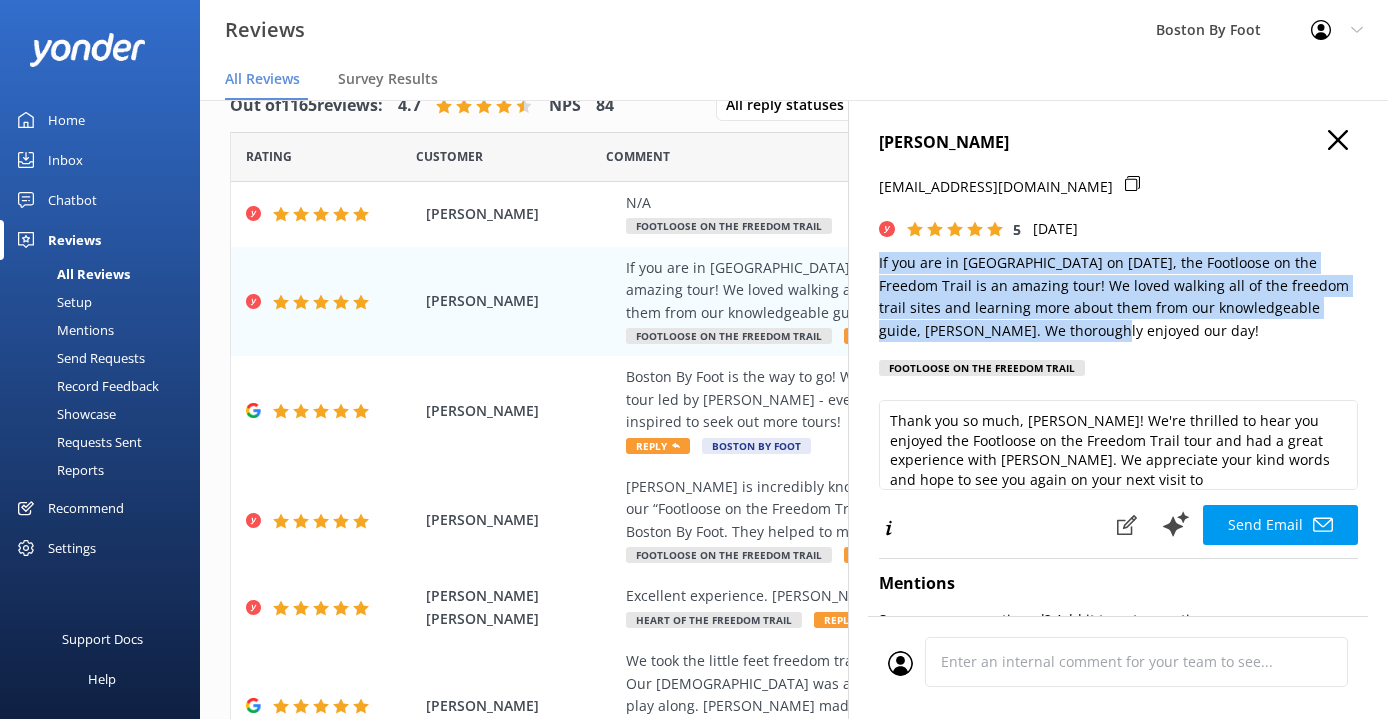 click 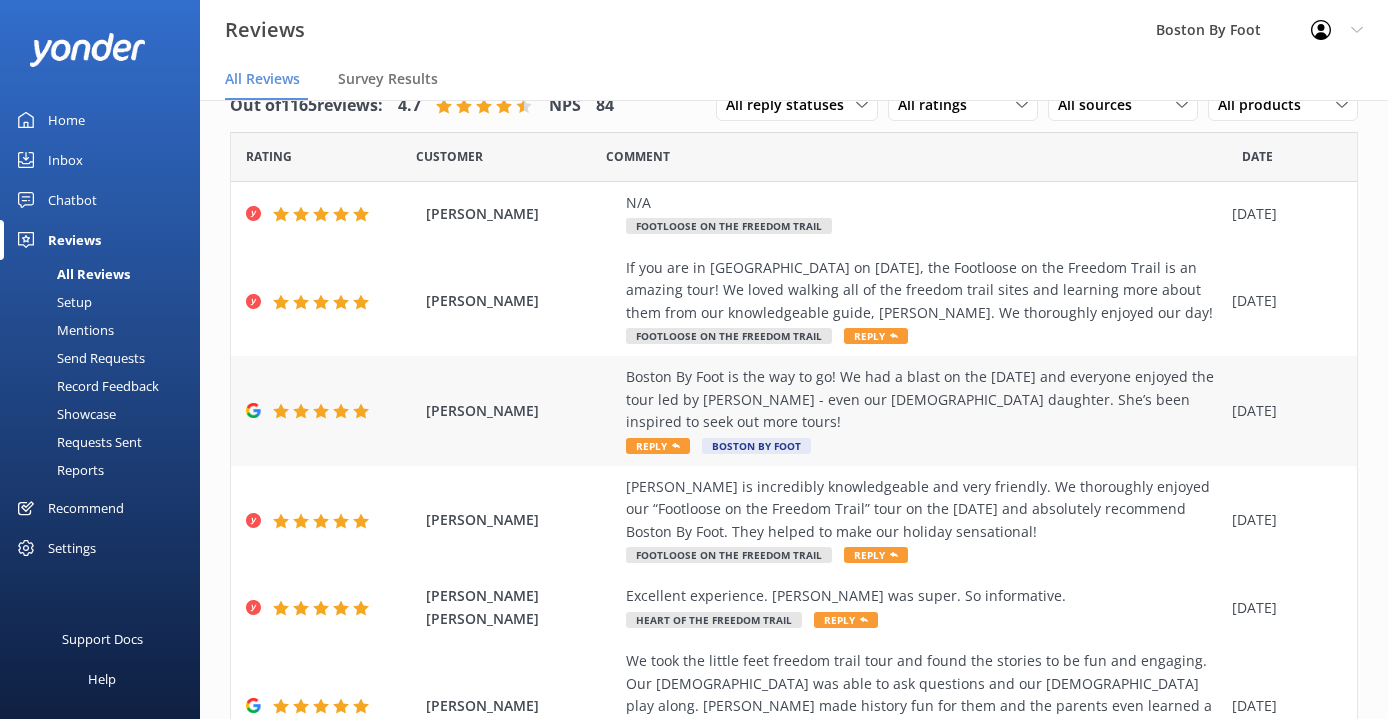 scroll, scrollTop: 41, scrollLeft: 0, axis: vertical 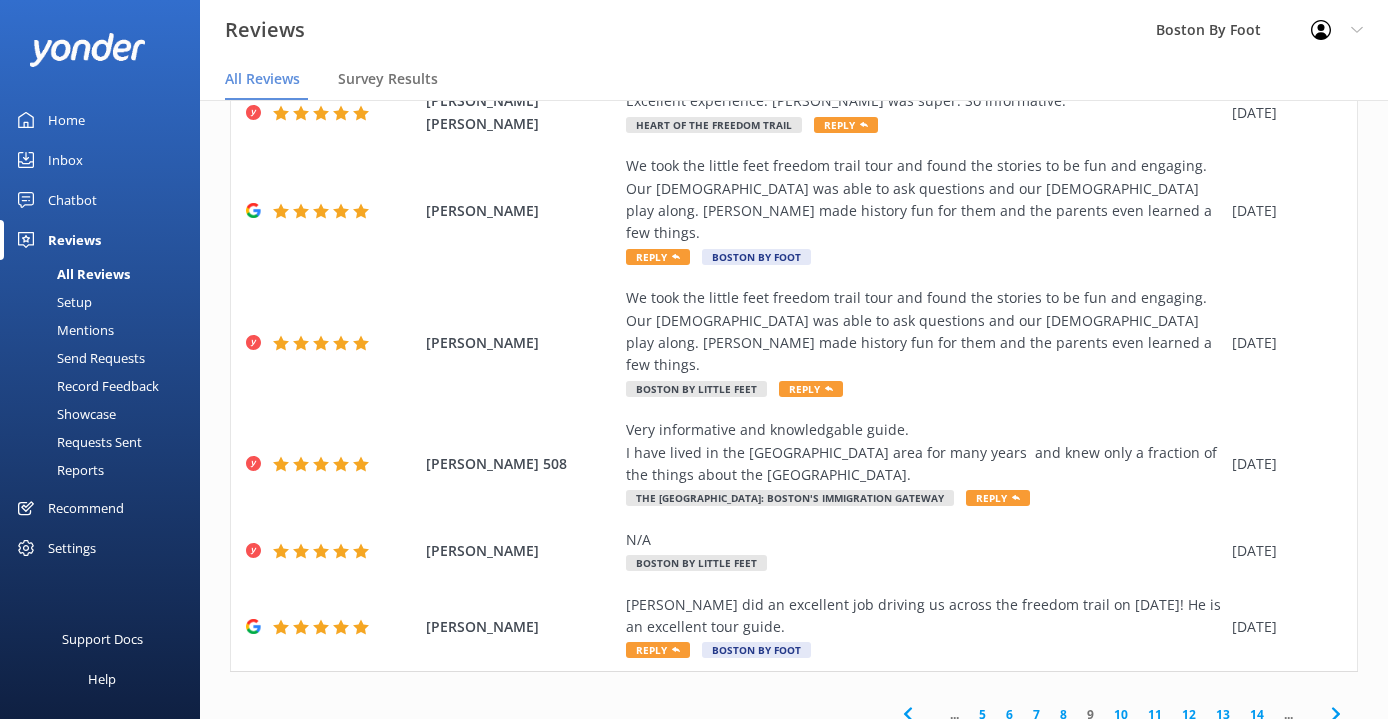click on "8" at bounding box center [1063, 714] 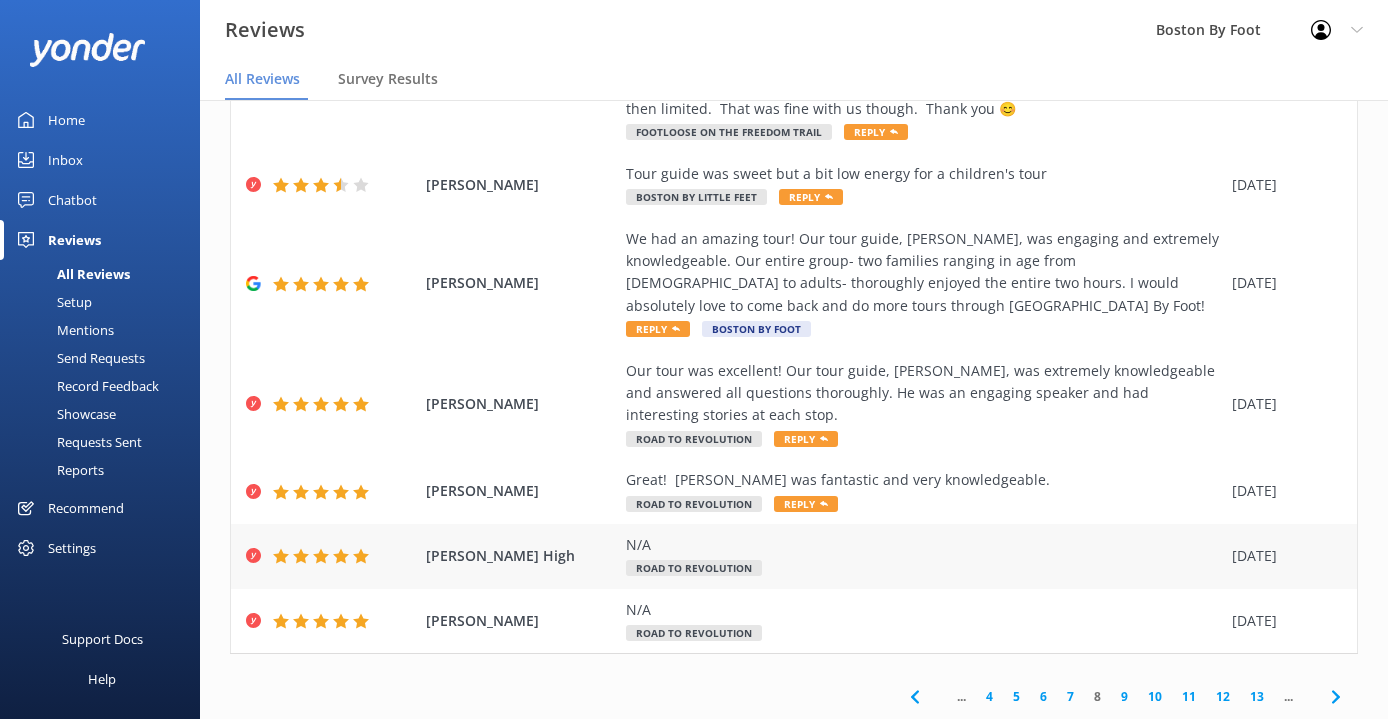 scroll, scrollTop: 551, scrollLeft: 0, axis: vertical 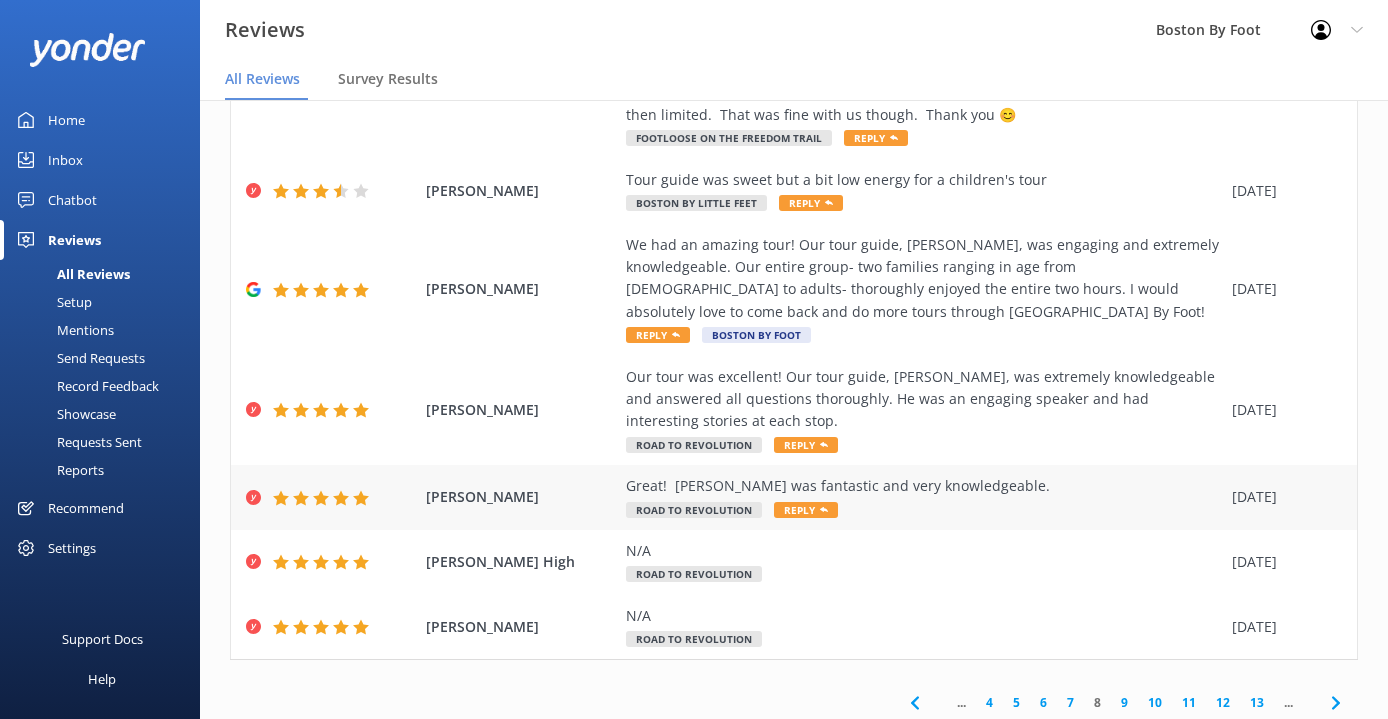 click on "Great!  [PERSON_NAME] was fantastic and very knowledgeable." at bounding box center (924, 486) 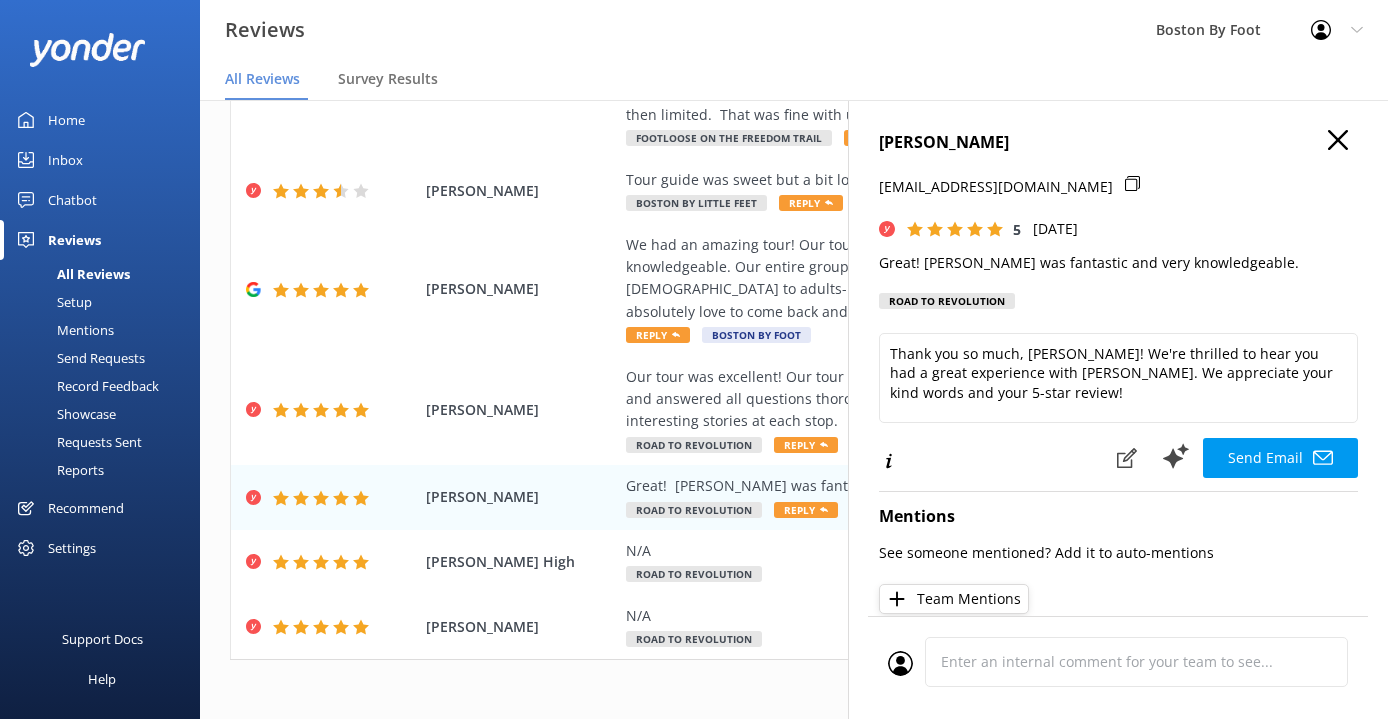 scroll, scrollTop: 0, scrollLeft: 0, axis: both 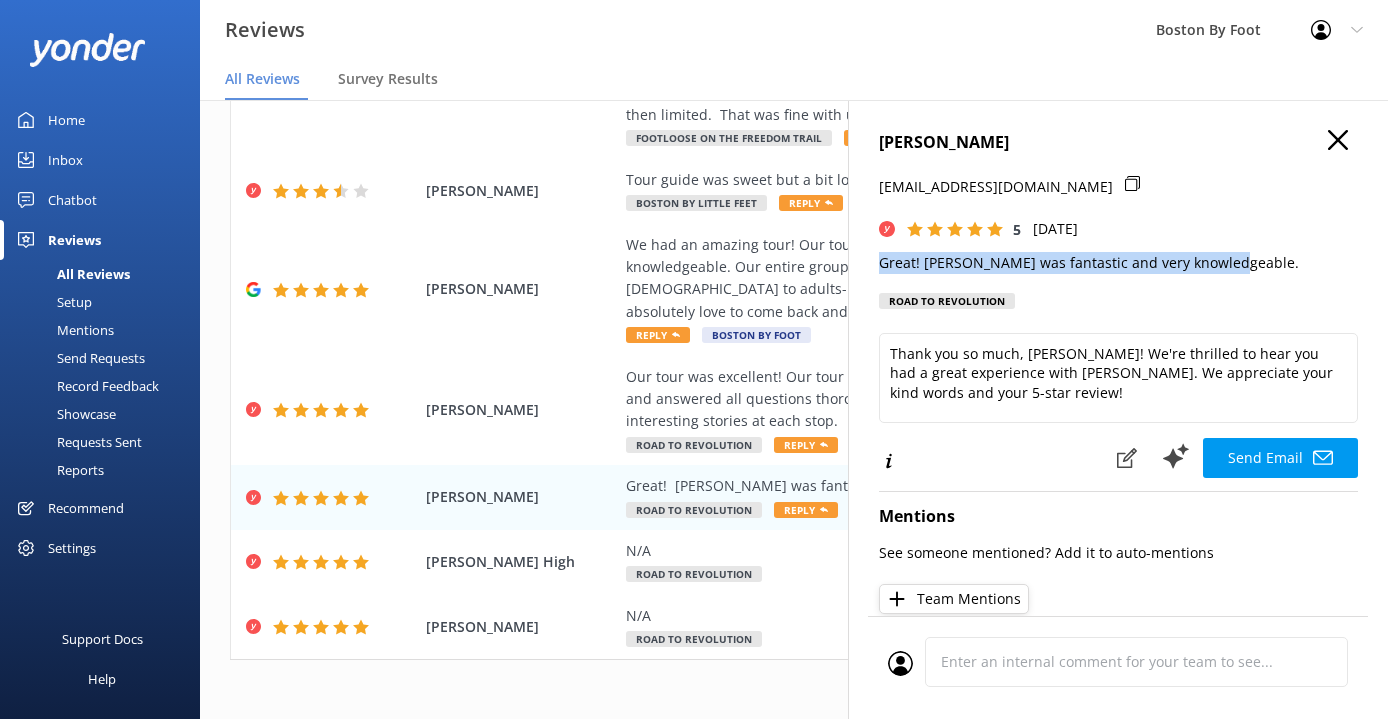 drag, startPoint x: 1228, startPoint y: 259, endPoint x: 880, endPoint y: 258, distance: 348.00143 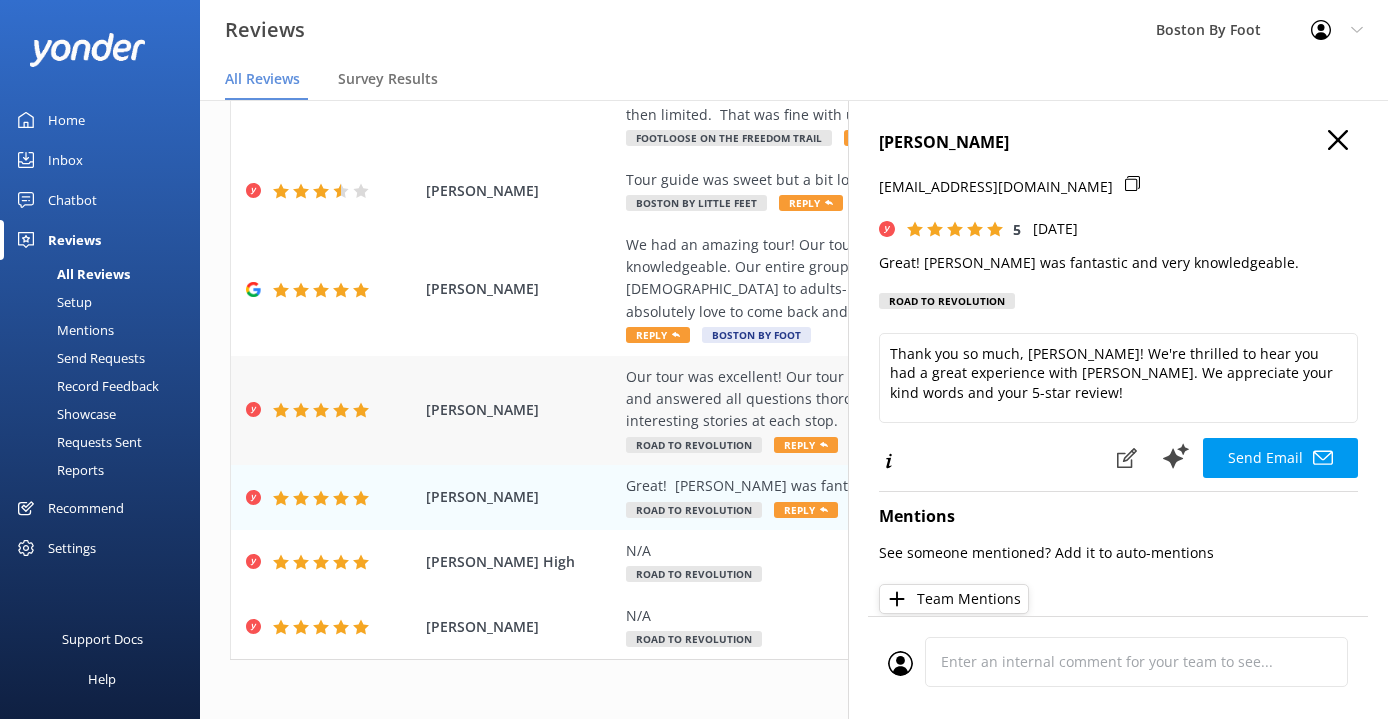 click on "Our tour was excellent! Our tour guide, [PERSON_NAME], was extremely knowledgeable and answered all questions thoroughly. He was an engaging speaker and had interesting stories at each stop." at bounding box center [924, 399] 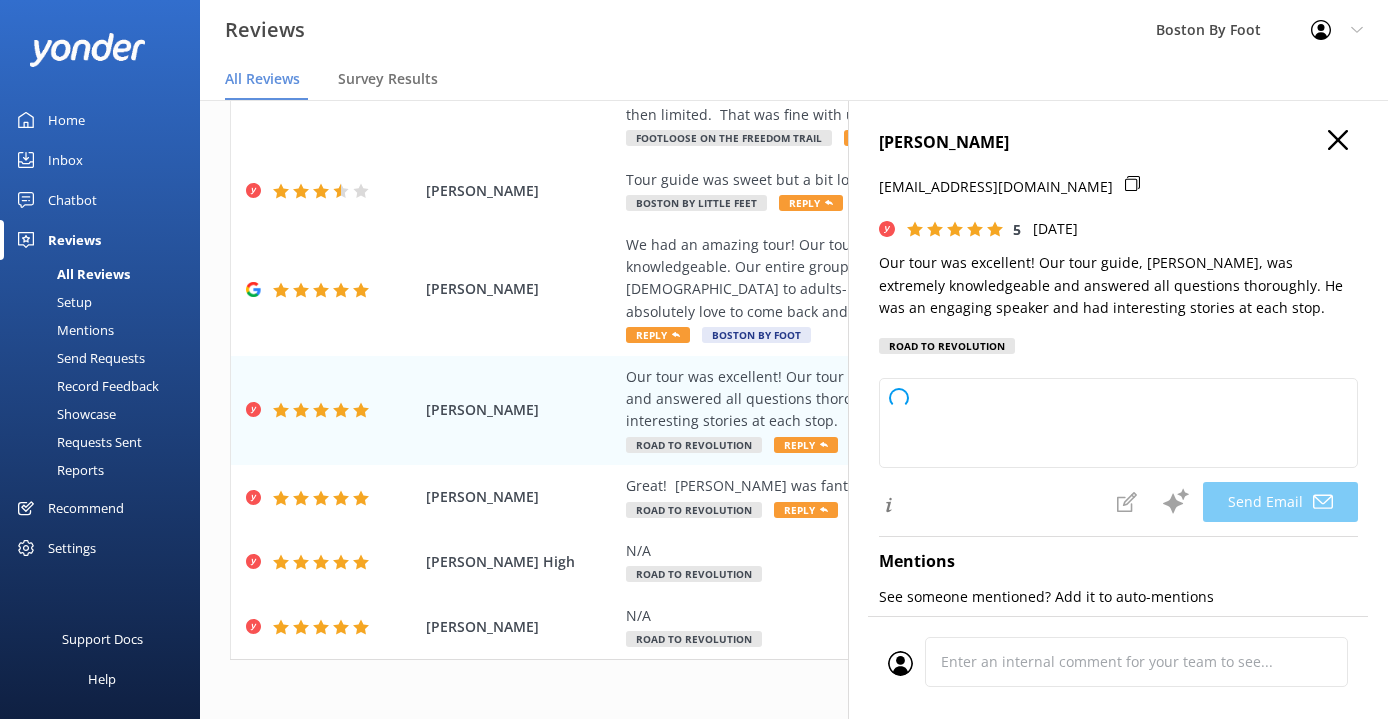 type on "Thank you so much, [PERSON_NAME]! We're thrilled to hear you enjoyed your tour and that [PERSON_NAME] made it such a memorable experience. We appreciate your kind words and hope to welcome you again soon!" 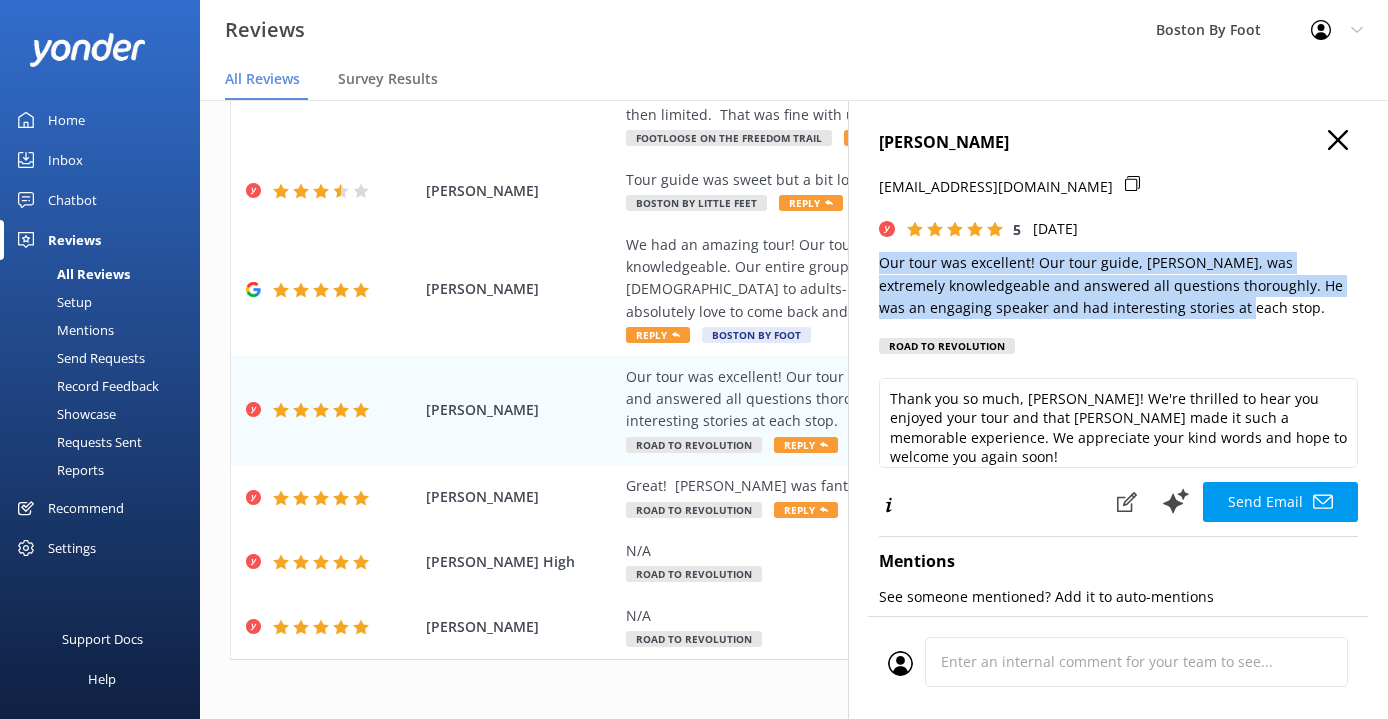 drag, startPoint x: 1262, startPoint y: 300, endPoint x: 875, endPoint y: 263, distance: 388.7647 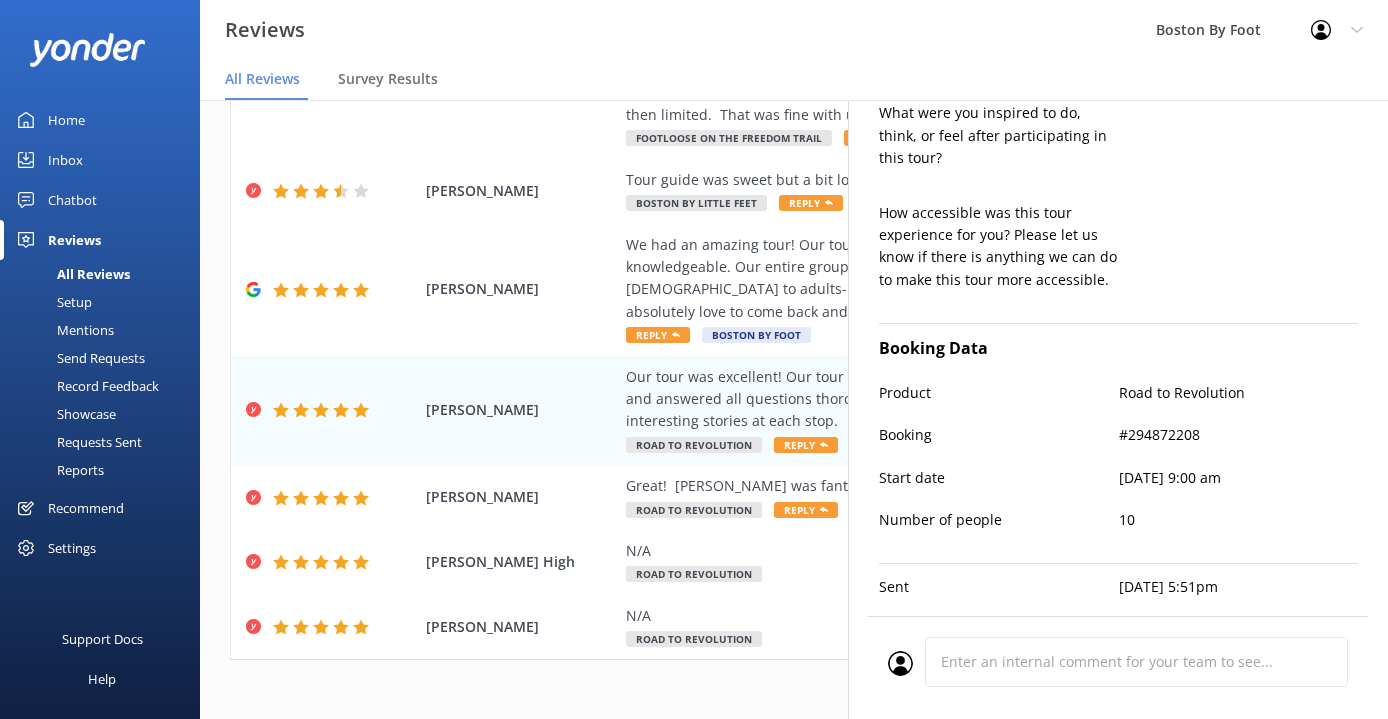 scroll, scrollTop: 782, scrollLeft: 0, axis: vertical 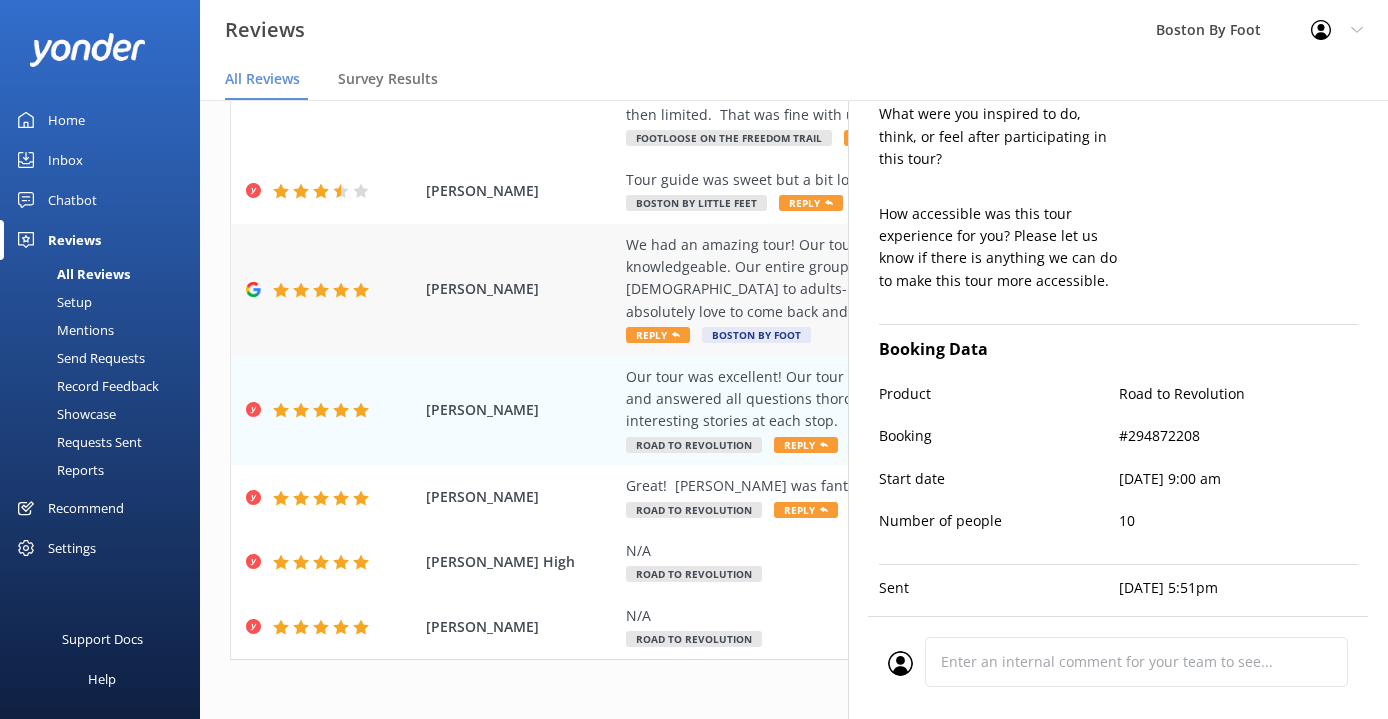 click on "We had an amazing tour! Our tour guide, [PERSON_NAME], was engaging and extremely knowledgeable. Our entire group- two families ranging in age from [DEMOGRAPHIC_DATA] to adults- thoroughly enjoyed the entire two hours. I would absolutely love to come back and do more tours through [GEOGRAPHIC_DATA] By Foot!" at bounding box center (924, 279) 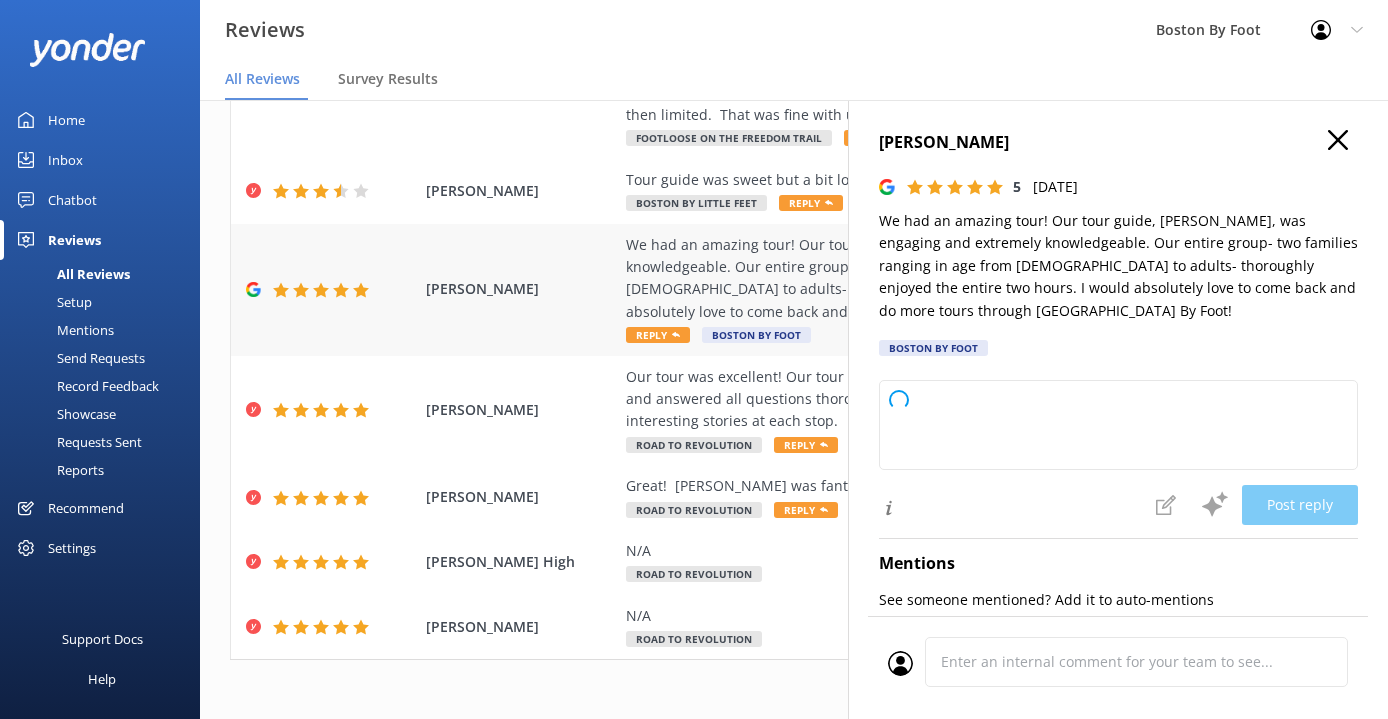 type on "Thank you so much for your wonderful review! We're delighted to hear your group had such a great experience with [PERSON_NAME] and enjoyed the tour. We appreciate your kind words and look forward to welcoming you back for more adventures with Boston By Foot!" 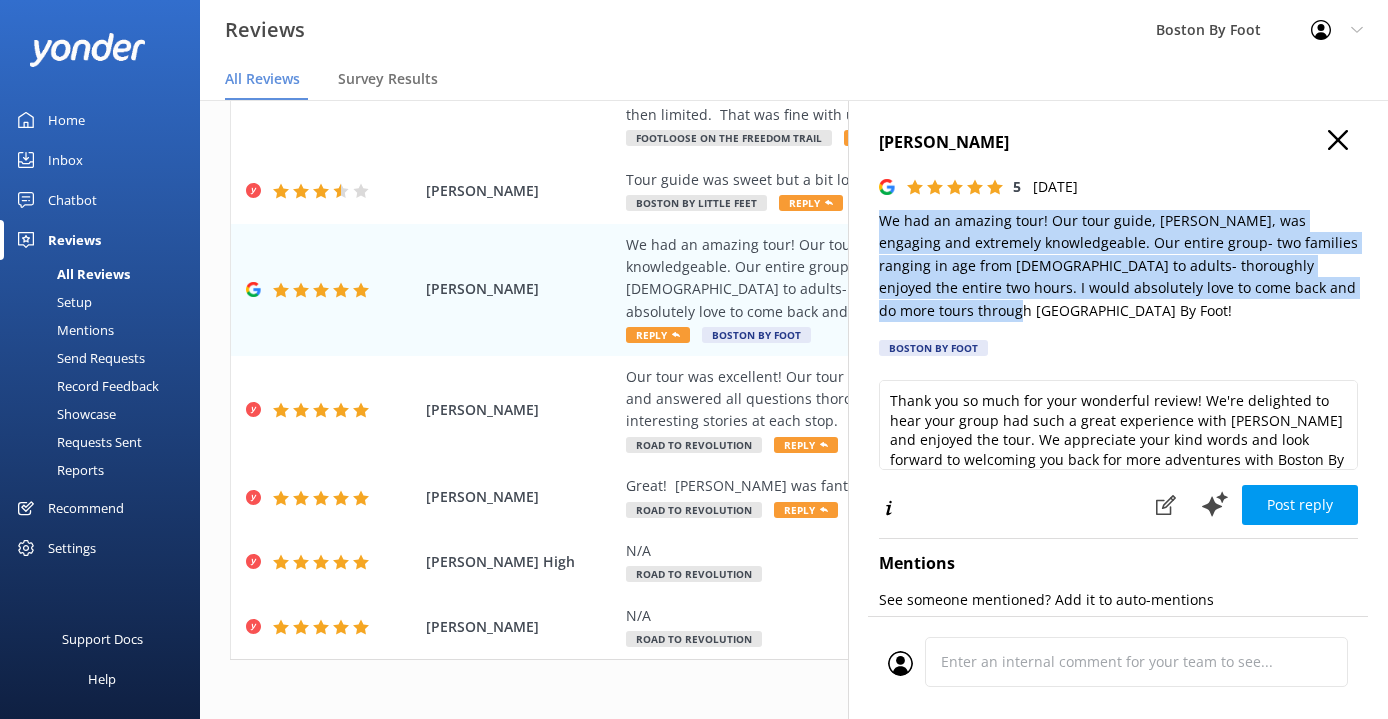 drag, startPoint x: 937, startPoint y: 303, endPoint x: 878, endPoint y: 219, distance: 102.64989 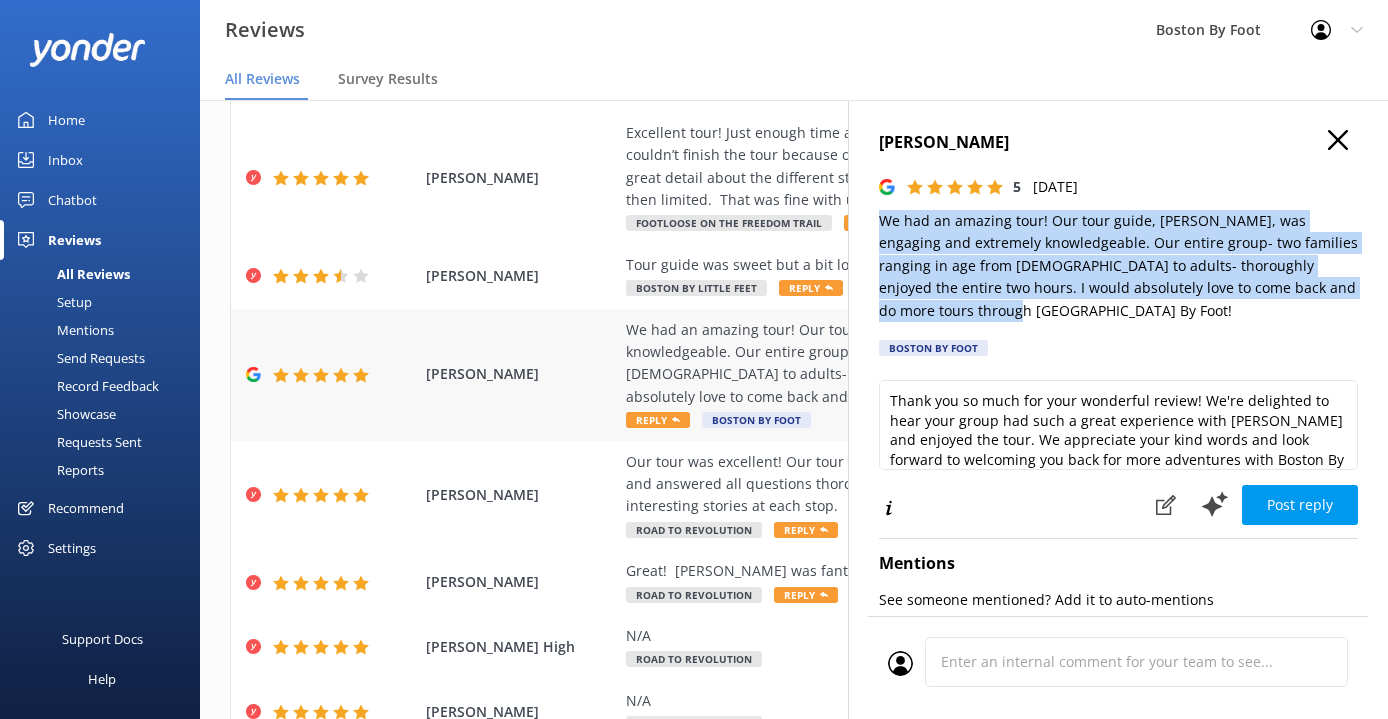 scroll, scrollTop: 458, scrollLeft: 0, axis: vertical 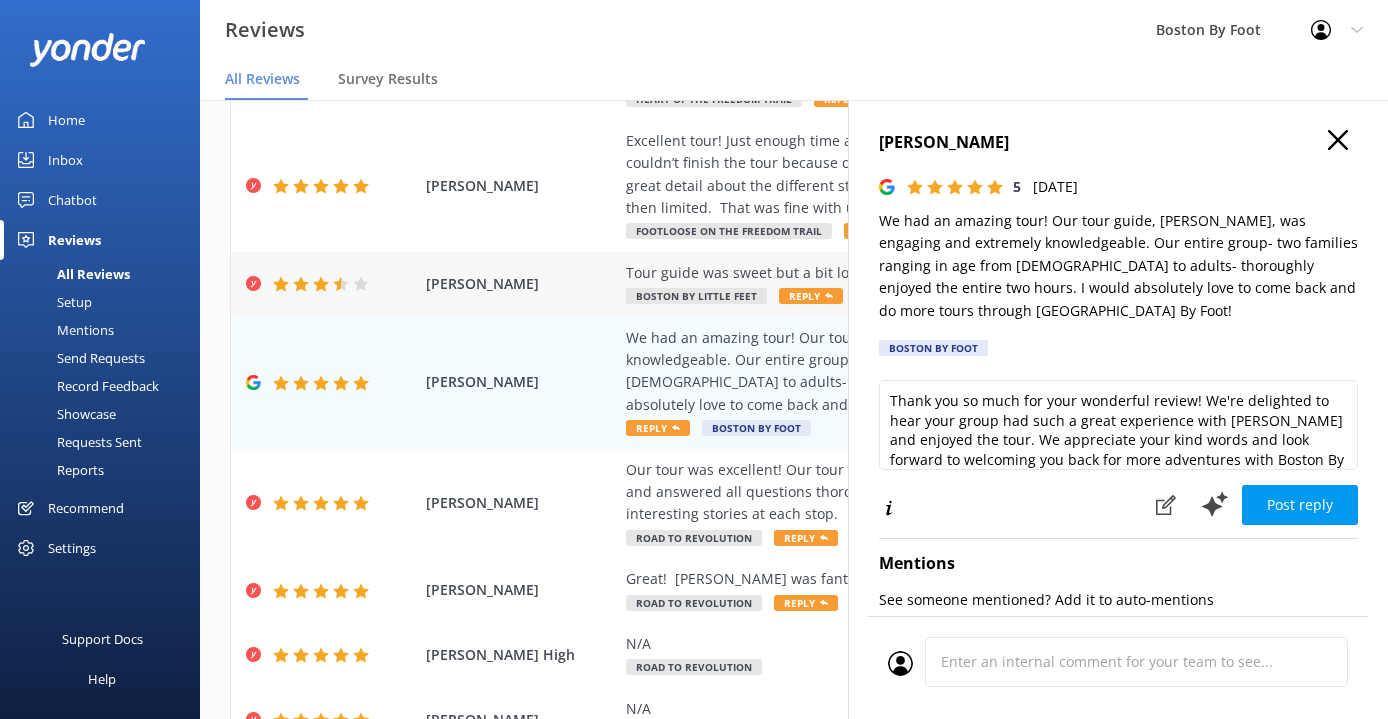 click on "Tour guide was sweet but a bit low energy for a children's tour" at bounding box center [924, 273] 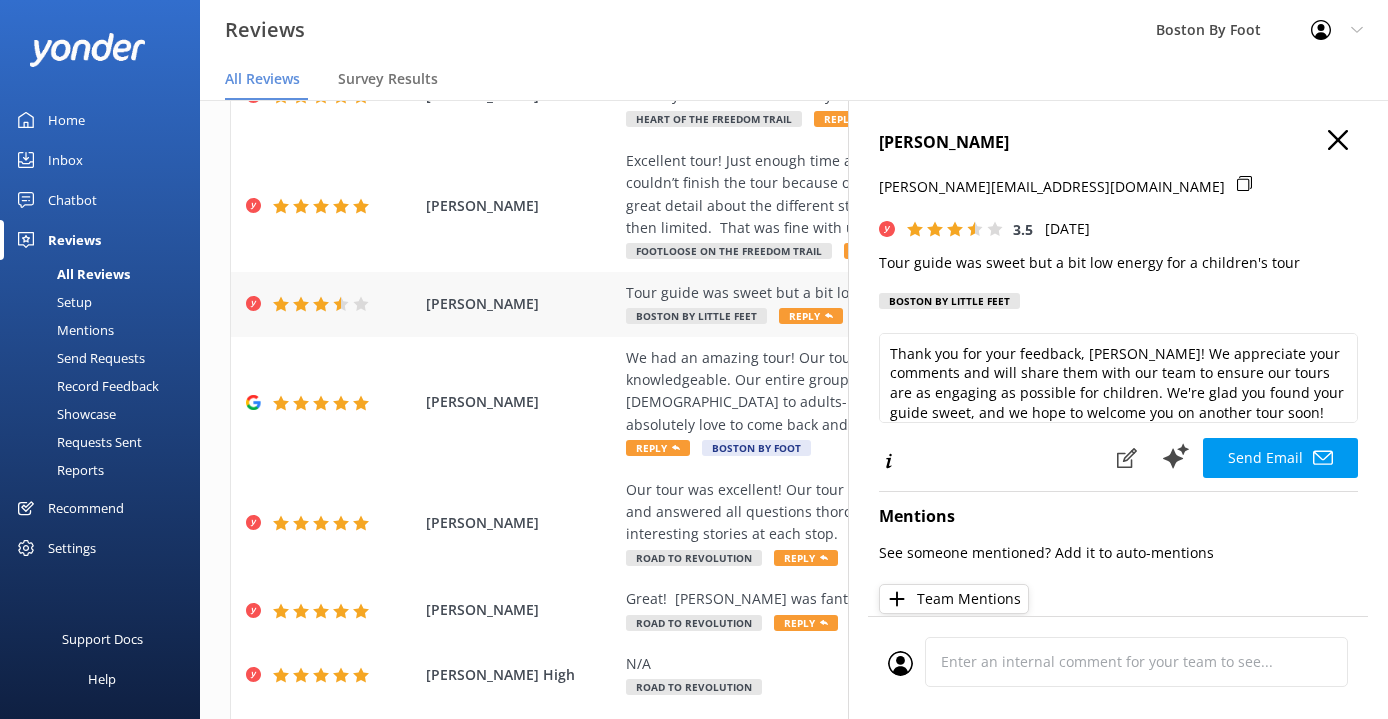scroll, scrollTop: 426, scrollLeft: 0, axis: vertical 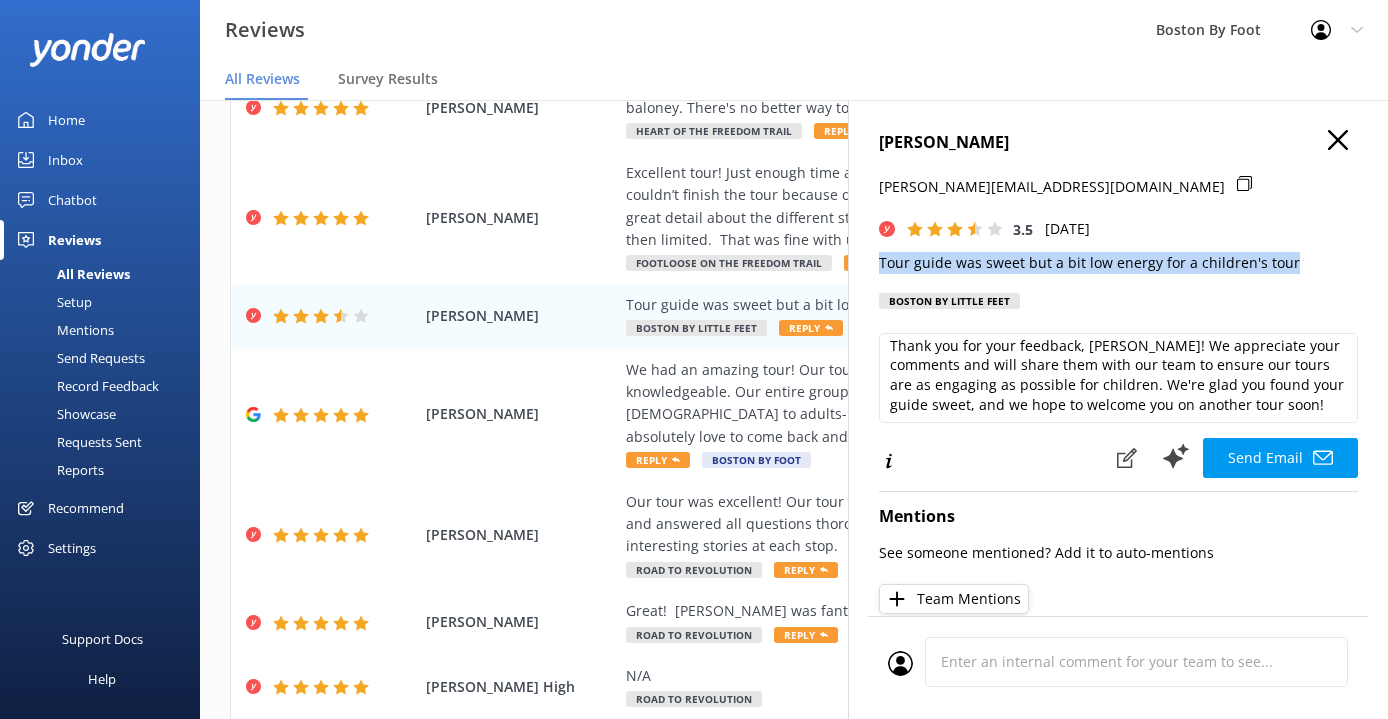 drag, startPoint x: 1289, startPoint y: 259, endPoint x: 880, endPoint y: 253, distance: 409.044 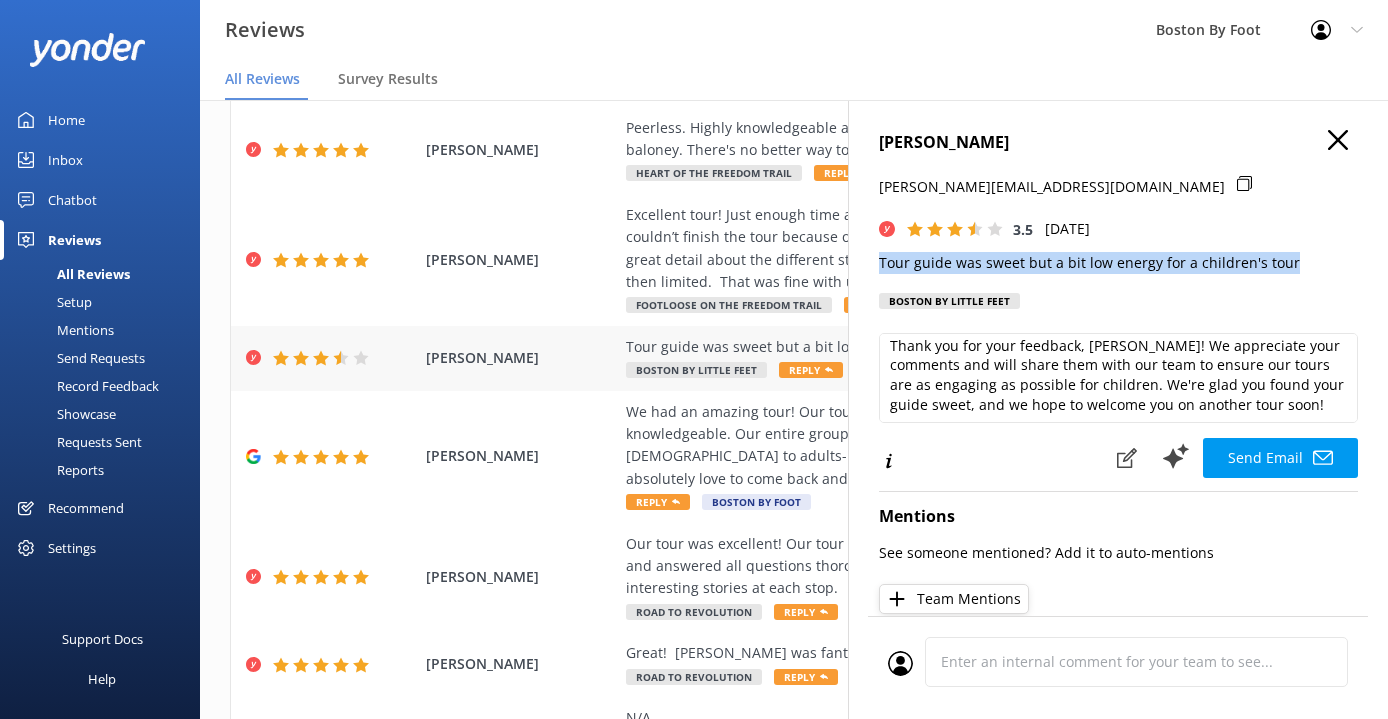 scroll, scrollTop: 372, scrollLeft: 0, axis: vertical 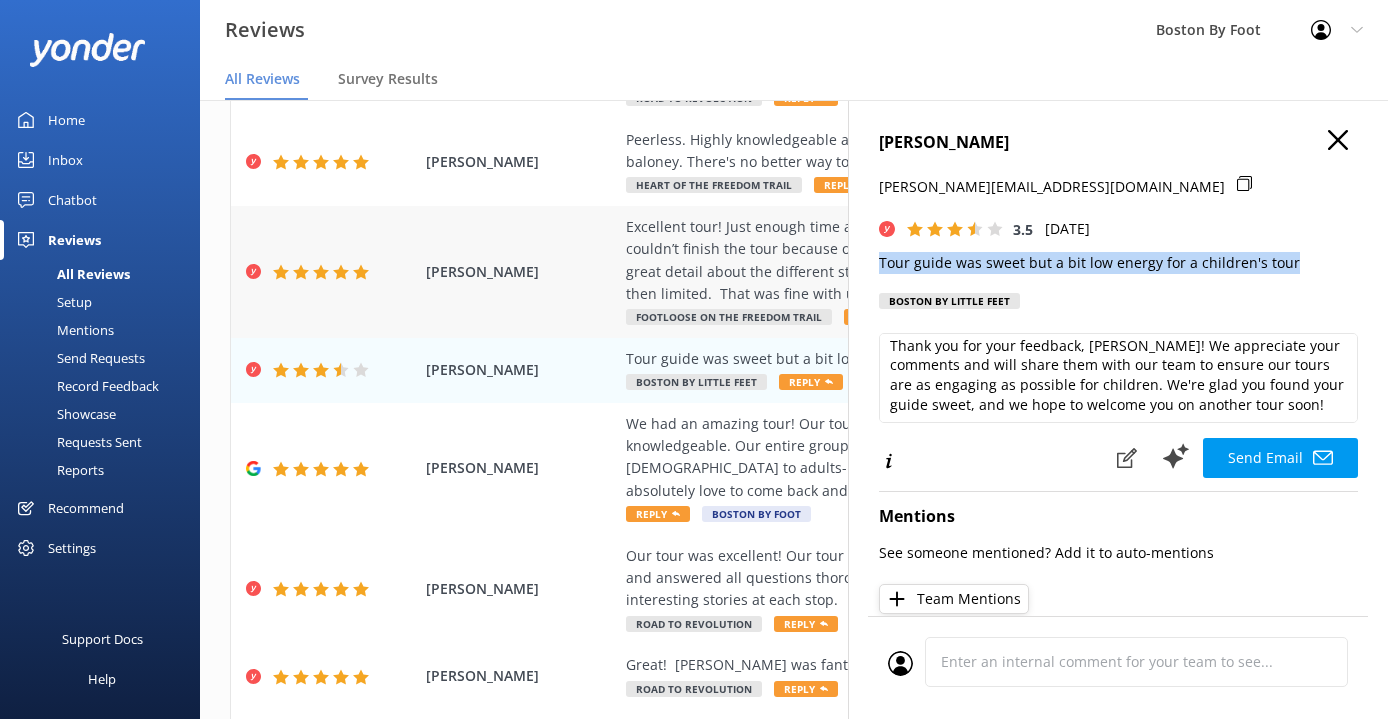 click on "Excellent tour! Just enough time and walking. We were only disappointed that we couldn’t finish the tour because of the time.  This was because the tour guide went into great detail about the different stops.  We very much appreciated this but our time was then limited.  That was fine with us though.  Thank you 😊" at bounding box center (924, 261) 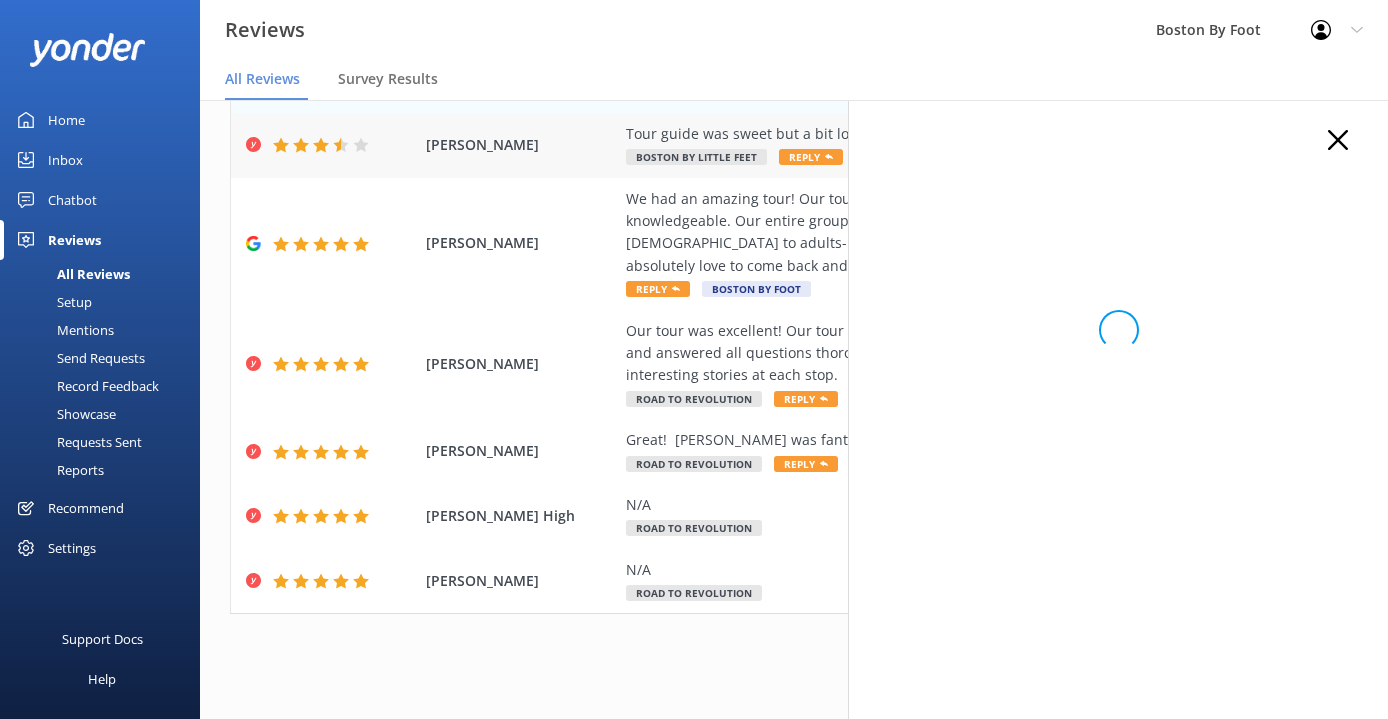 scroll, scrollTop: 589, scrollLeft: 0, axis: vertical 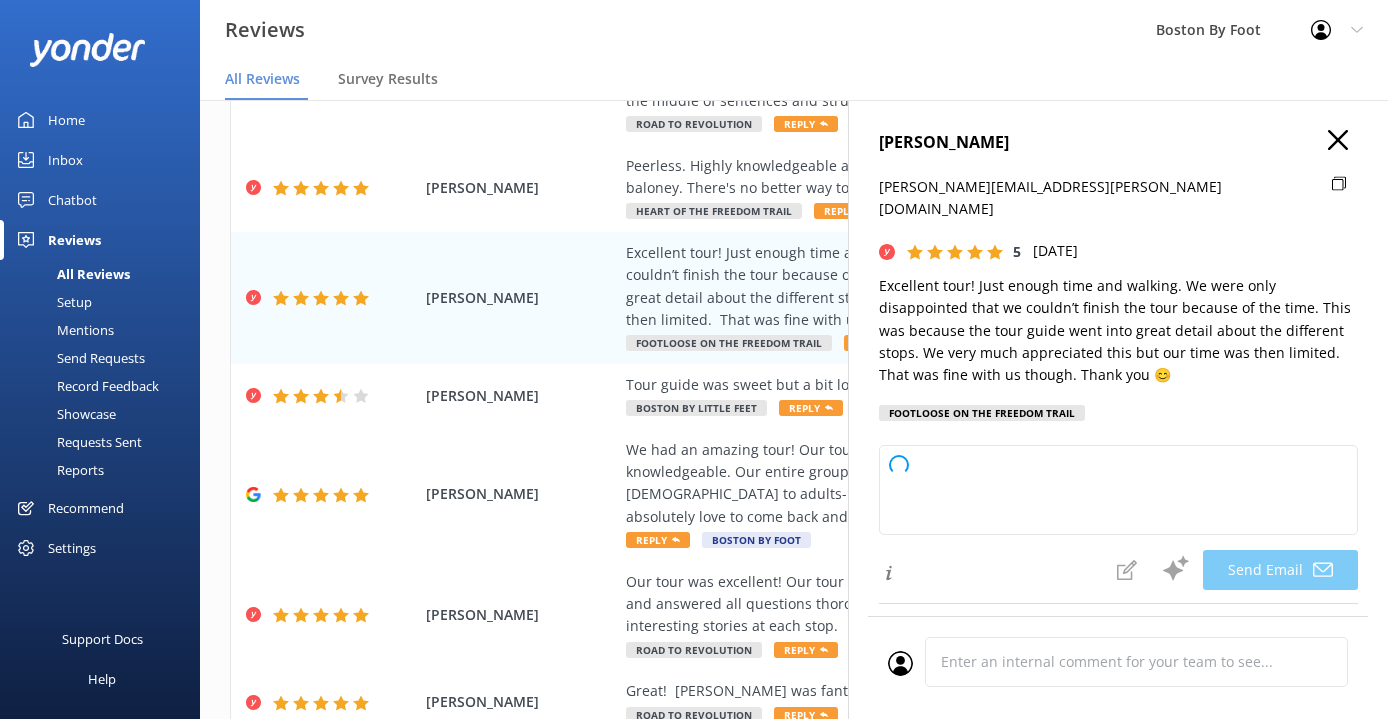 type on "Thank you so much for your wonderful review, [PERSON_NAME]! We're glad you enjoyed the tour and appreciated the guide's detailed insights. We appreciate your understanding about the timing, and hope to welcome you again soon for the full experience. Thank you for choosing us! 😊" 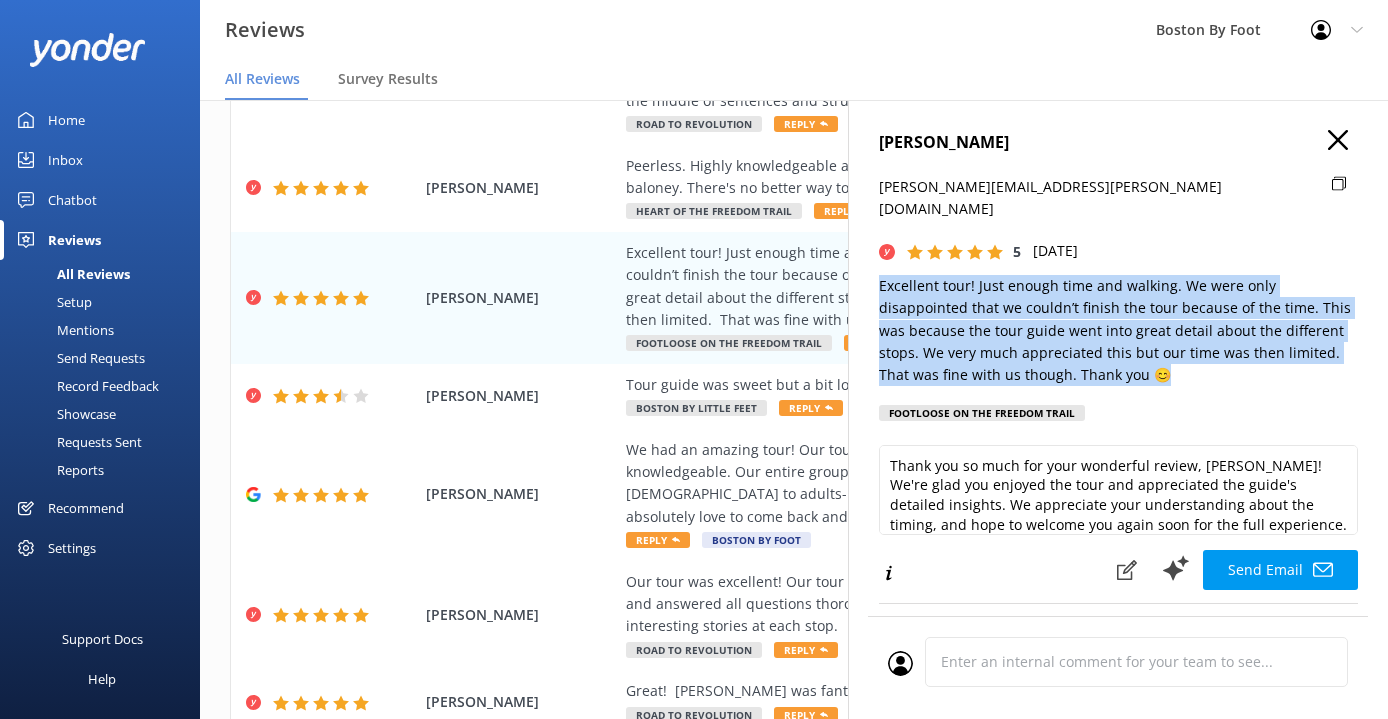 drag, startPoint x: 1035, startPoint y: 347, endPoint x: 876, endPoint y: 268, distance: 177.54436 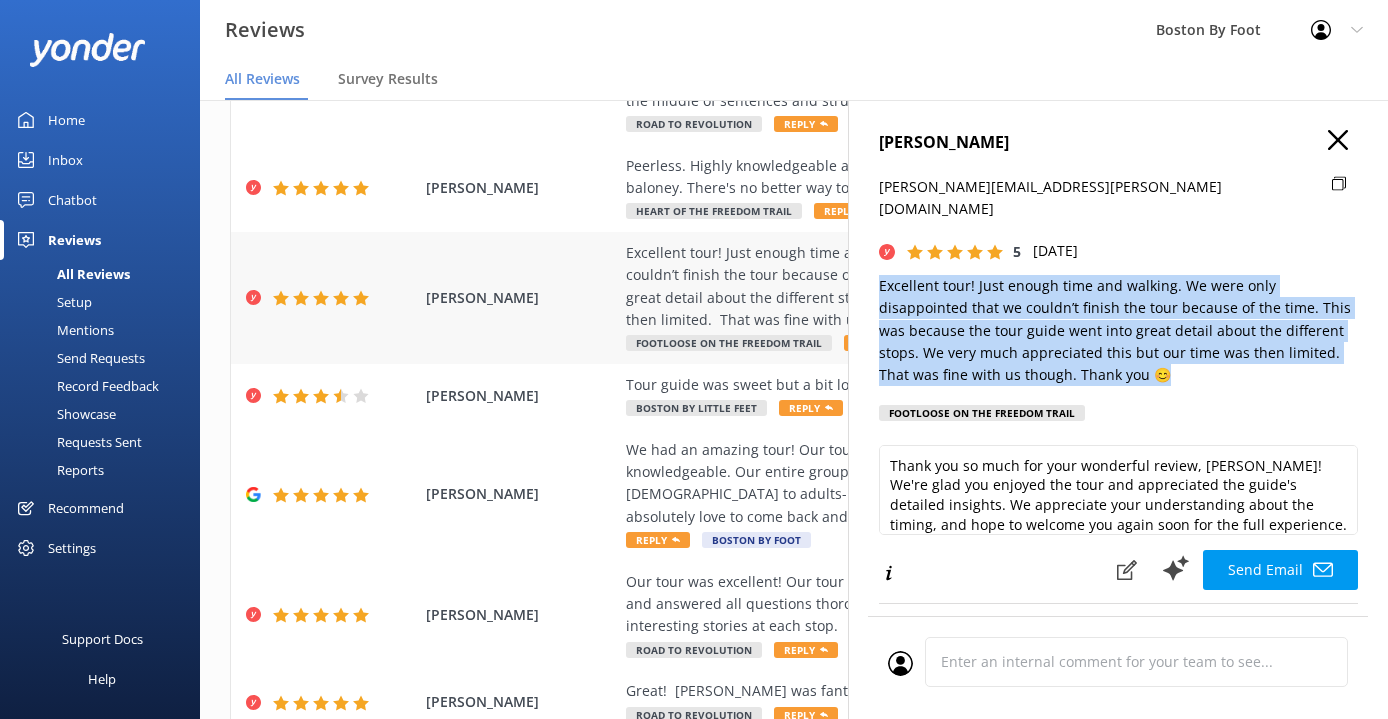 copy on "Excellent tour! Just enough time and walking. We were only disappointed that we couldn’t finish the tour because of the time.  This was because the tour guide went into great detail about the different stops.  We very much appreciated this but our time was then limited.  That was fine with us though.  Thank you 😊" 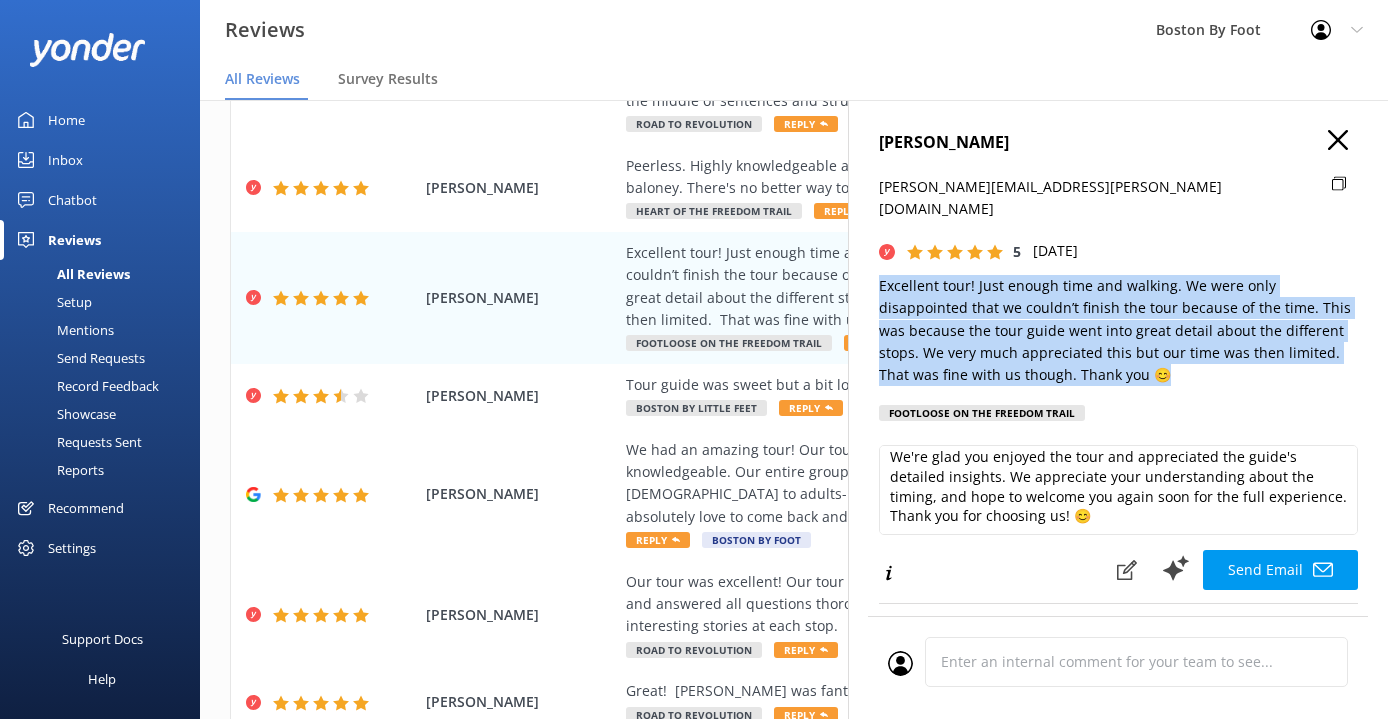 scroll, scrollTop: 27, scrollLeft: 0, axis: vertical 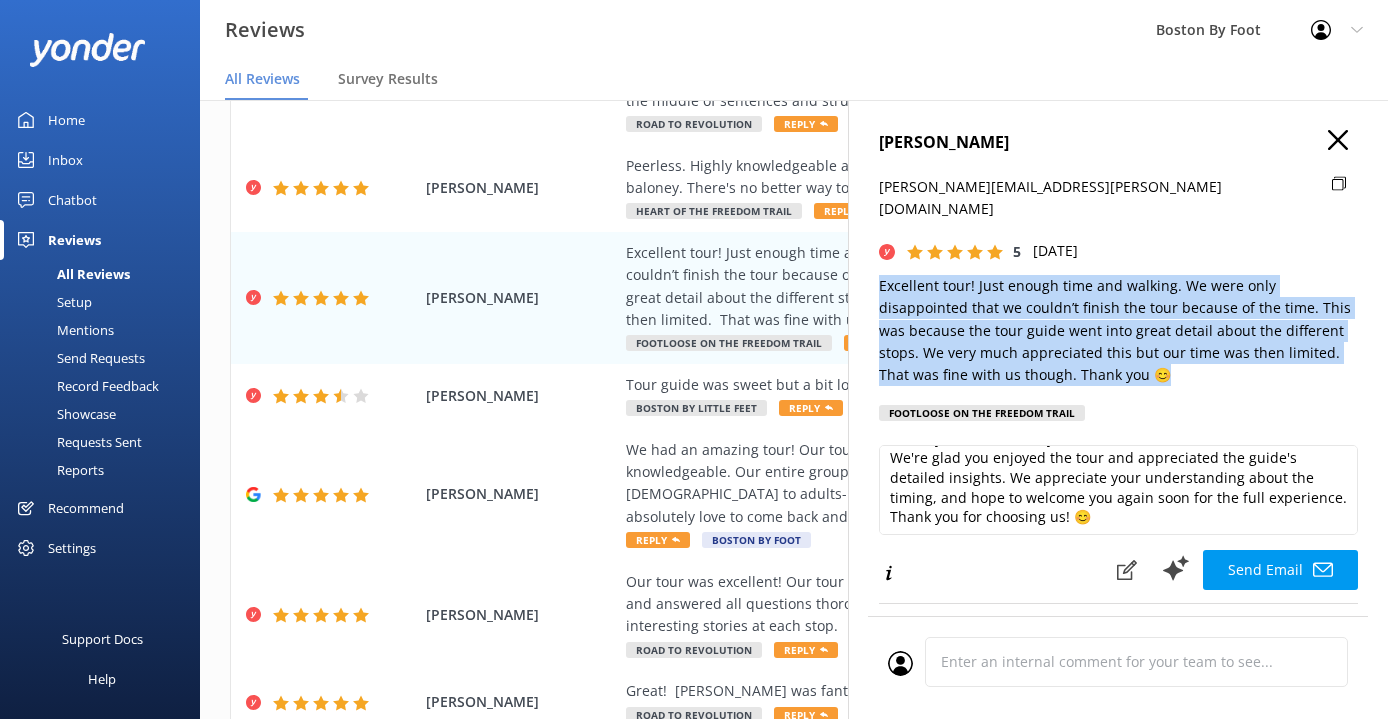 click 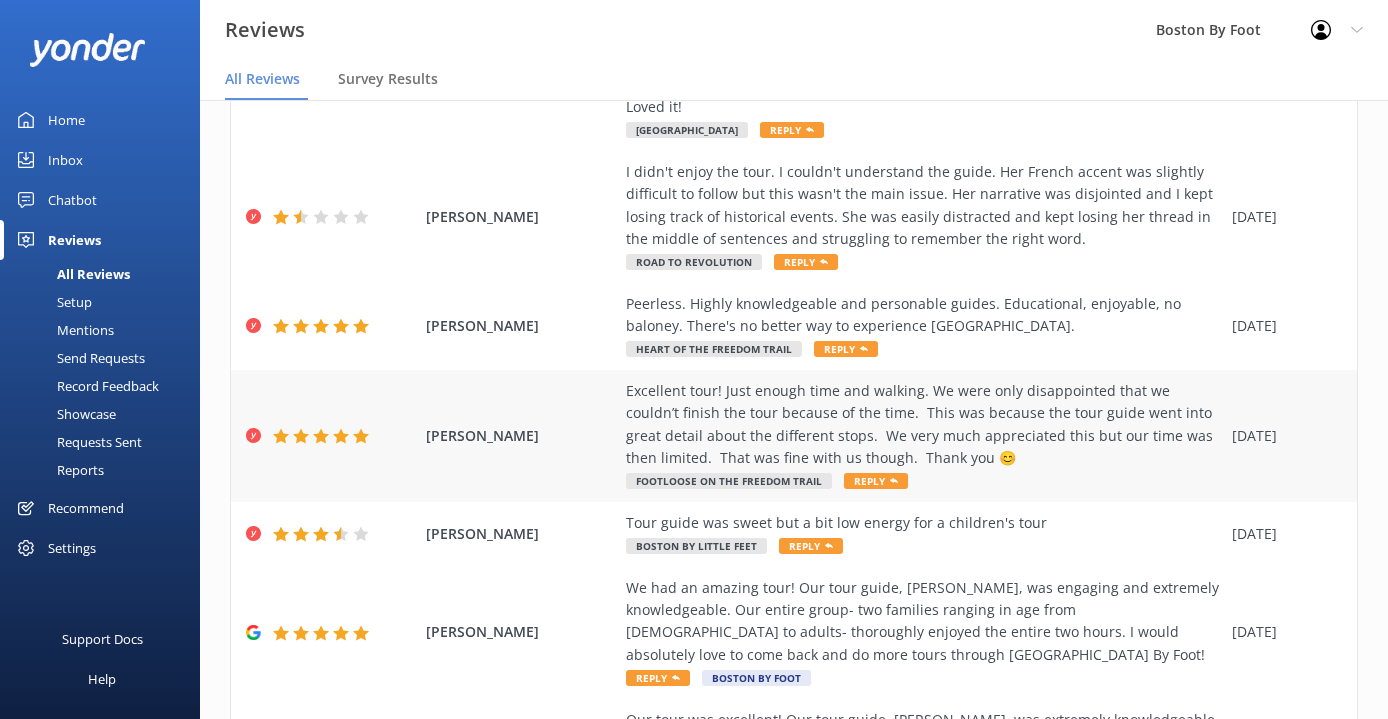 scroll, scrollTop: 201, scrollLeft: 0, axis: vertical 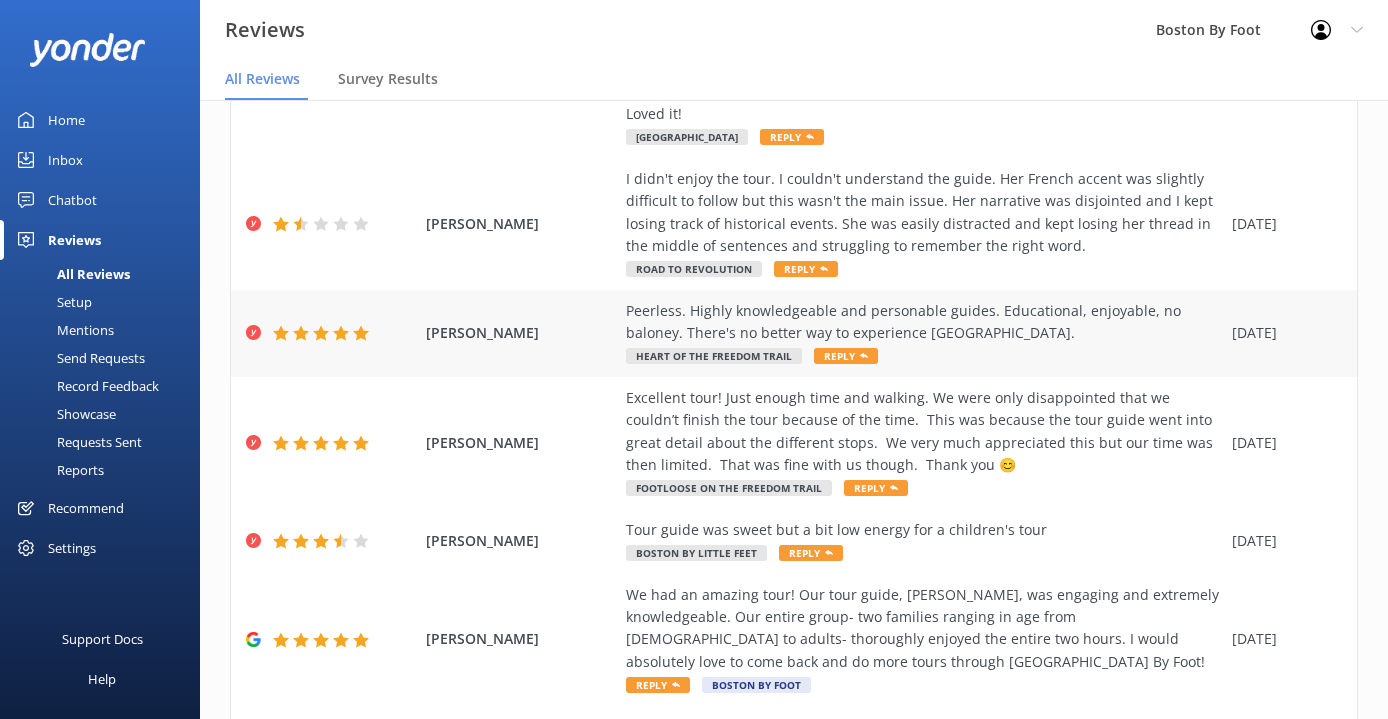 click on "Peerless. Highly knowledgeable and personable guides. Educational, enjoyable, no baloney. There's no better way to experience [GEOGRAPHIC_DATA]." at bounding box center [924, 322] 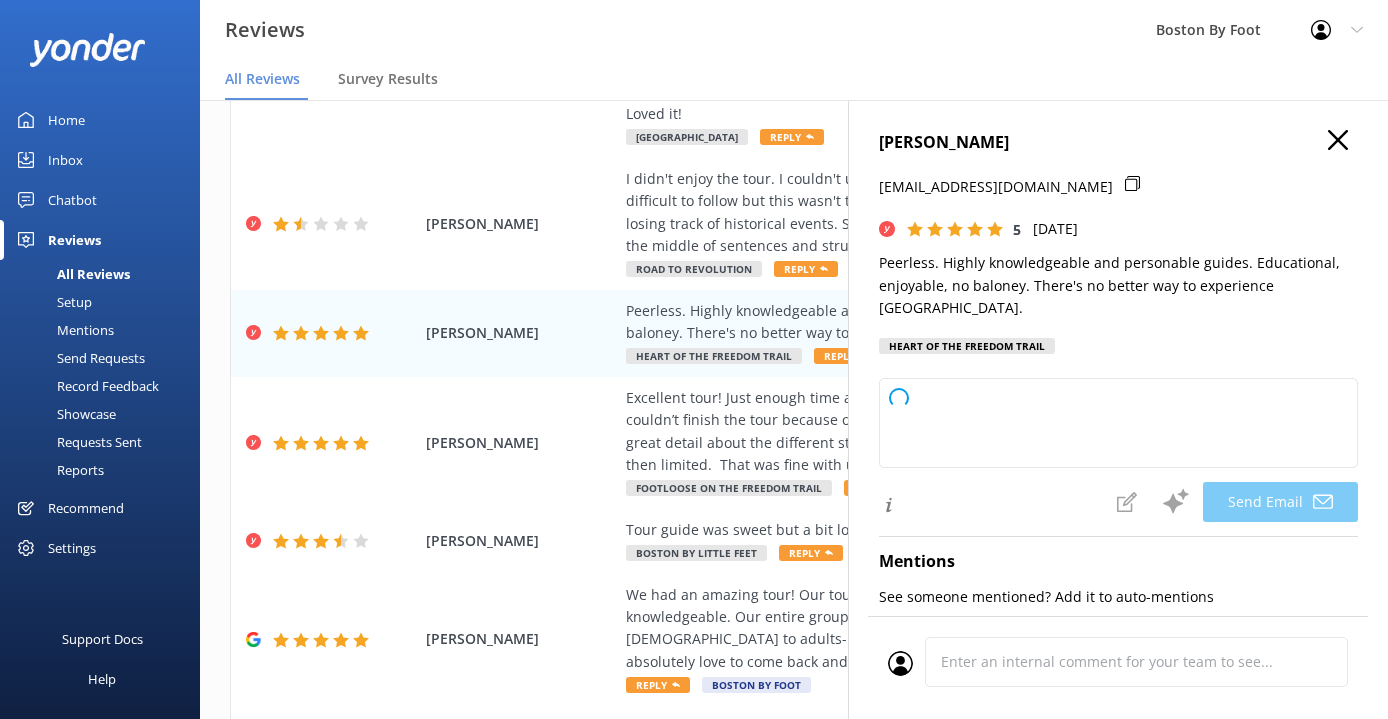 type on "Thank you so much, [PERSON_NAME]! We're thrilled to hear you enjoyed your experience with our guides. Your kind words mean a lot to our team. We hope to welcome you back to [GEOGRAPHIC_DATA] again soon!" 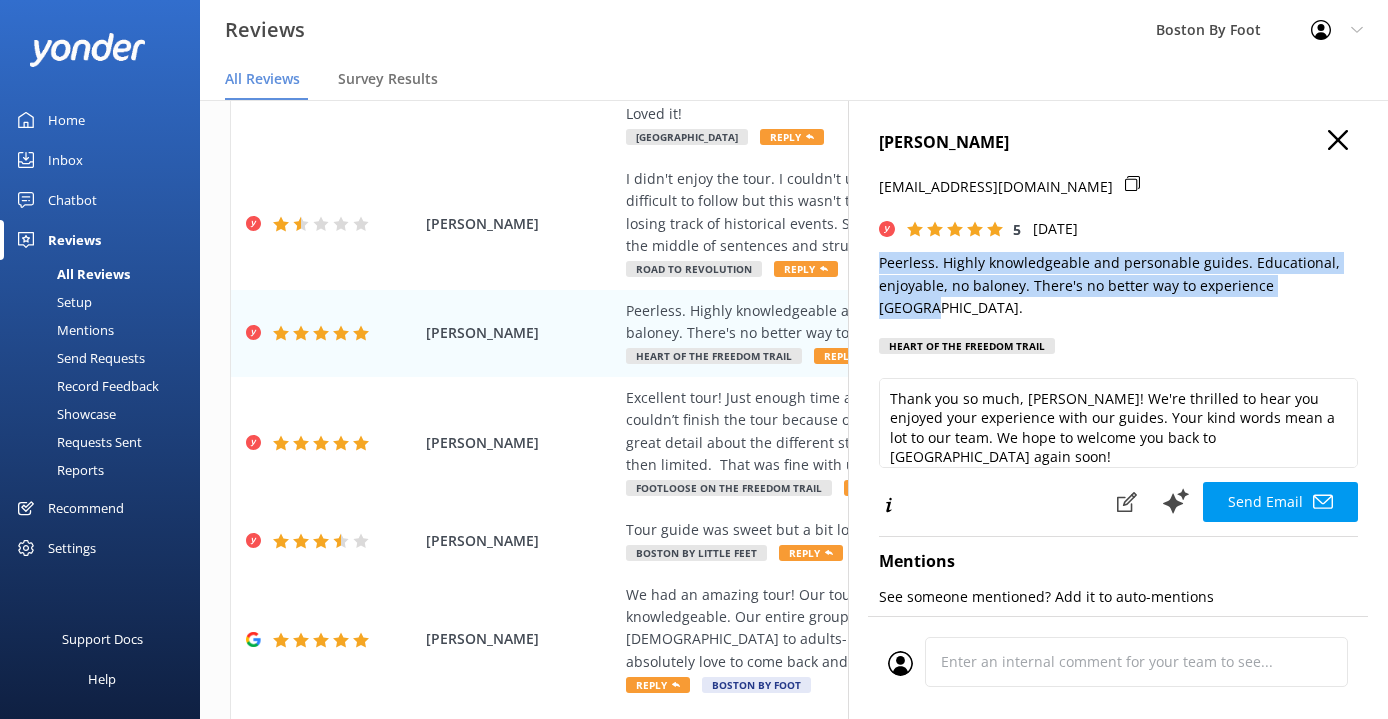 drag, startPoint x: 1318, startPoint y: 285, endPoint x: 874, endPoint y: 259, distance: 444.76062 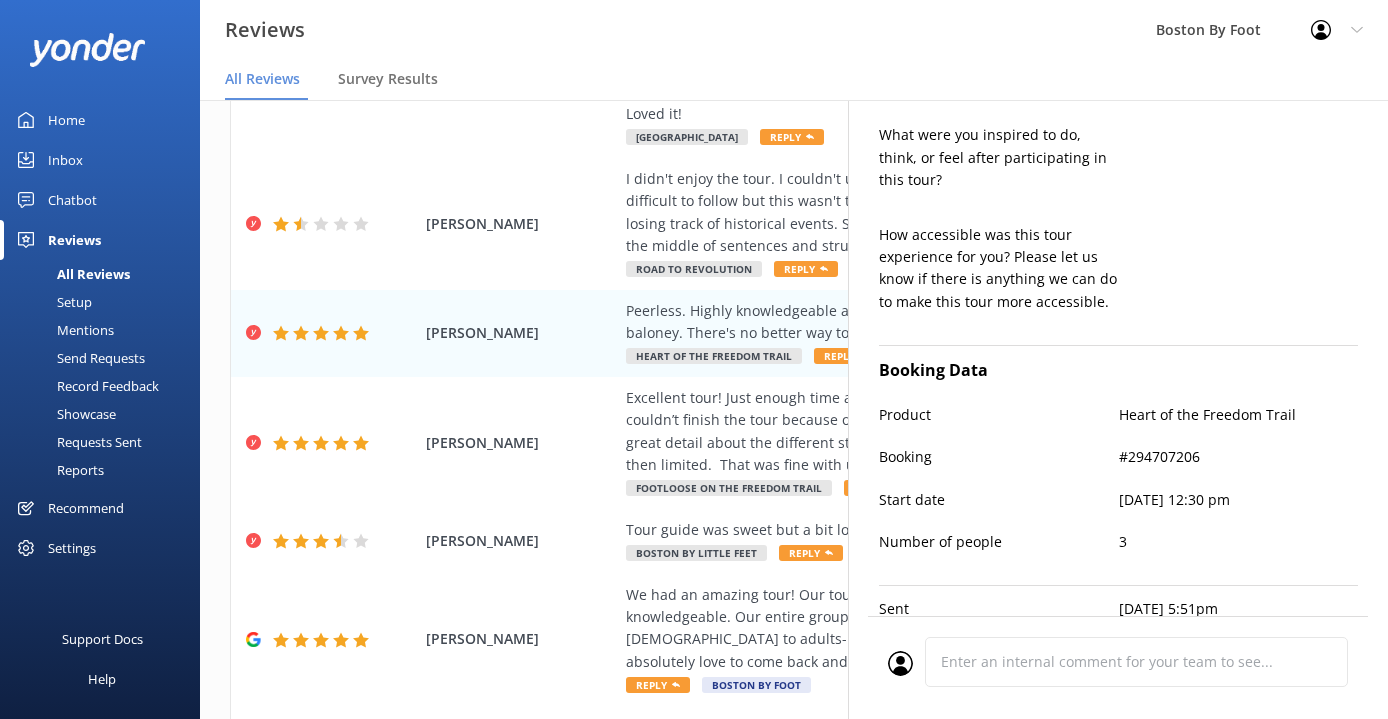 scroll, scrollTop: 760, scrollLeft: 0, axis: vertical 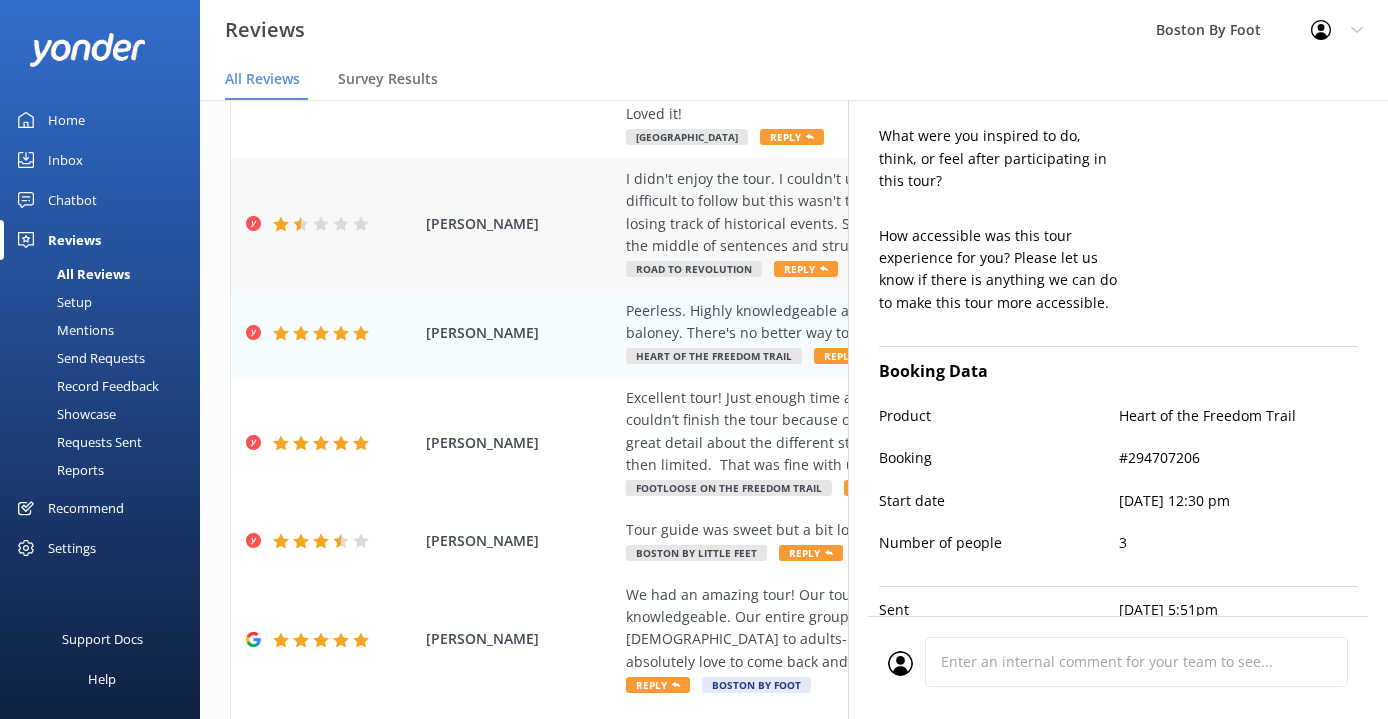 click on "I didn't enjoy the tour. I couldn't understand the guide. Her French accent was slightly difficult to follow but this wasn't the main issue. Her narrative was disjointed and I kept losing track of historical events. She was easily distracted and kept losing her thread in the middle of sentences and struggling to remember the right word." at bounding box center (924, 213) 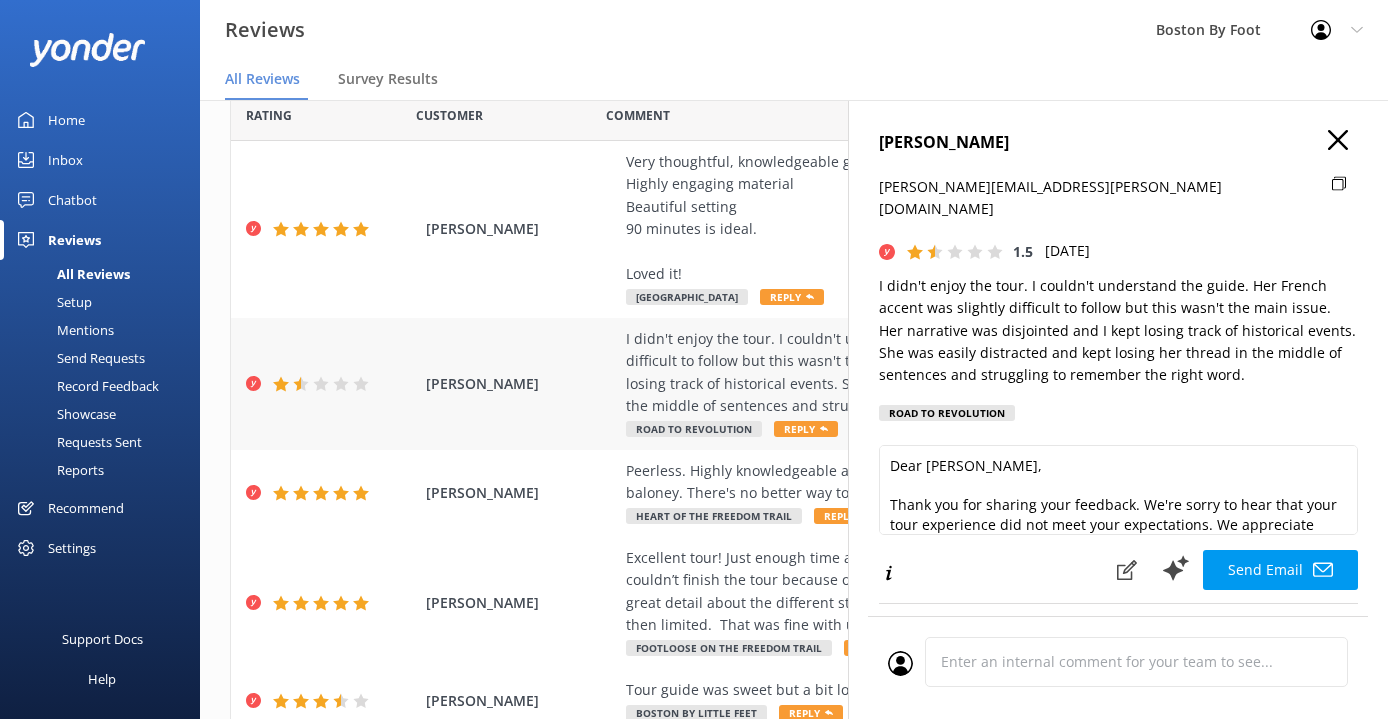 scroll, scrollTop: 21, scrollLeft: 0, axis: vertical 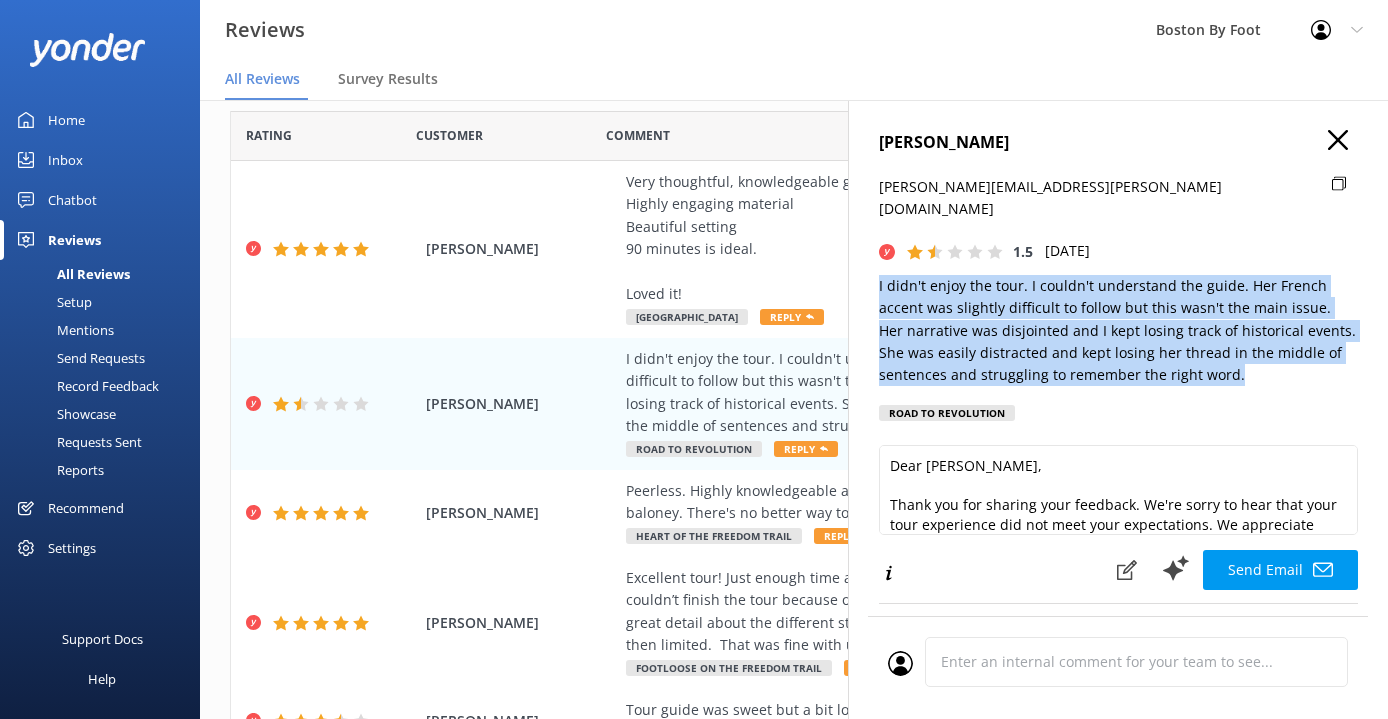 drag, startPoint x: 1139, startPoint y: 353, endPoint x: 877, endPoint y: 261, distance: 277.68326 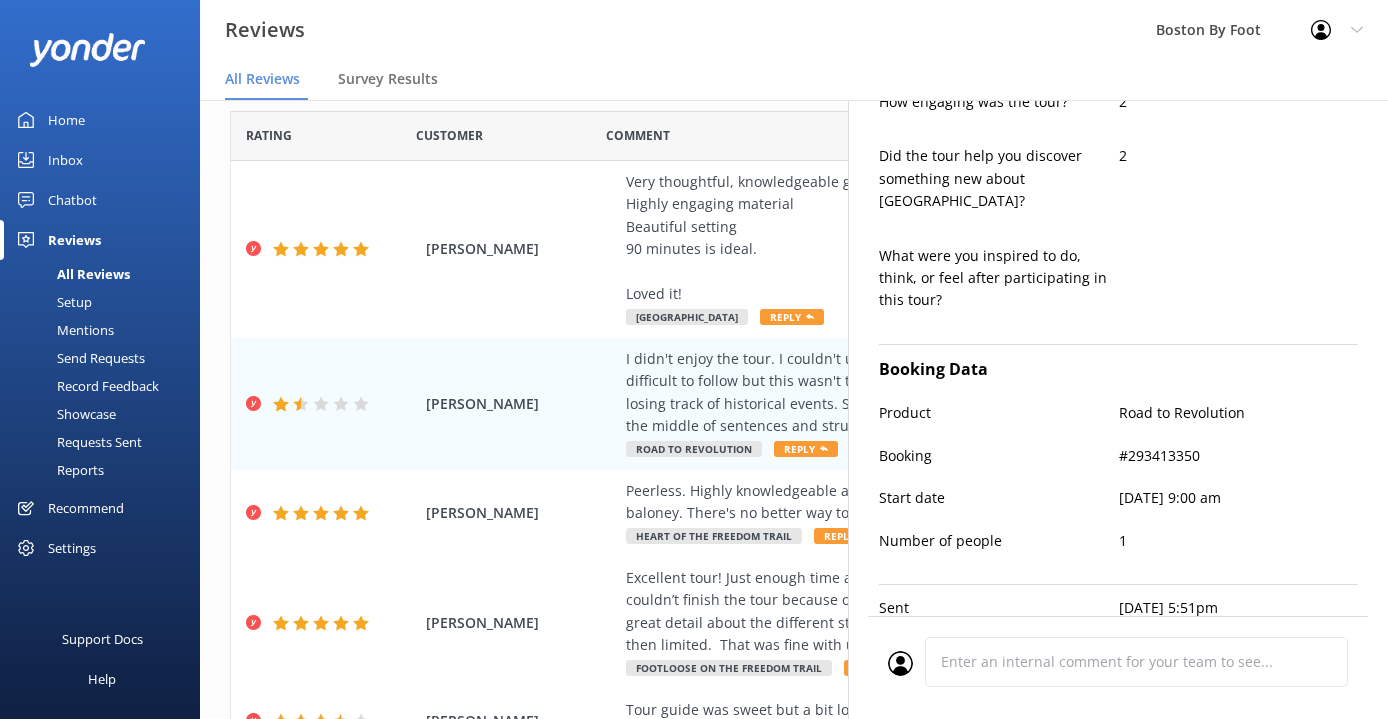 scroll, scrollTop: 706, scrollLeft: 0, axis: vertical 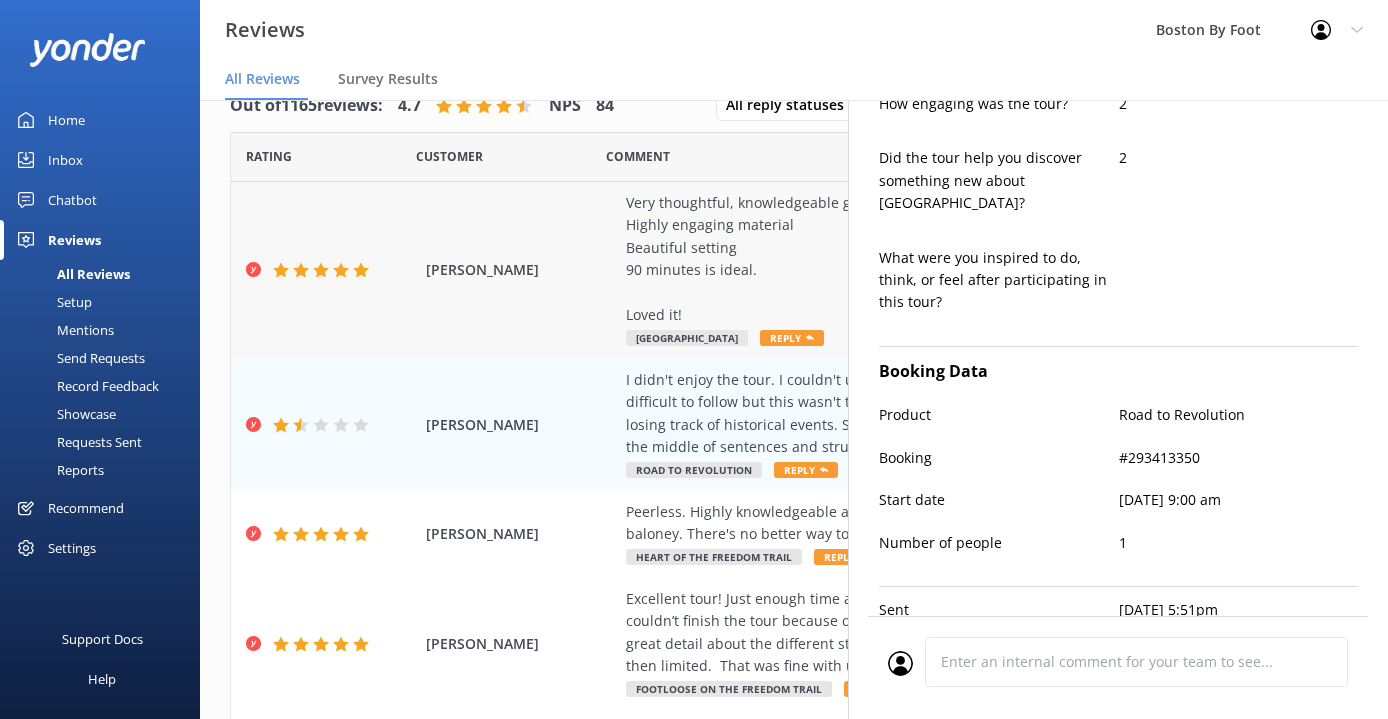 click on "Very thoughtful, knowledgeable guide
Highly engaging material
Beautiful setting
90 minutes is ideal.
Loved it!" at bounding box center (924, 259) 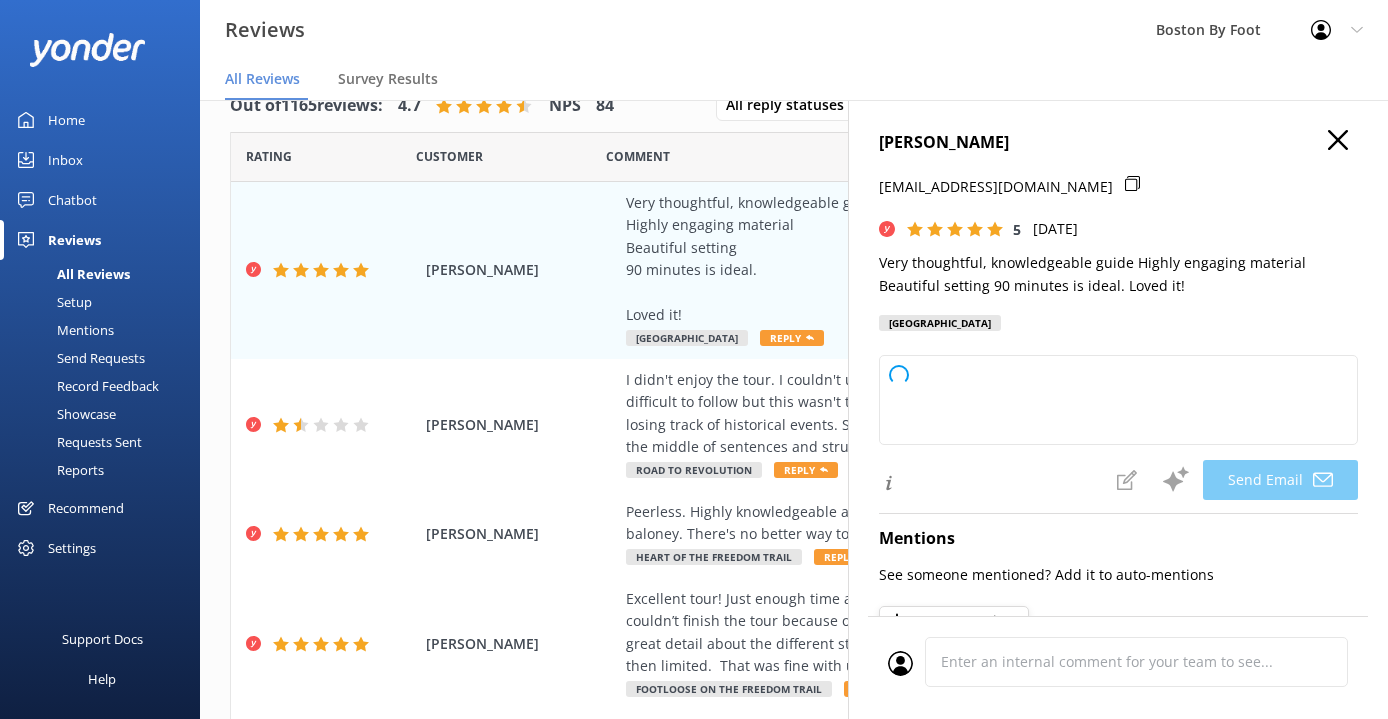 type on "Thank you so much, [PERSON_NAME]! We're delighted to hear you enjoyed the tour and found the experience engaging and memorable. Your kind words mean a lot to our team. We hope to welcome you back again soon!" 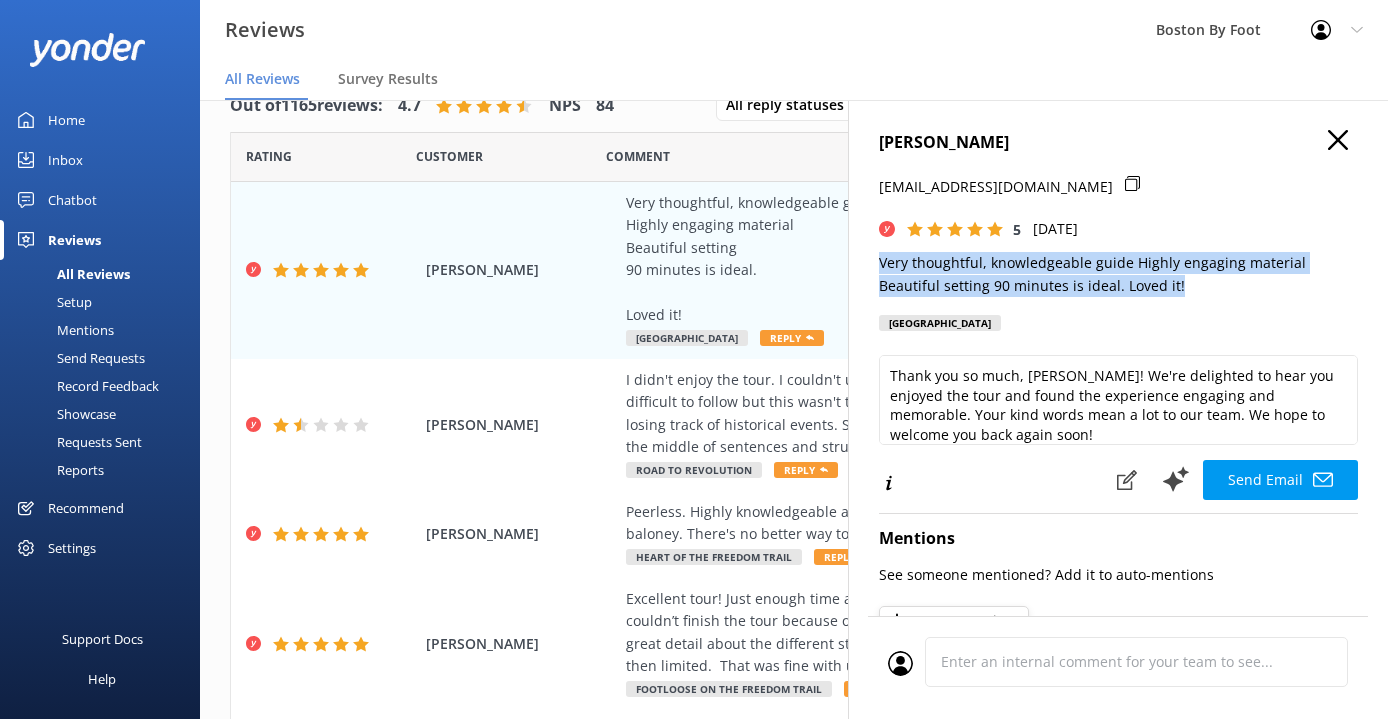 drag, startPoint x: 1122, startPoint y: 285, endPoint x: 872, endPoint y: 256, distance: 251.67638 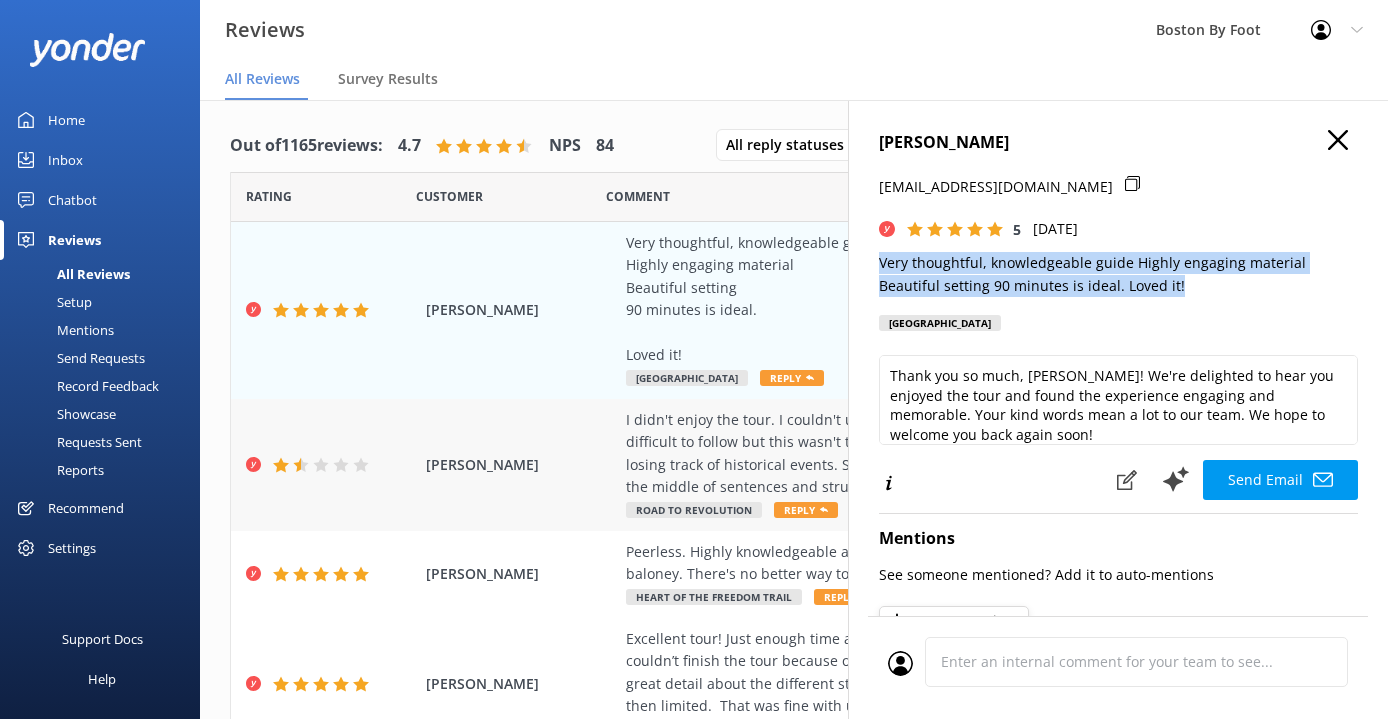 scroll, scrollTop: 0, scrollLeft: 0, axis: both 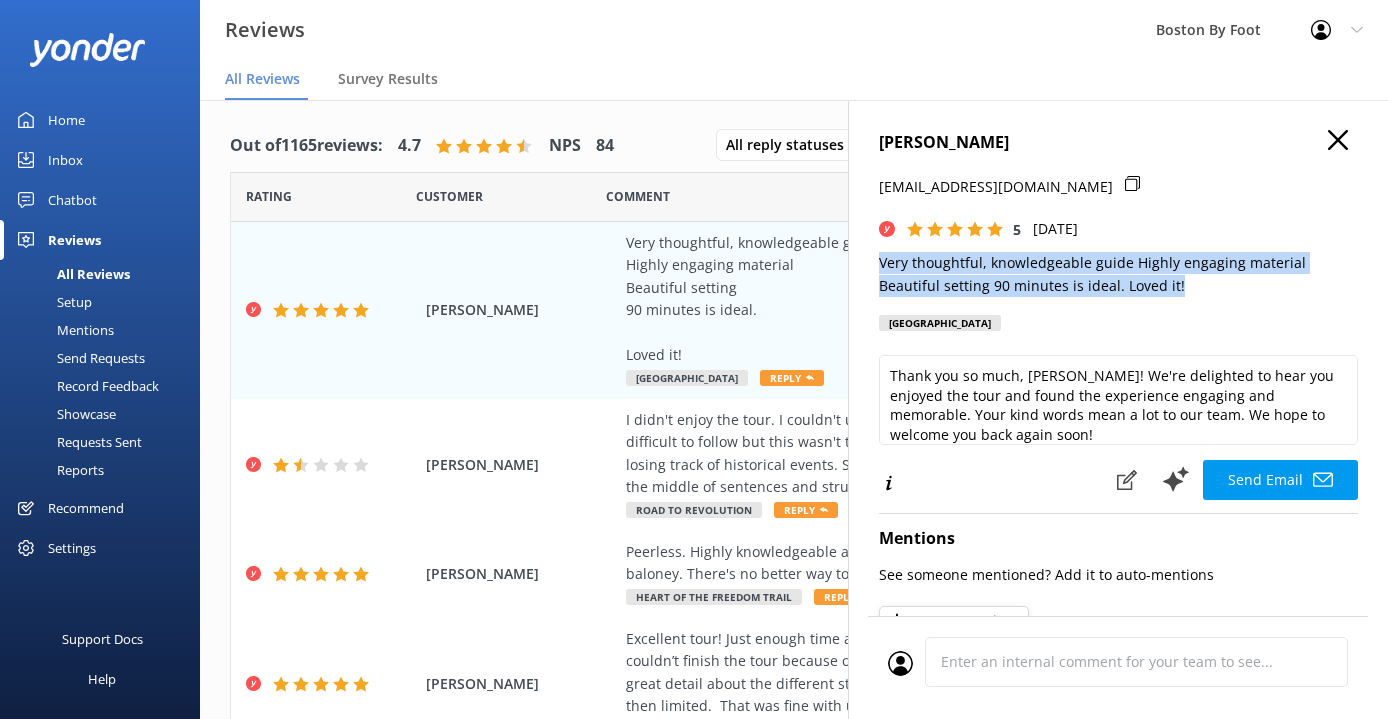 click 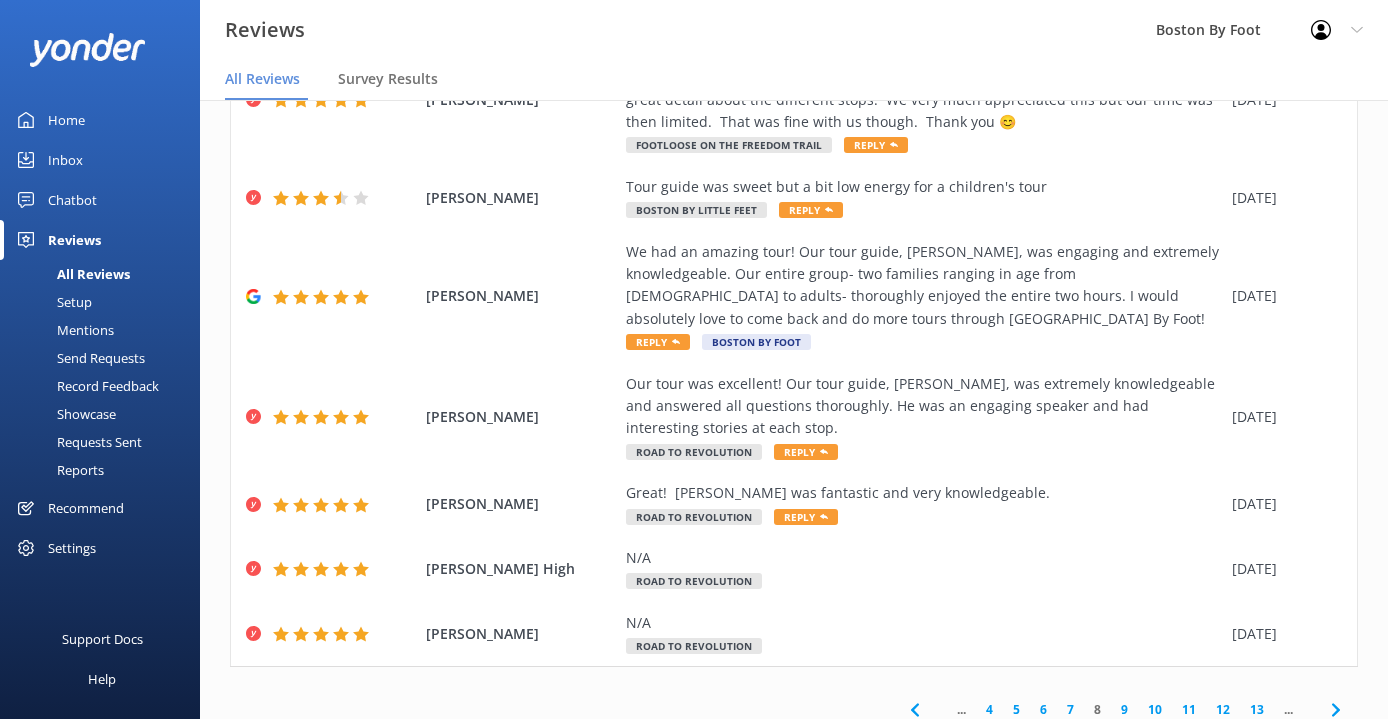 scroll, scrollTop: 583, scrollLeft: 0, axis: vertical 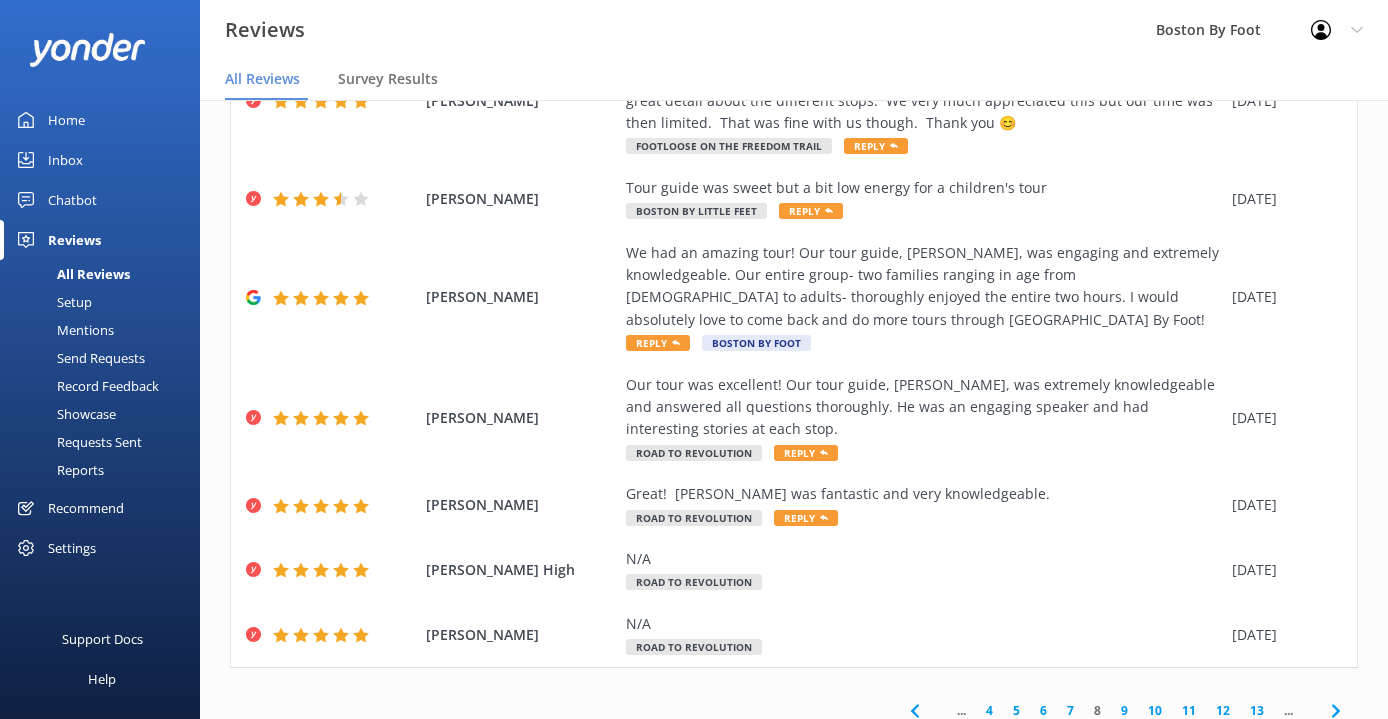 click on "7" at bounding box center [1070, 710] 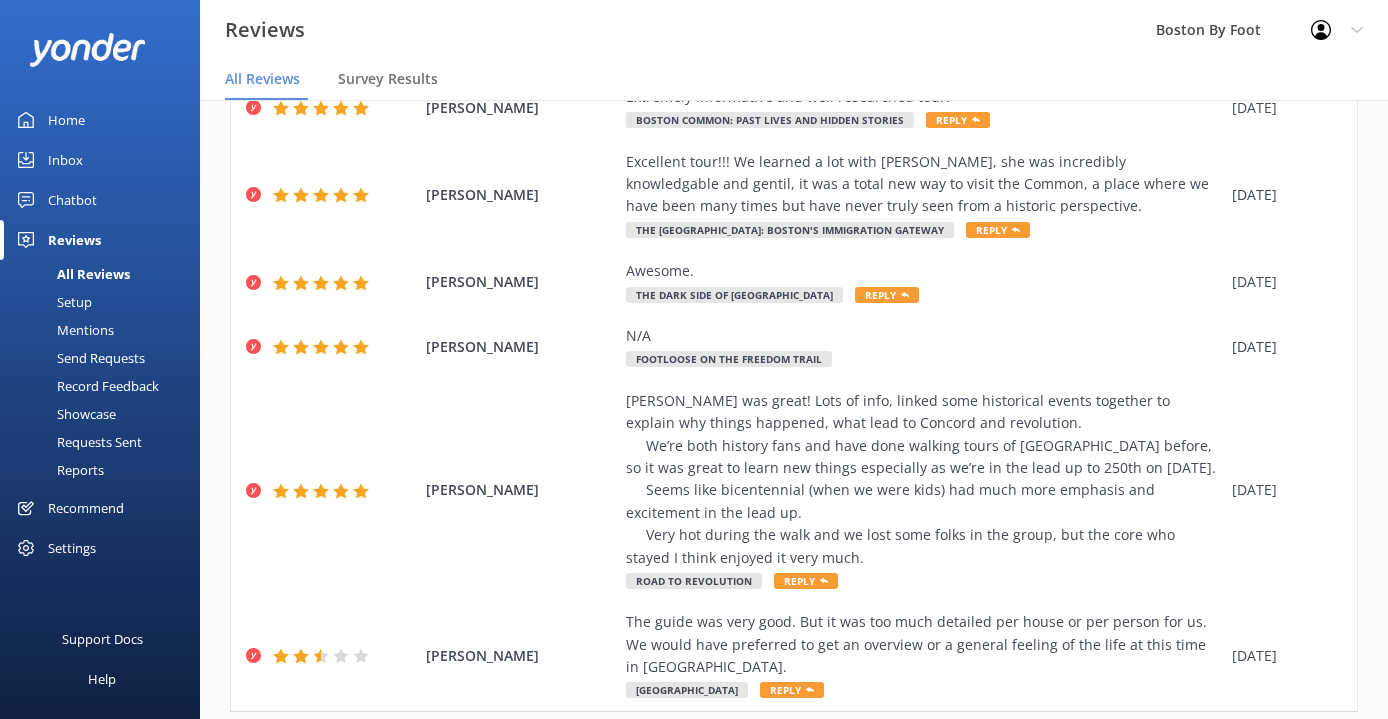 scroll, scrollTop: 561, scrollLeft: 0, axis: vertical 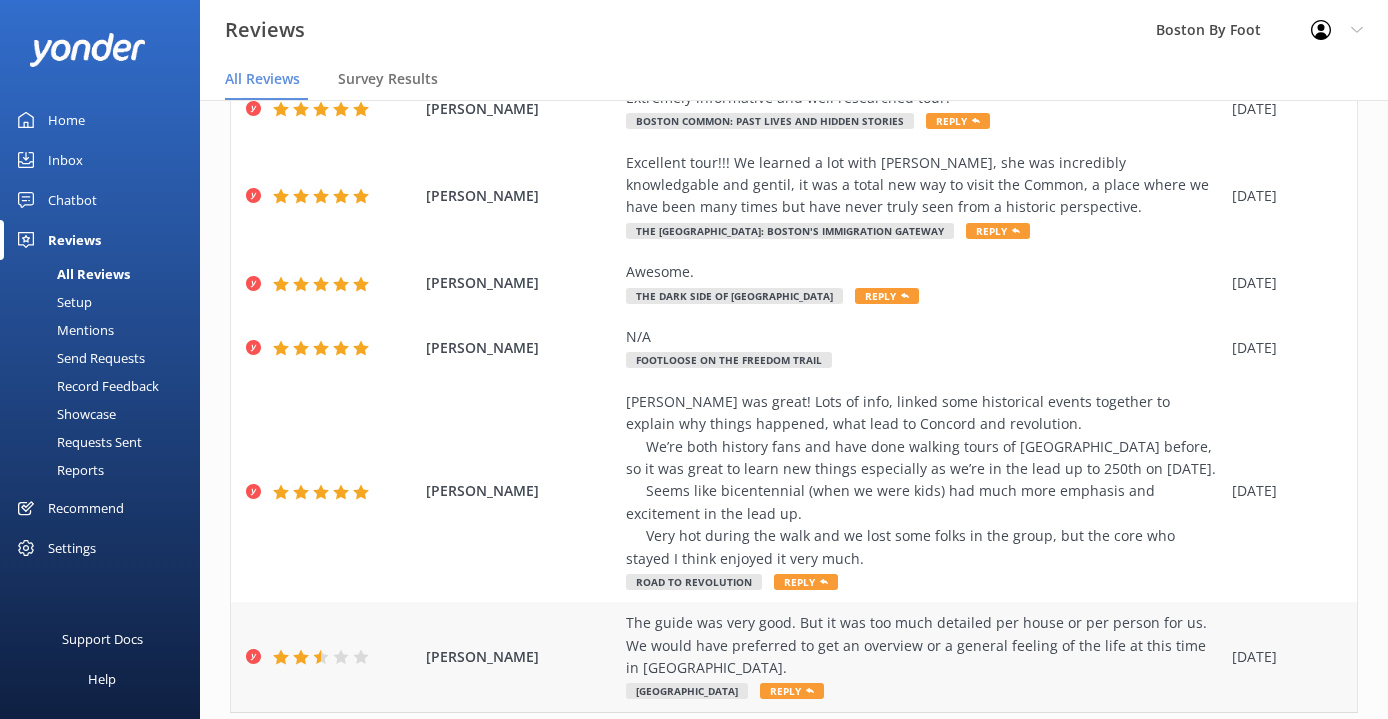 click on "The guide was very good. But it was too much detailed per house or per person for us. We would have preferred to get an overview or a general feeling of the life at this time in [GEOGRAPHIC_DATA]." at bounding box center (924, 645) 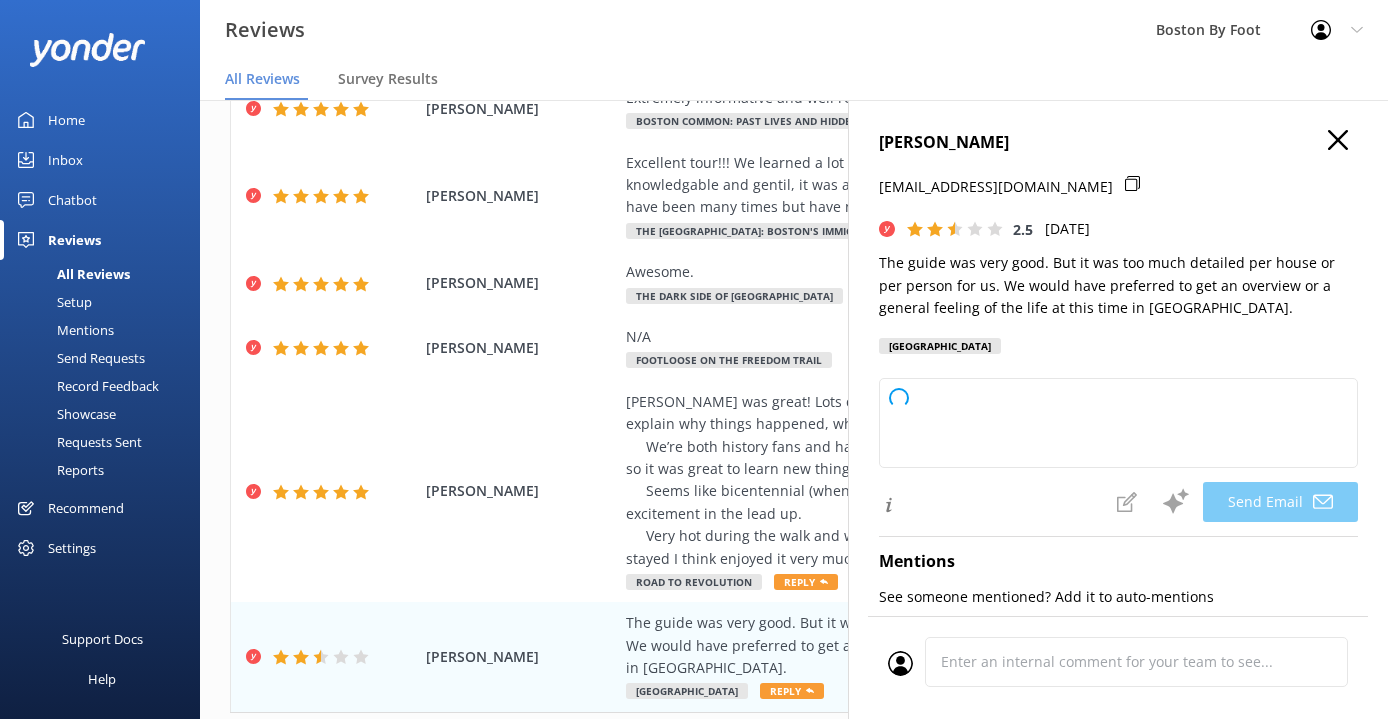 type on "Thank you for your feedback, [PERSON_NAME]. We appreciate your comments and will take them into account as we work to improve our tours. We're glad you found the guide knowledgeable, and we'll strive to provide more of the broad historical context you're looking for in the future. Thank you for sharing your experience!" 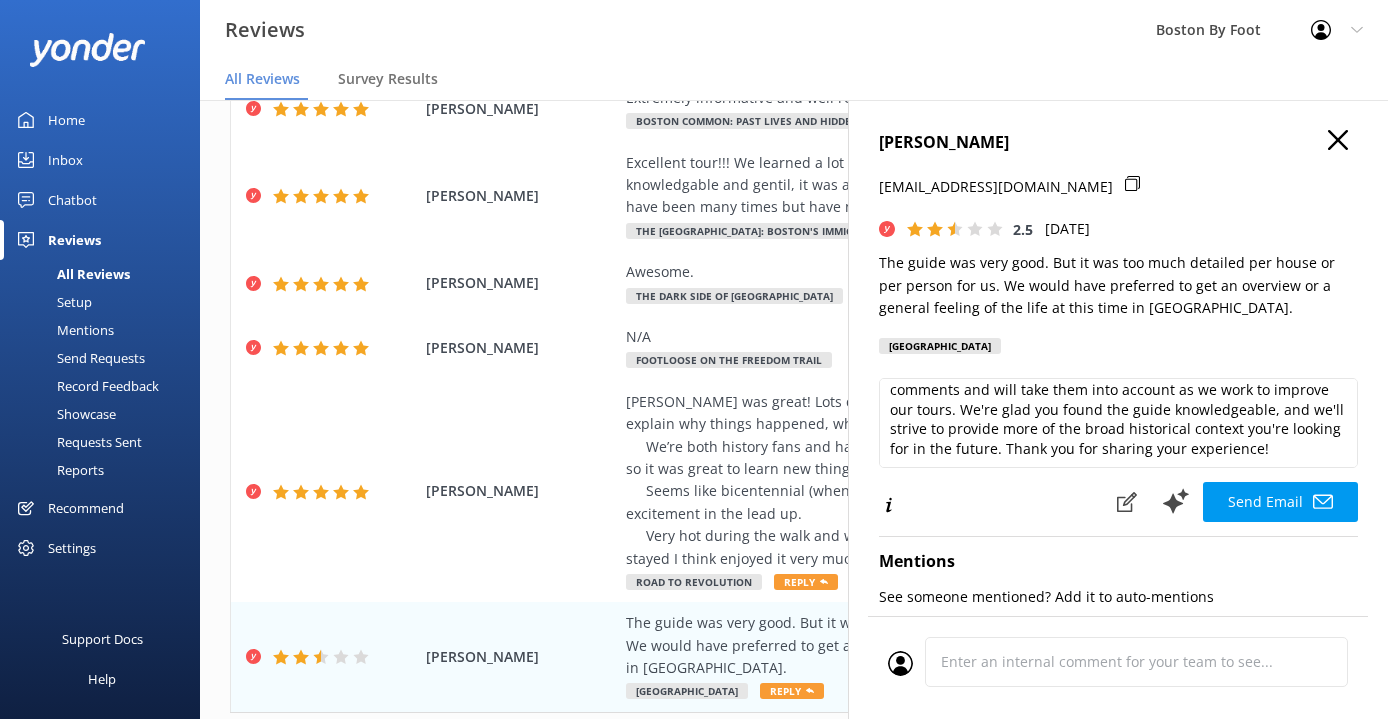 scroll, scrollTop: 27, scrollLeft: 0, axis: vertical 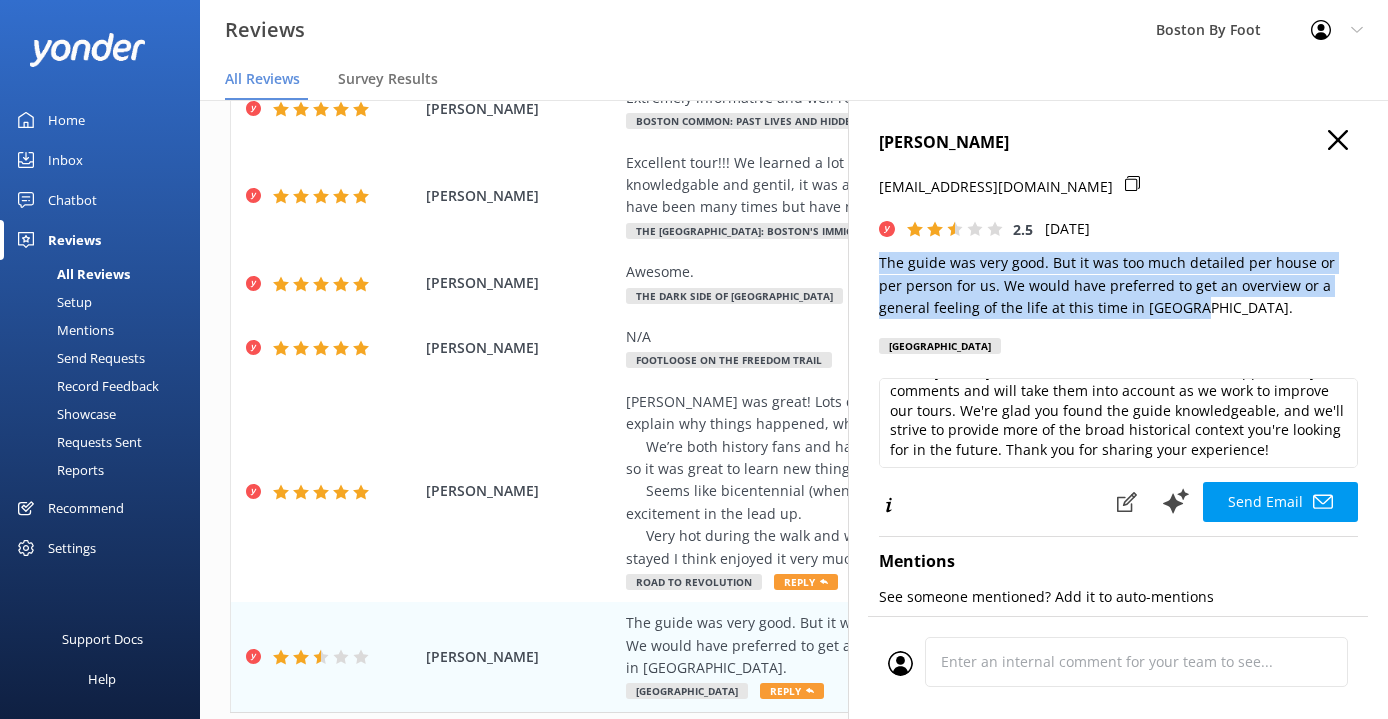 drag, startPoint x: 1158, startPoint y: 306, endPoint x: 864, endPoint y: 263, distance: 297.12793 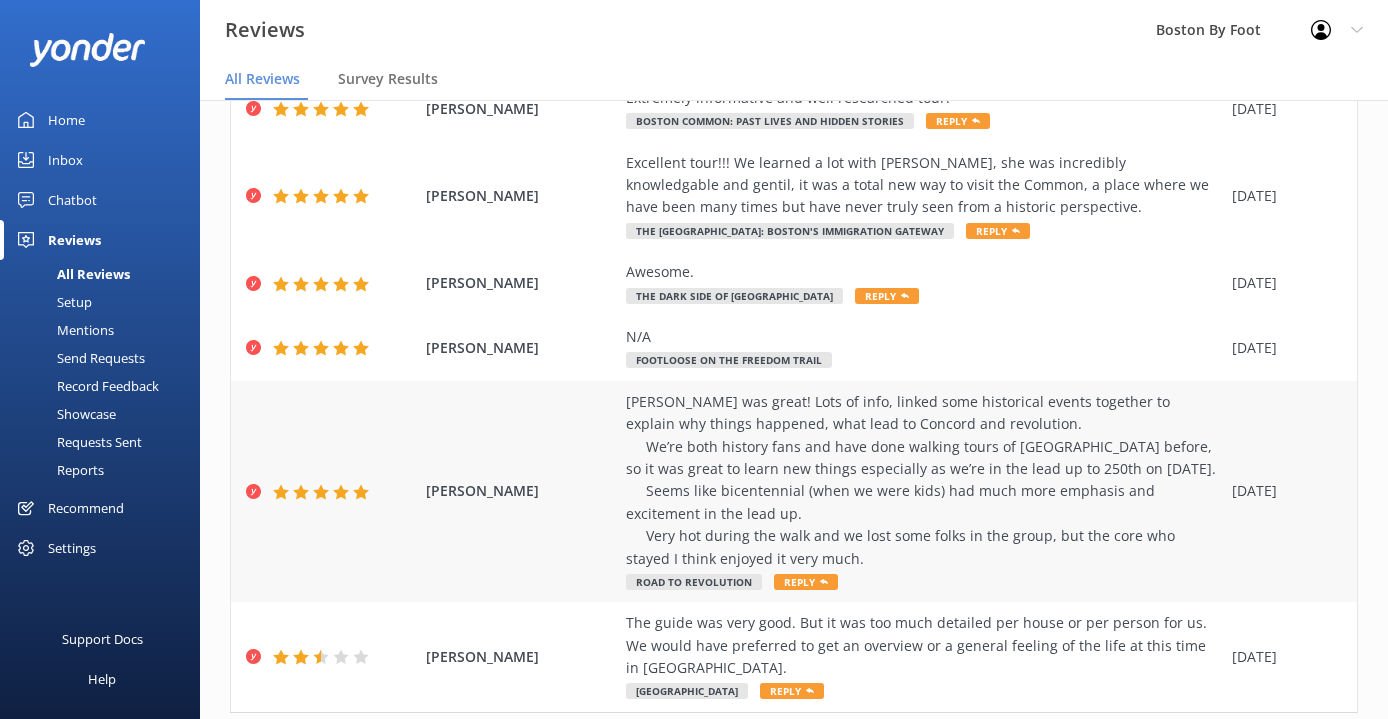 click on "[PERSON_NAME] was great! Lots of info, linked some historical events together to explain why things happened, what lead to Concord and revolution.
We’re both history fans and have done walking tours of [GEOGRAPHIC_DATA] before, so it was great to learn new things especially as we’re in the lead up to 250th on [DATE].
Seems like bicentennial (when we were kids) had much more emphasis and excitement in the lead up.
Very hot during the walk and we lost some folks in the group, but the core who stayed I think enjoyed it very much." at bounding box center (924, 480) 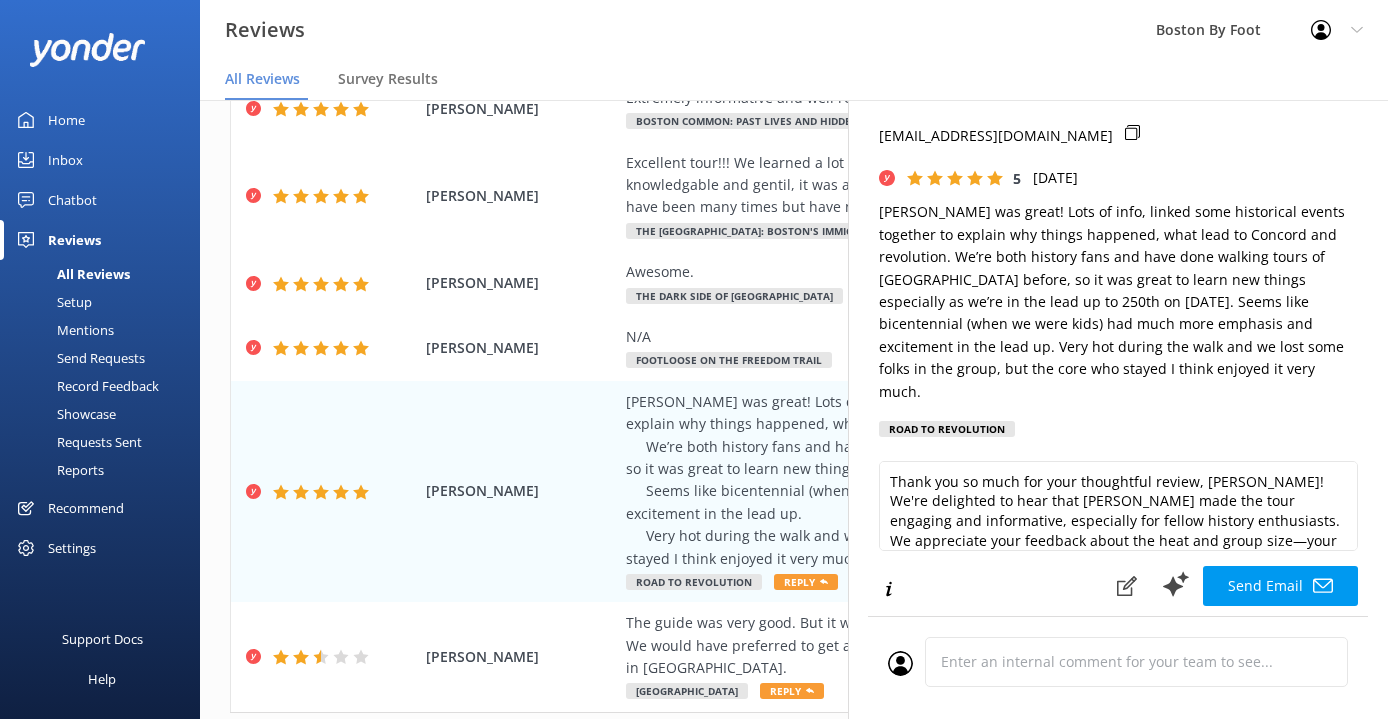 scroll, scrollTop: 49, scrollLeft: 0, axis: vertical 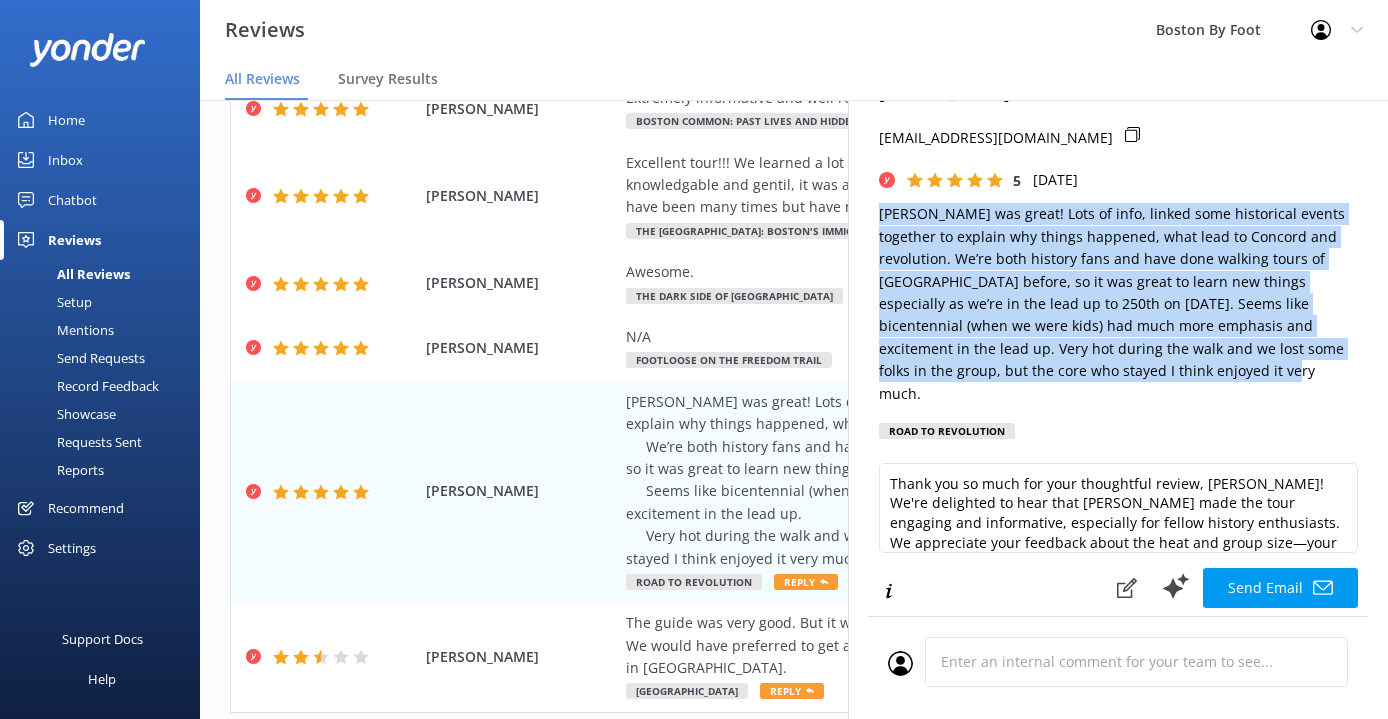 drag, startPoint x: 1029, startPoint y: 368, endPoint x: 869, endPoint y: 218, distance: 219.31712 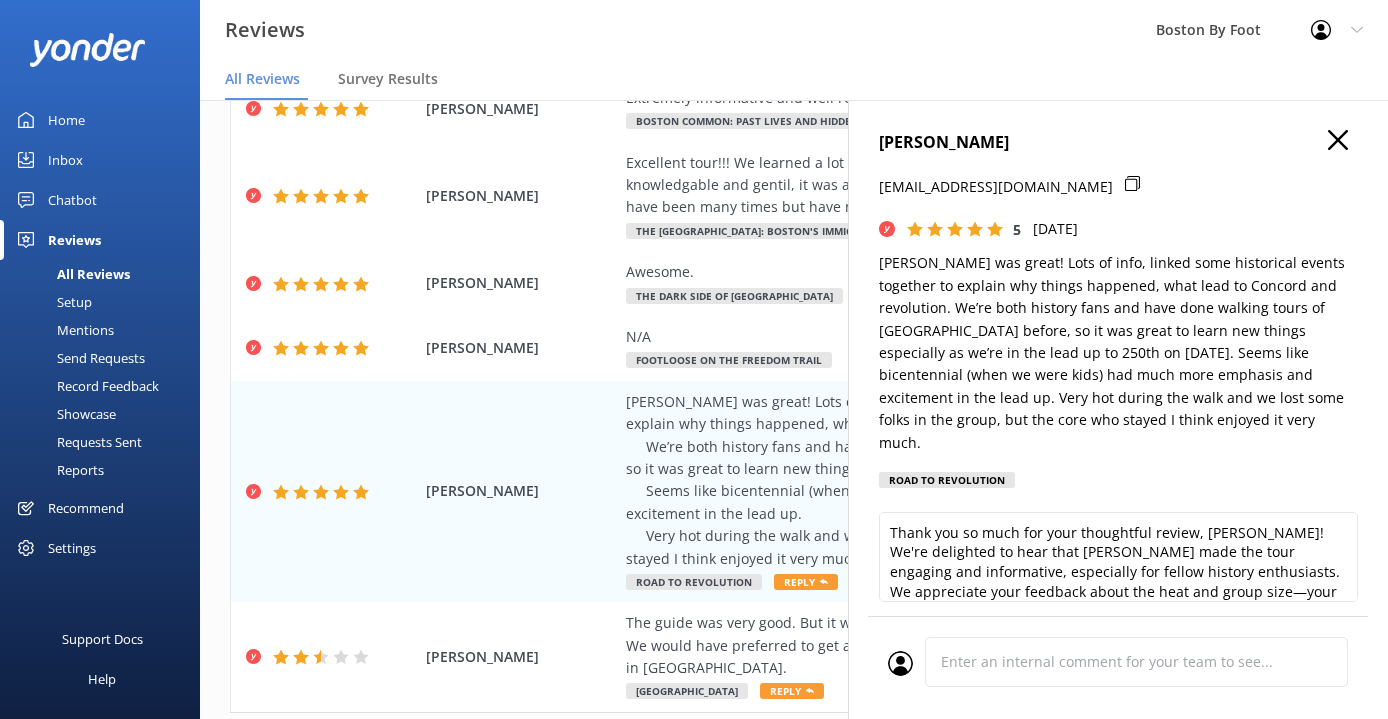scroll, scrollTop: 0, scrollLeft: 0, axis: both 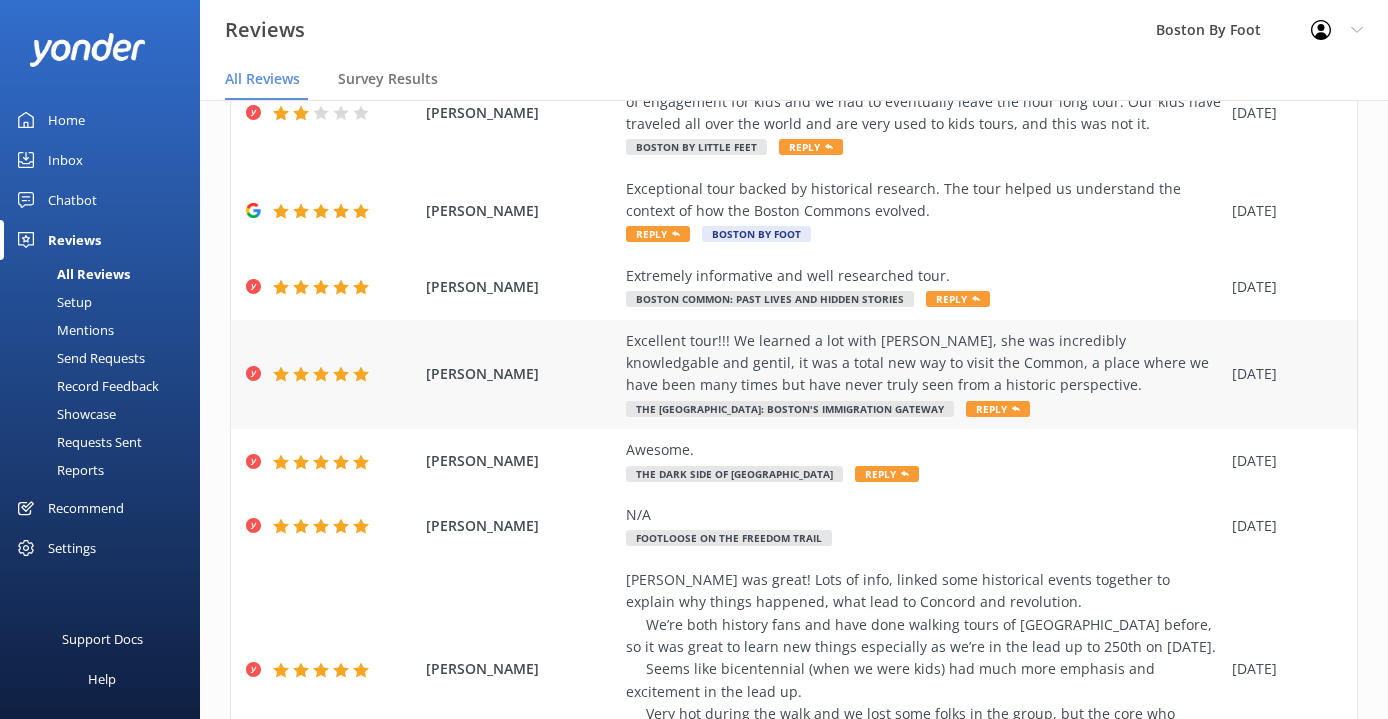 click on "Excellent tour!!! We learned a lot with [PERSON_NAME], she was incredibly knowledgable and gentil, it was a total new way to visit the Common, a place where we have been many times but have never truly seen from a historic perspective." at bounding box center (924, 363) 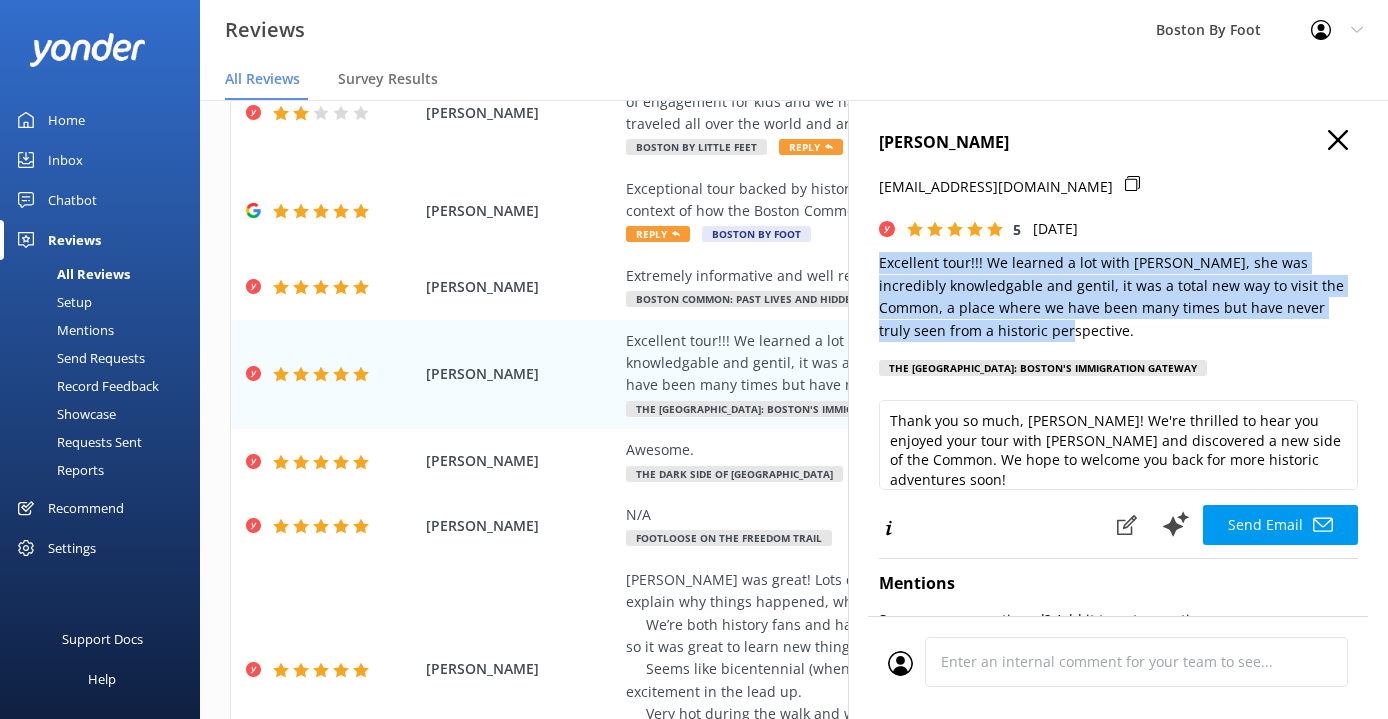 drag, startPoint x: 1023, startPoint y: 333, endPoint x: 870, endPoint y: 262, distance: 168.67128 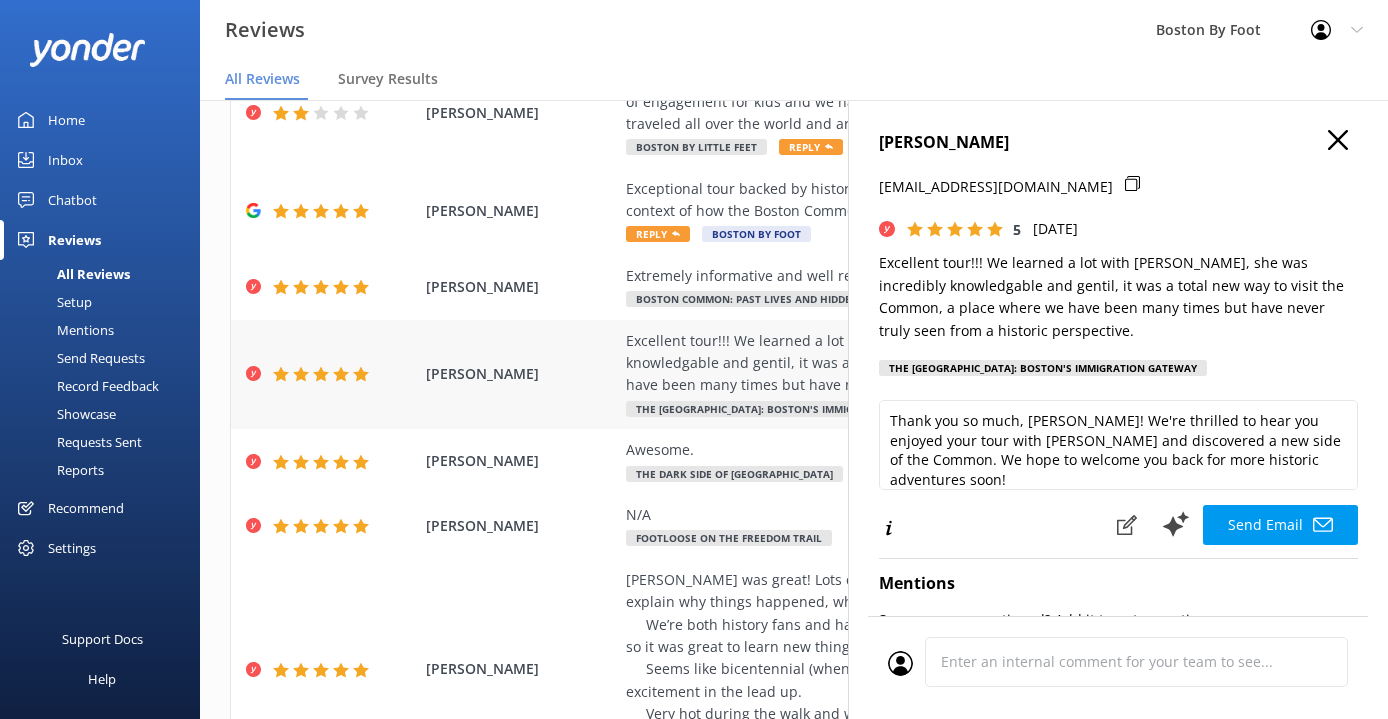 scroll, scrollTop: 0, scrollLeft: 0, axis: both 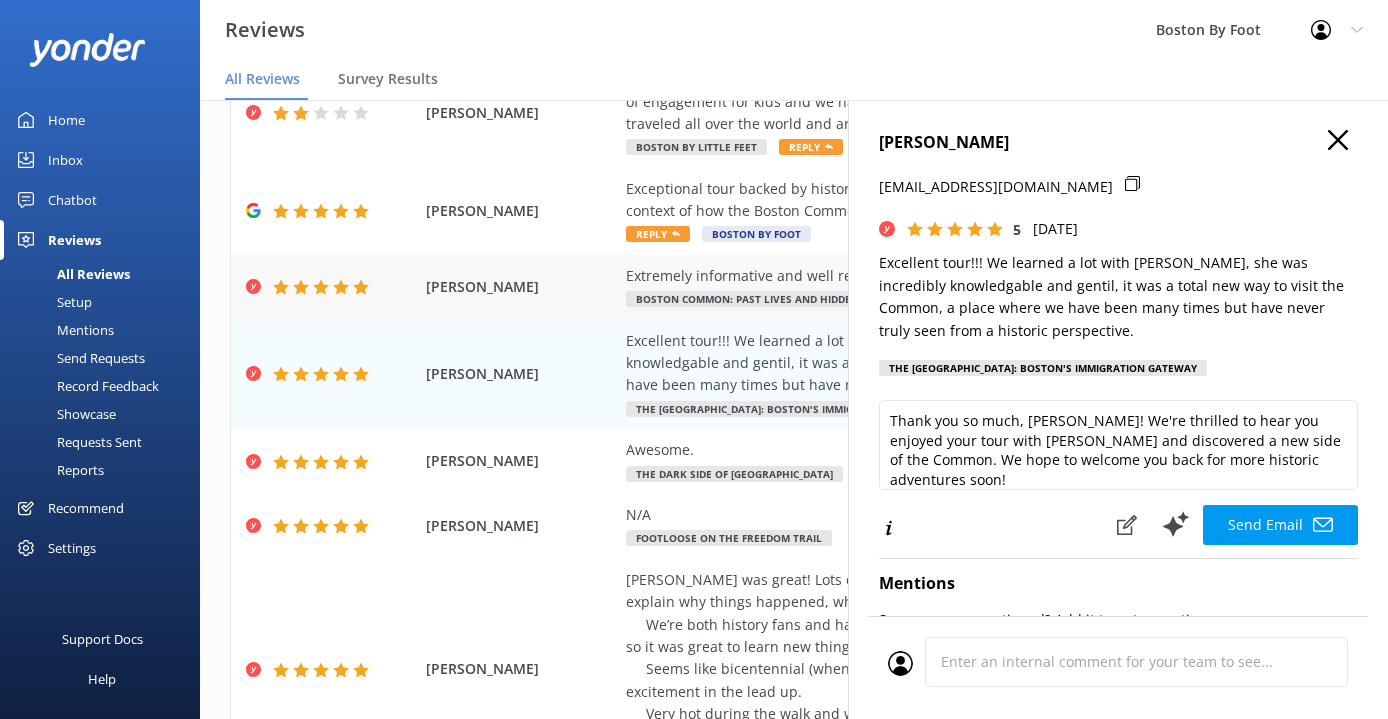 click on "Extremely informative and well researched tour." at bounding box center (924, 276) 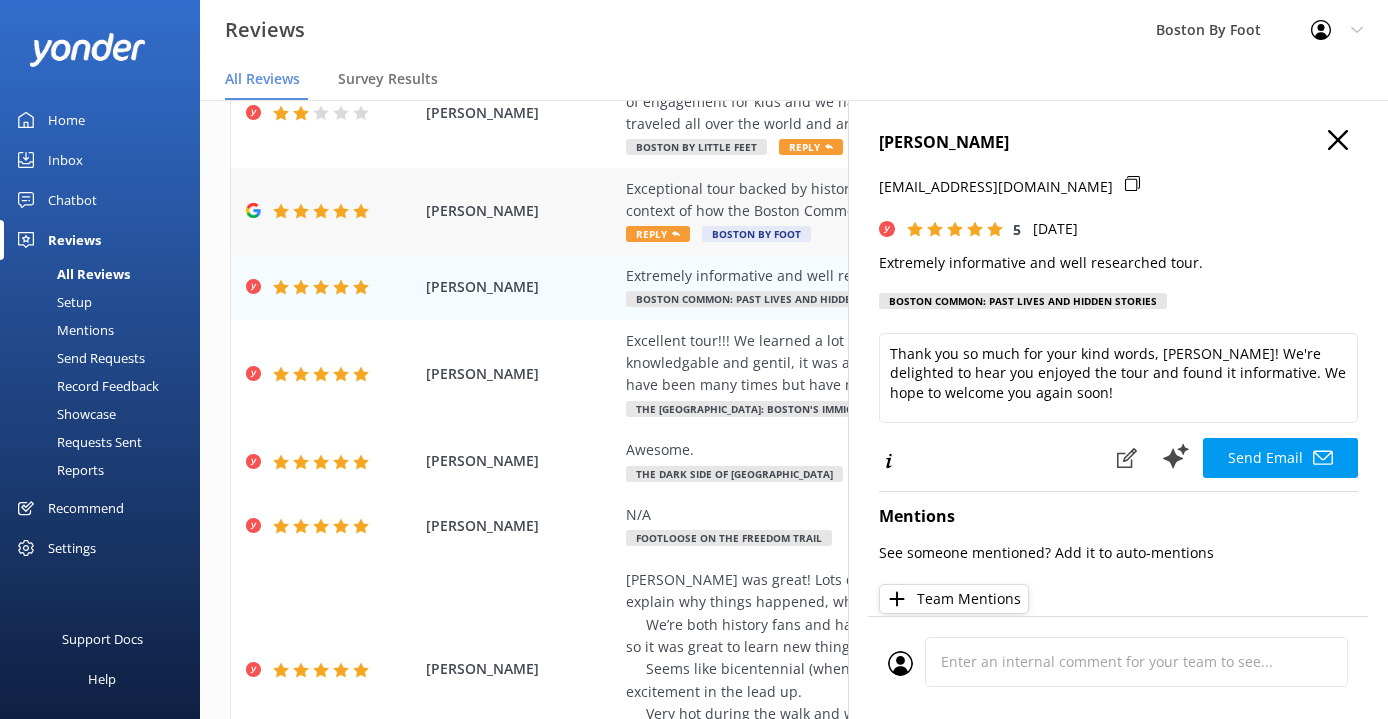 click on "Exceptional tour backed by historical research. The tour helped us understand the context of how the Boston Commons evolved." at bounding box center [924, 200] 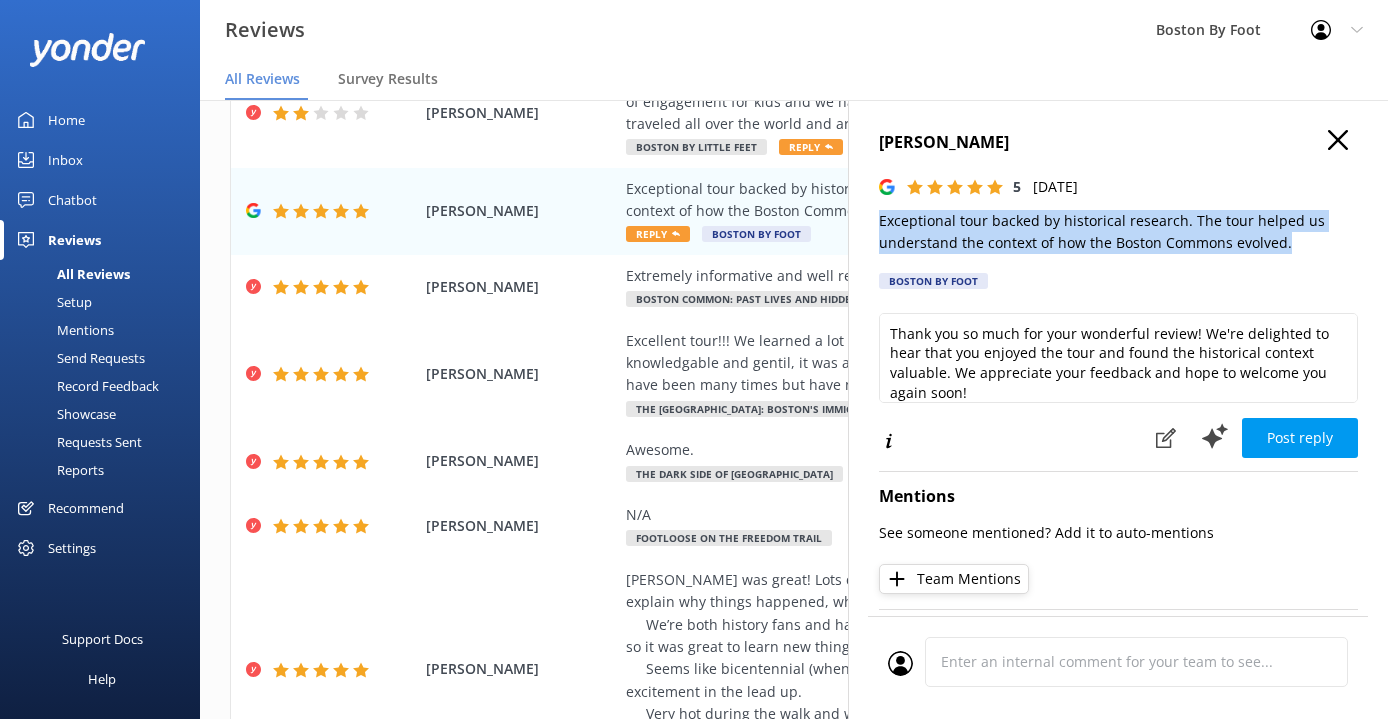drag, startPoint x: 1300, startPoint y: 238, endPoint x: 855, endPoint y: 222, distance: 445.28754 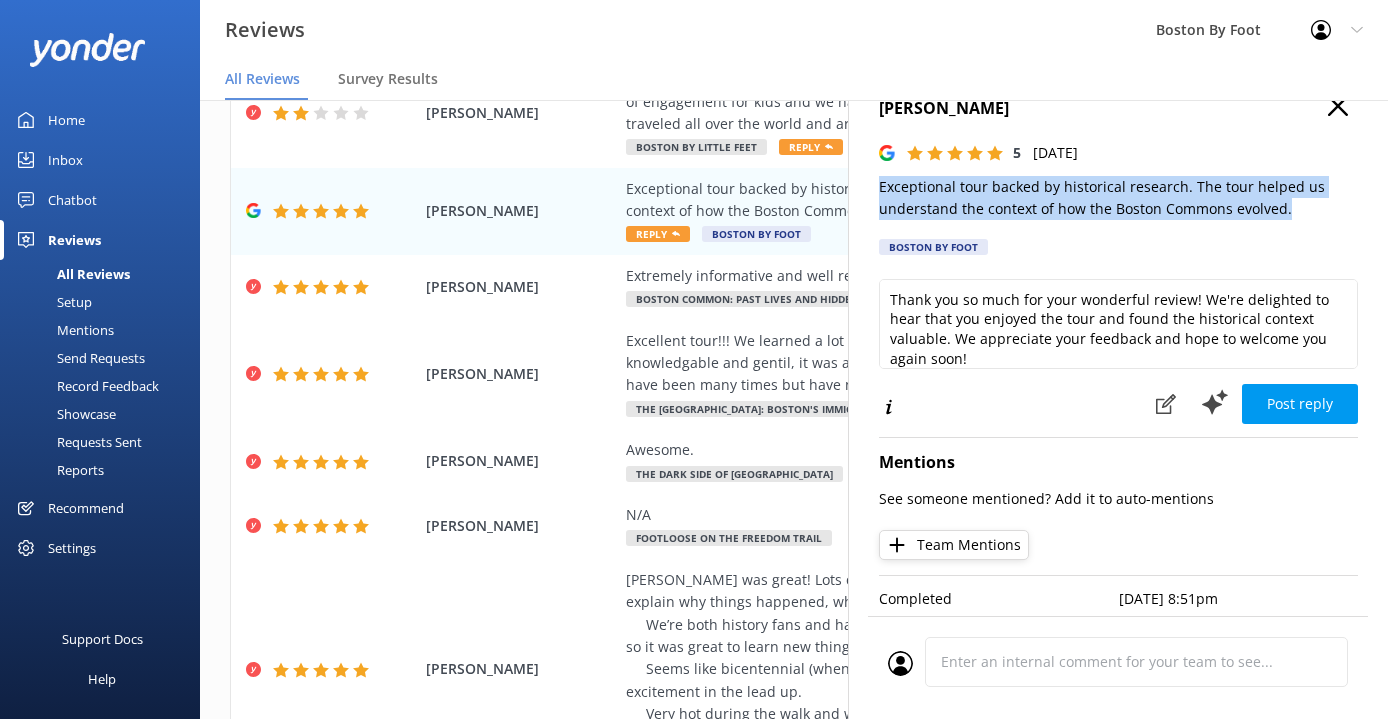 scroll, scrollTop: 32, scrollLeft: 0, axis: vertical 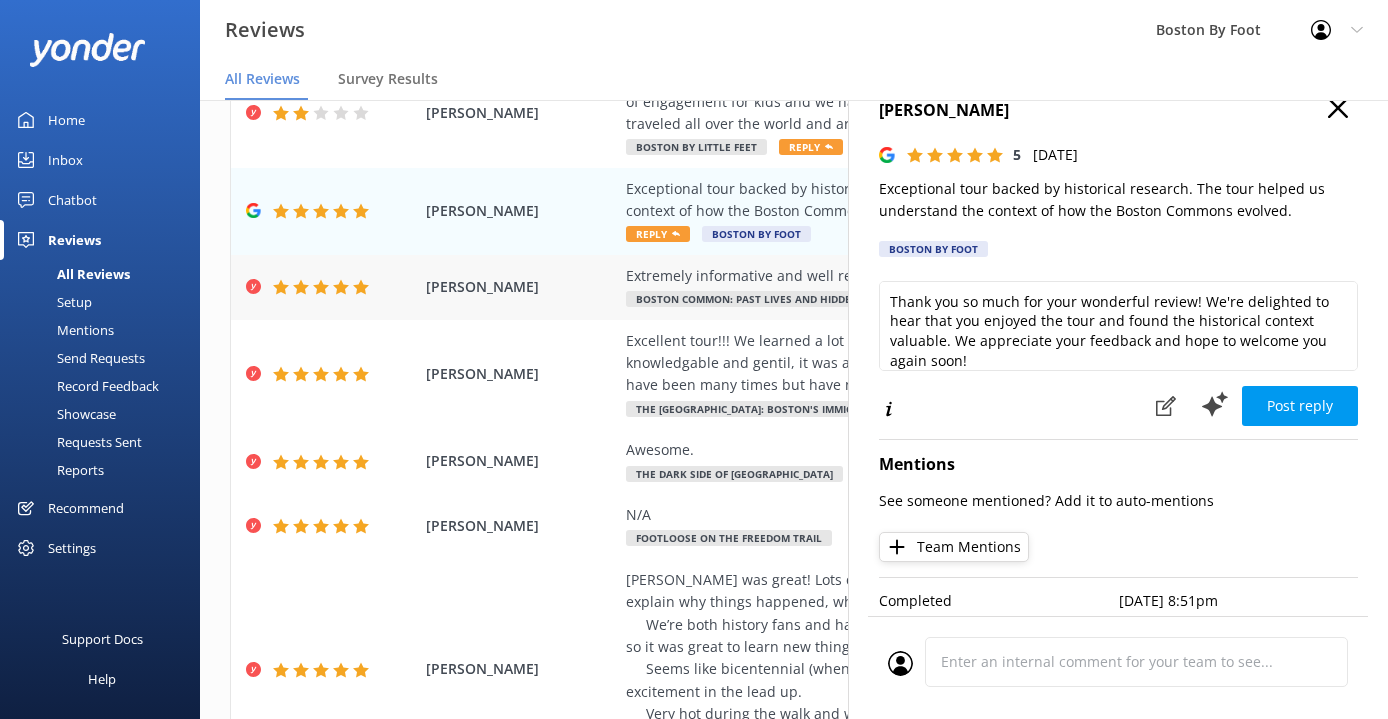 click on "Extremely informative and well researched tour." at bounding box center (924, 276) 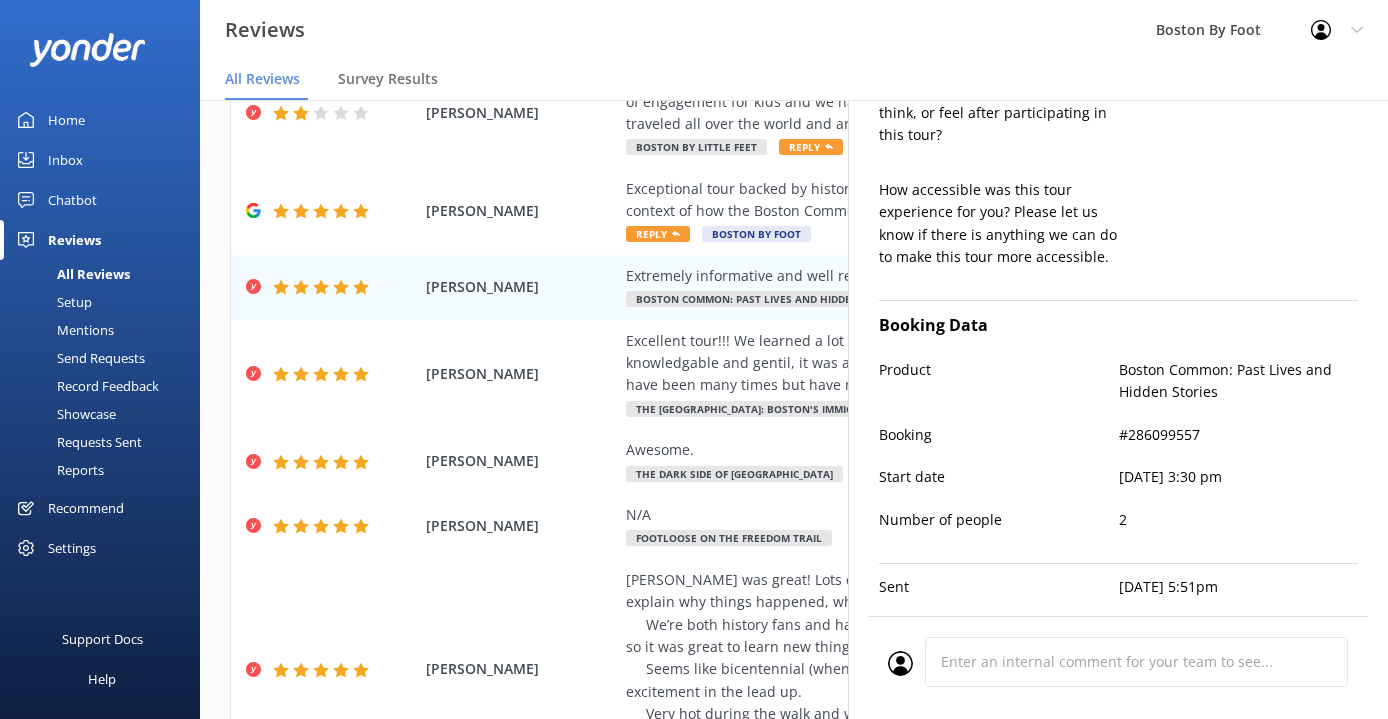 scroll, scrollTop: 760, scrollLeft: 0, axis: vertical 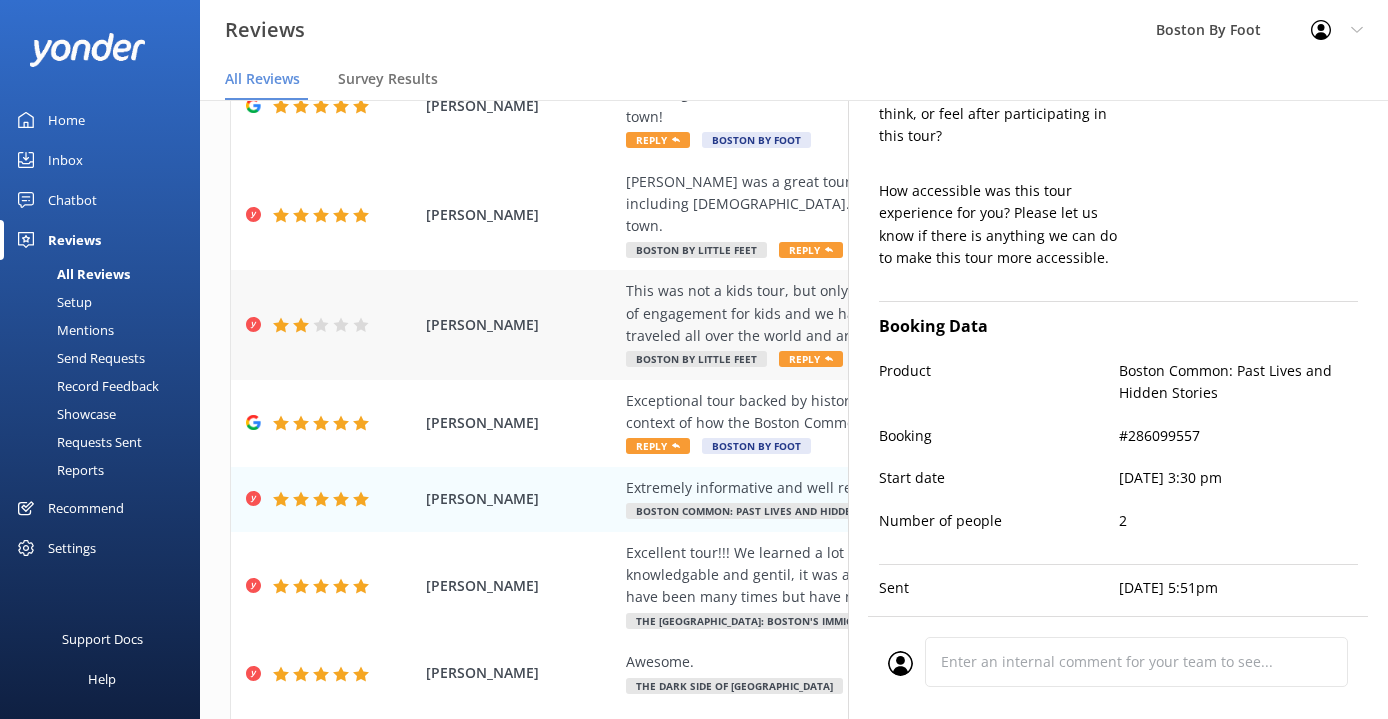 click on "This was not a kids tour, but only a short tour. We were very disappointed with the level of engagement for kids and we had to eventually leave the hour long tour. Our kids have traveled all over the world and are very used to kids tours, and this was not it." at bounding box center (924, 313) 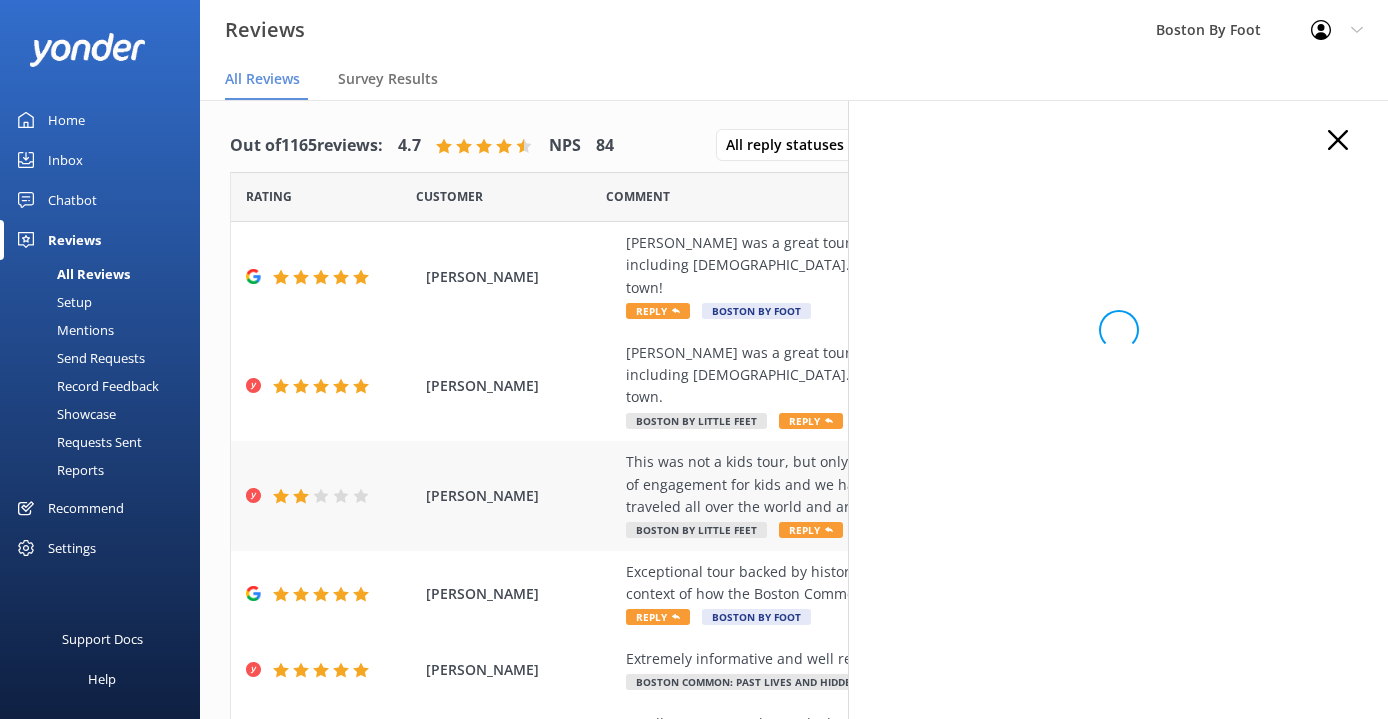 scroll, scrollTop: 0, scrollLeft: 0, axis: both 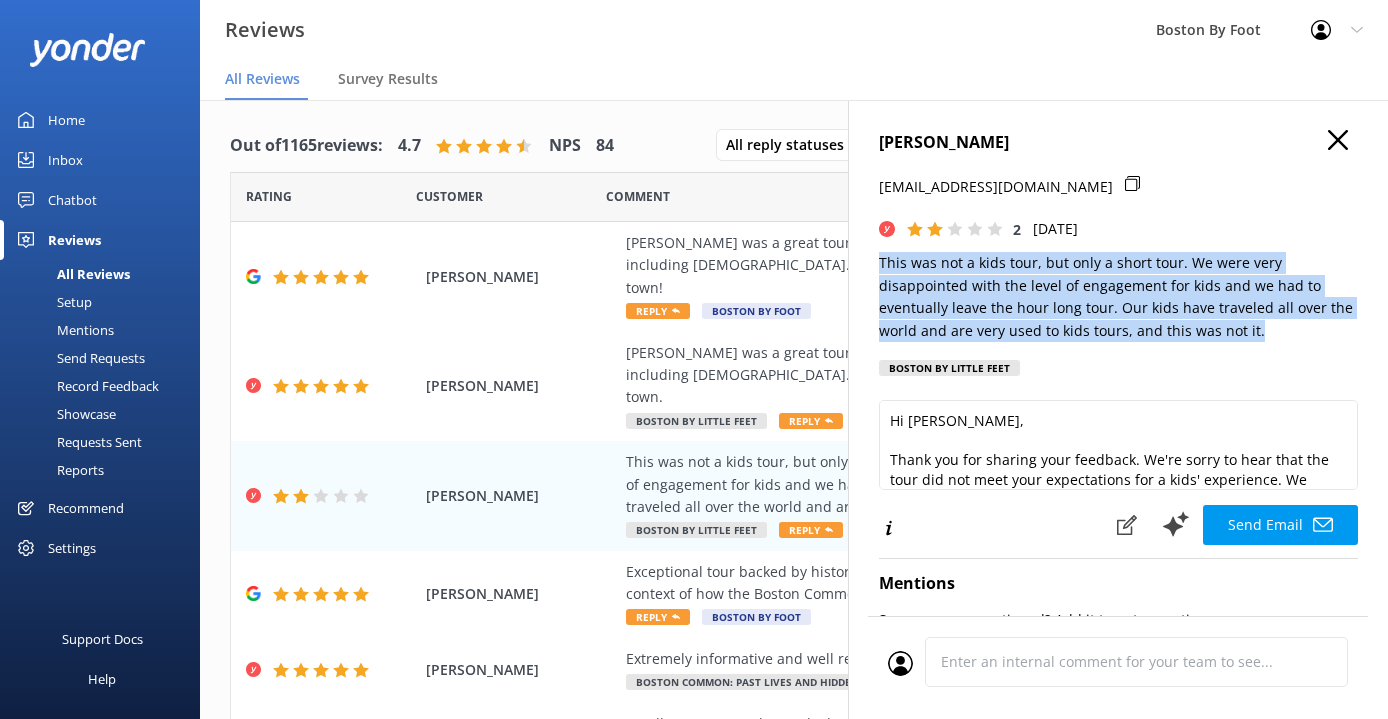 drag, startPoint x: 1259, startPoint y: 323, endPoint x: 869, endPoint y: 254, distance: 396.05682 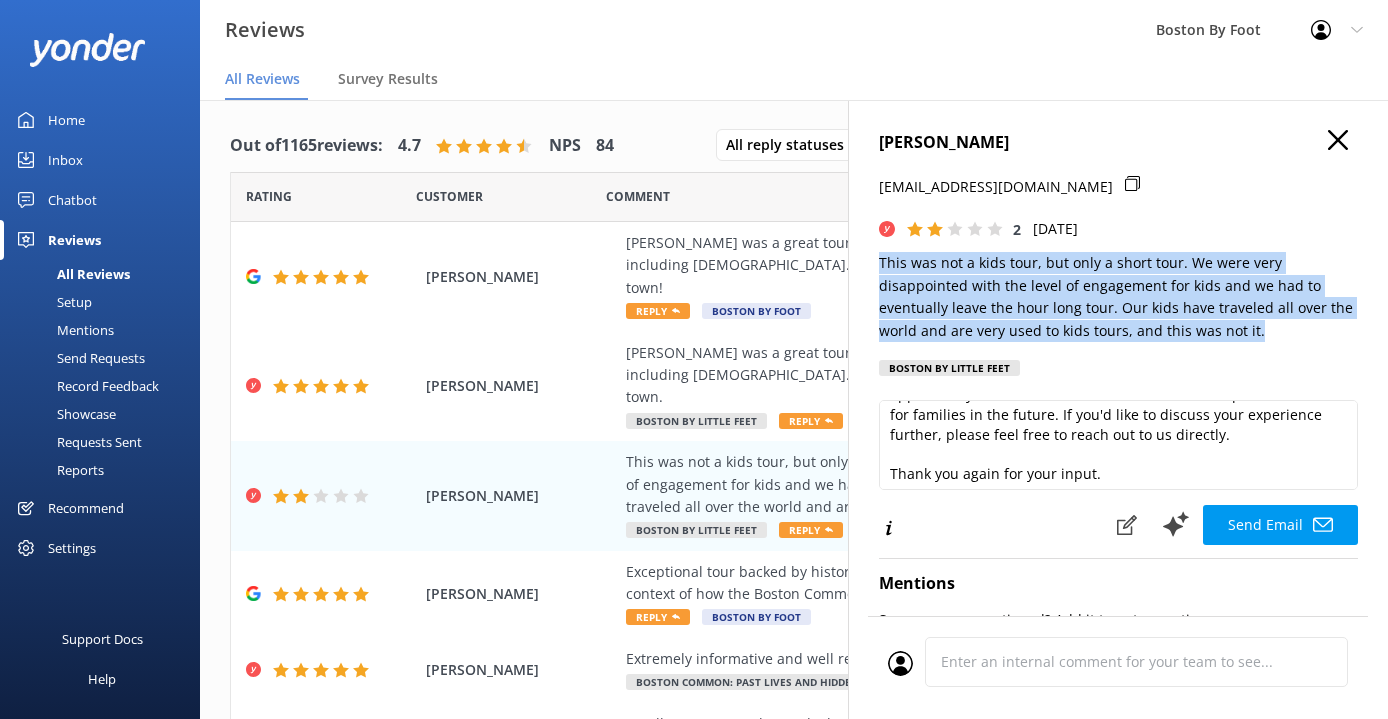 scroll, scrollTop: 103, scrollLeft: 0, axis: vertical 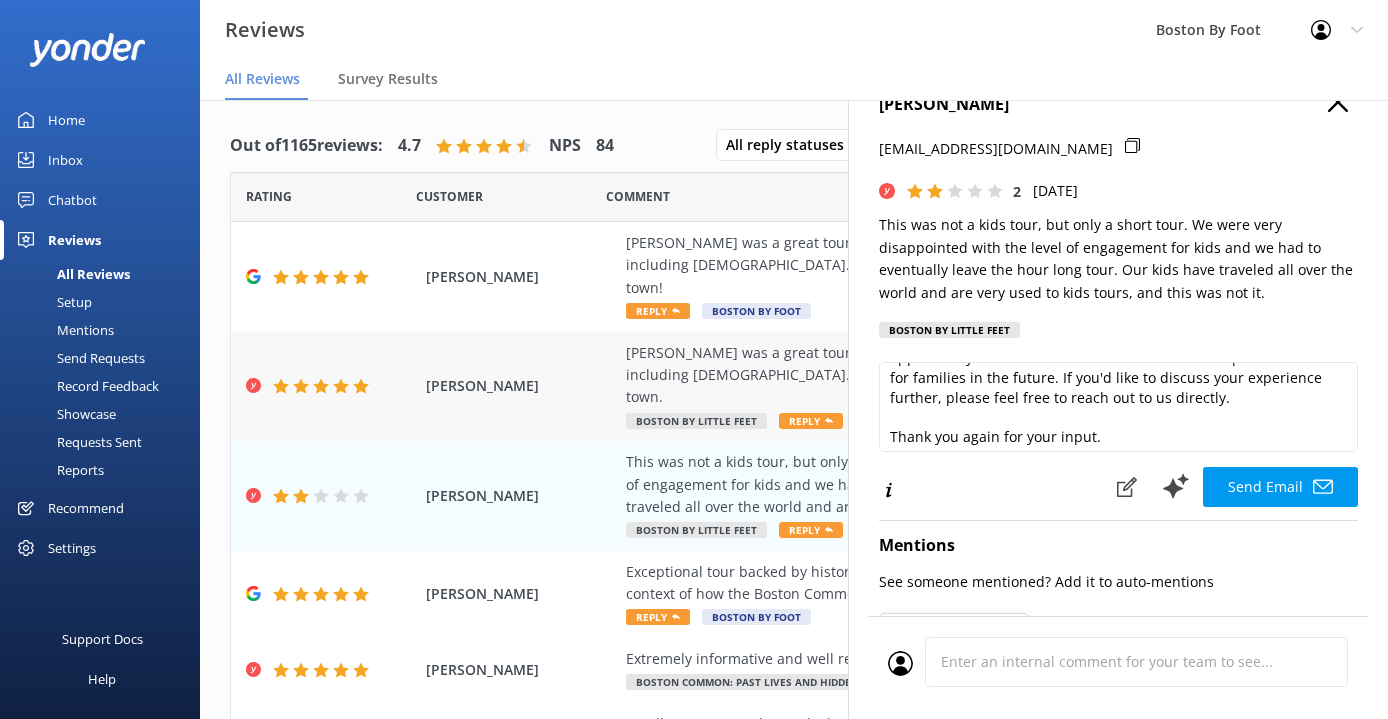 click on "[PERSON_NAME] was a great tour guide and our whole family enjoyed it very much, including [DEMOGRAPHIC_DATA]. Will definitely book another tour next time we’re in town." at bounding box center (924, 375) 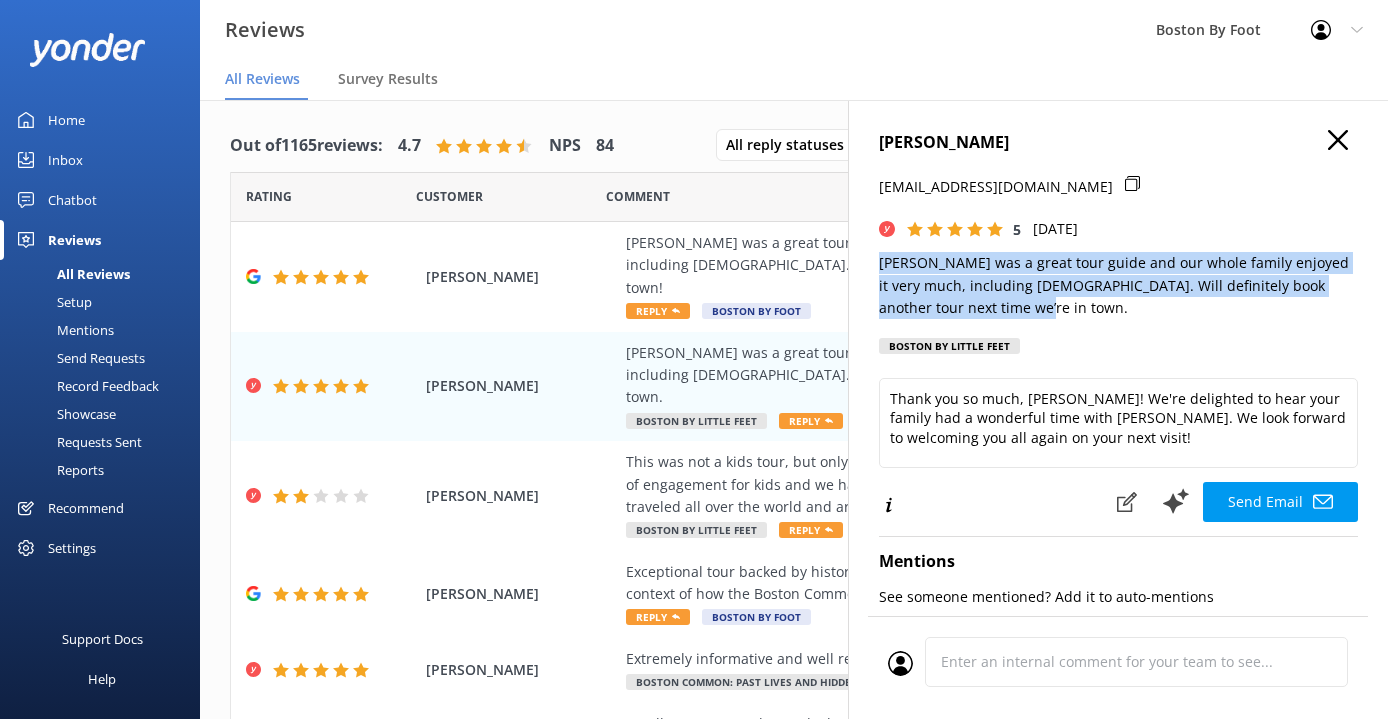 drag, startPoint x: 981, startPoint y: 304, endPoint x: 863, endPoint y: 256, distance: 127.38917 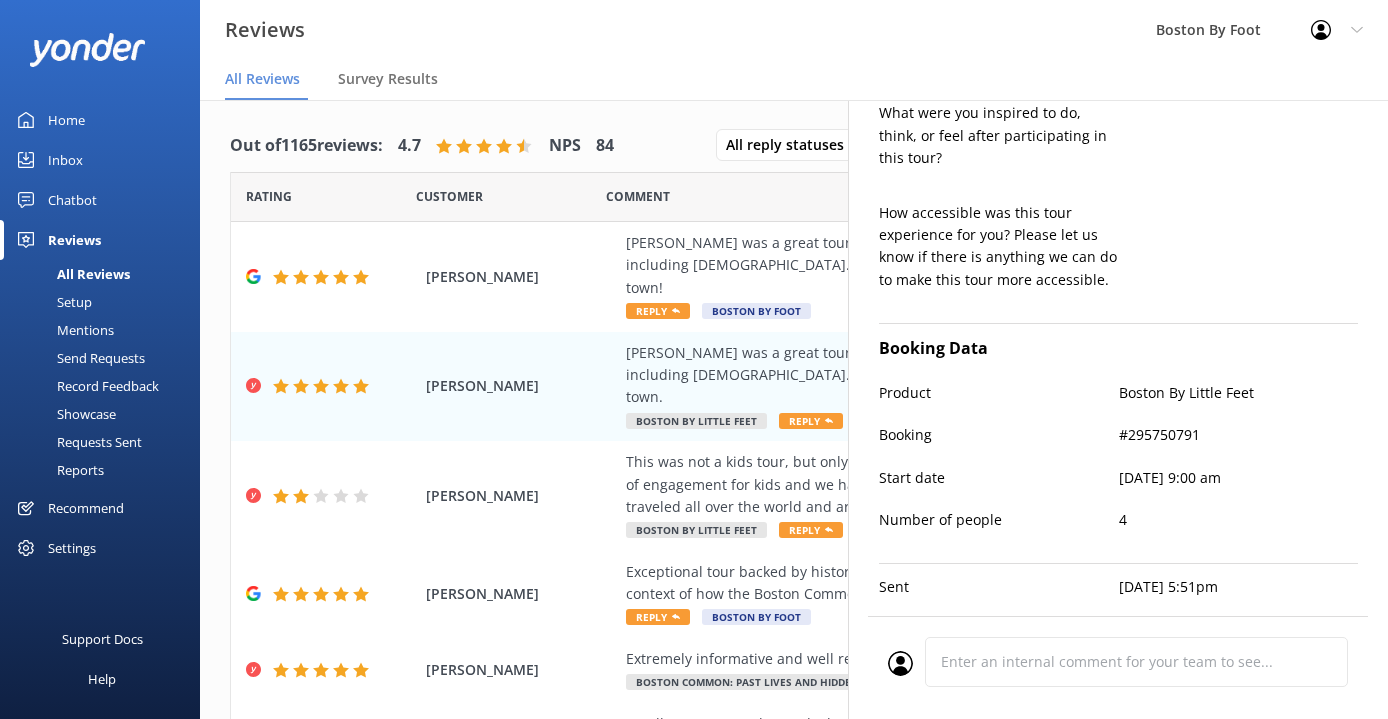 scroll, scrollTop: 782, scrollLeft: 0, axis: vertical 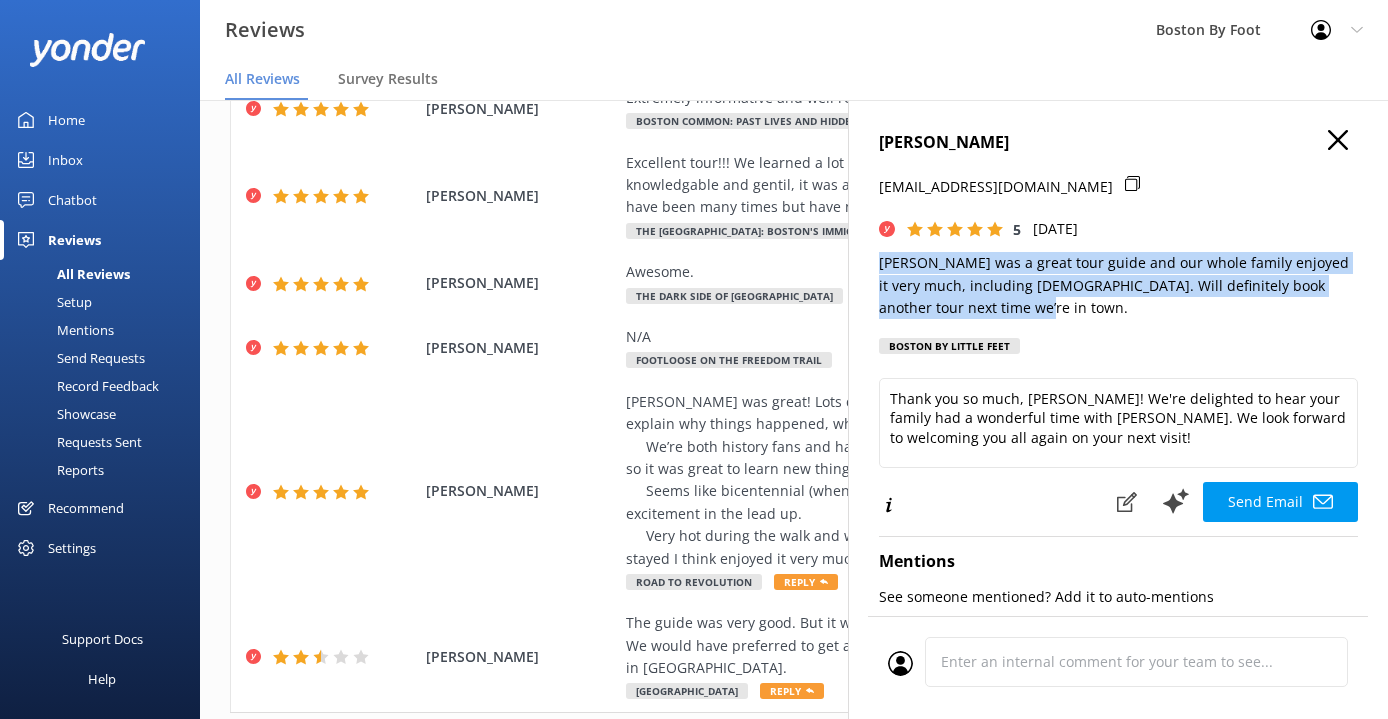 click 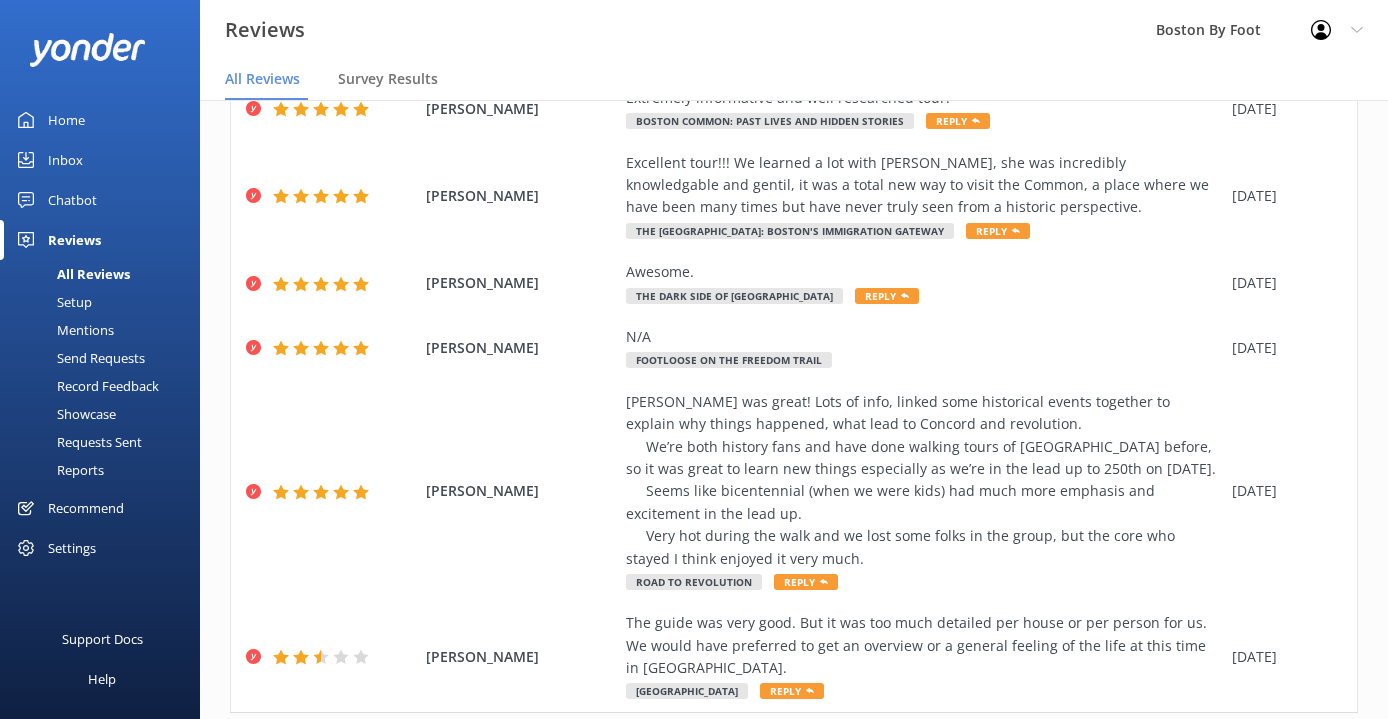 click on "6" at bounding box center [1077, 755] 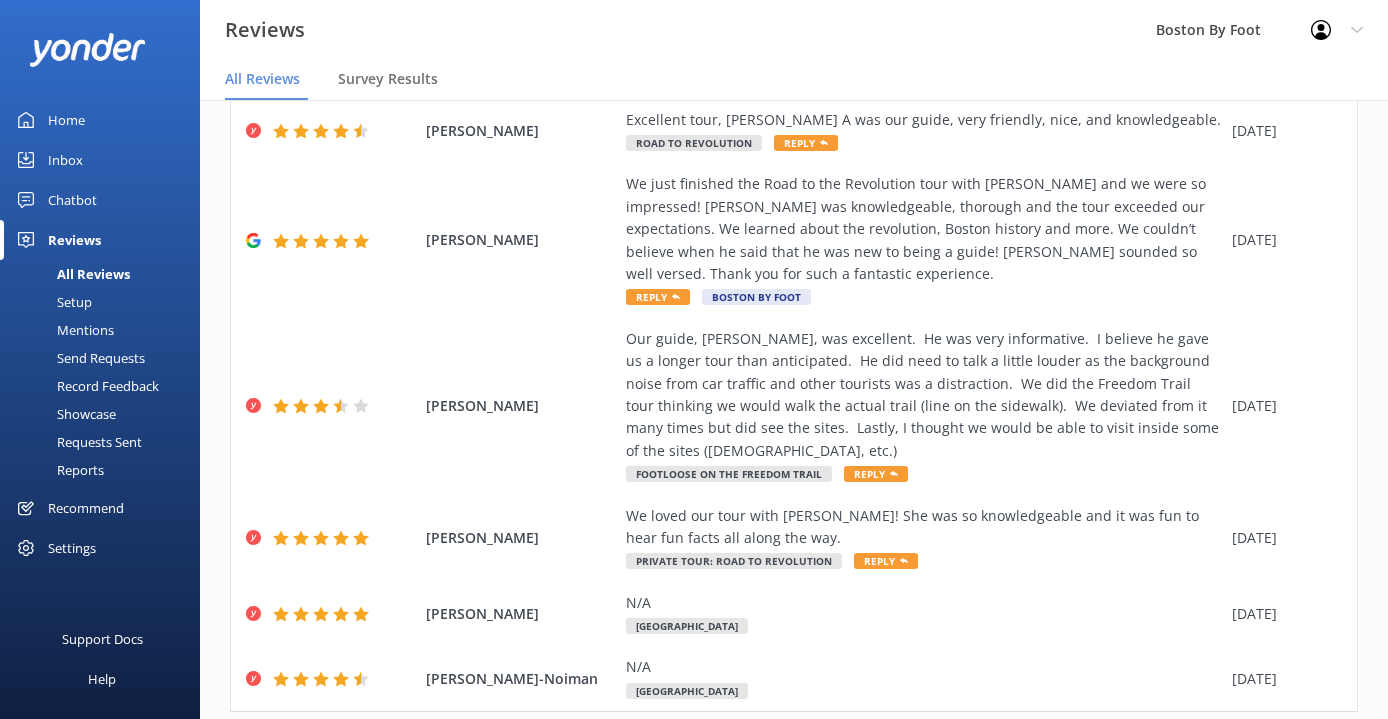 scroll, scrollTop: 583, scrollLeft: 0, axis: vertical 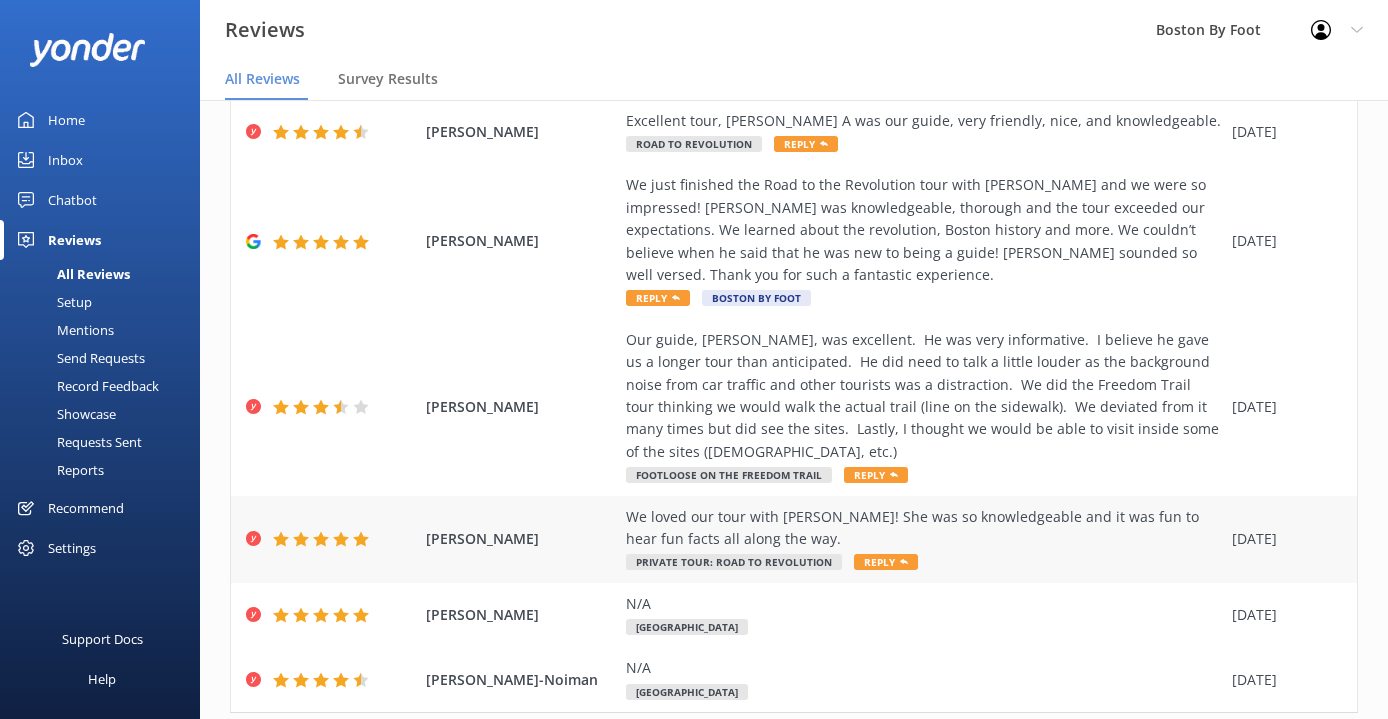 click on "We loved our tour with [PERSON_NAME]! She was so knowledgeable and it was fun to hear fun facts all along the way." at bounding box center [924, 528] 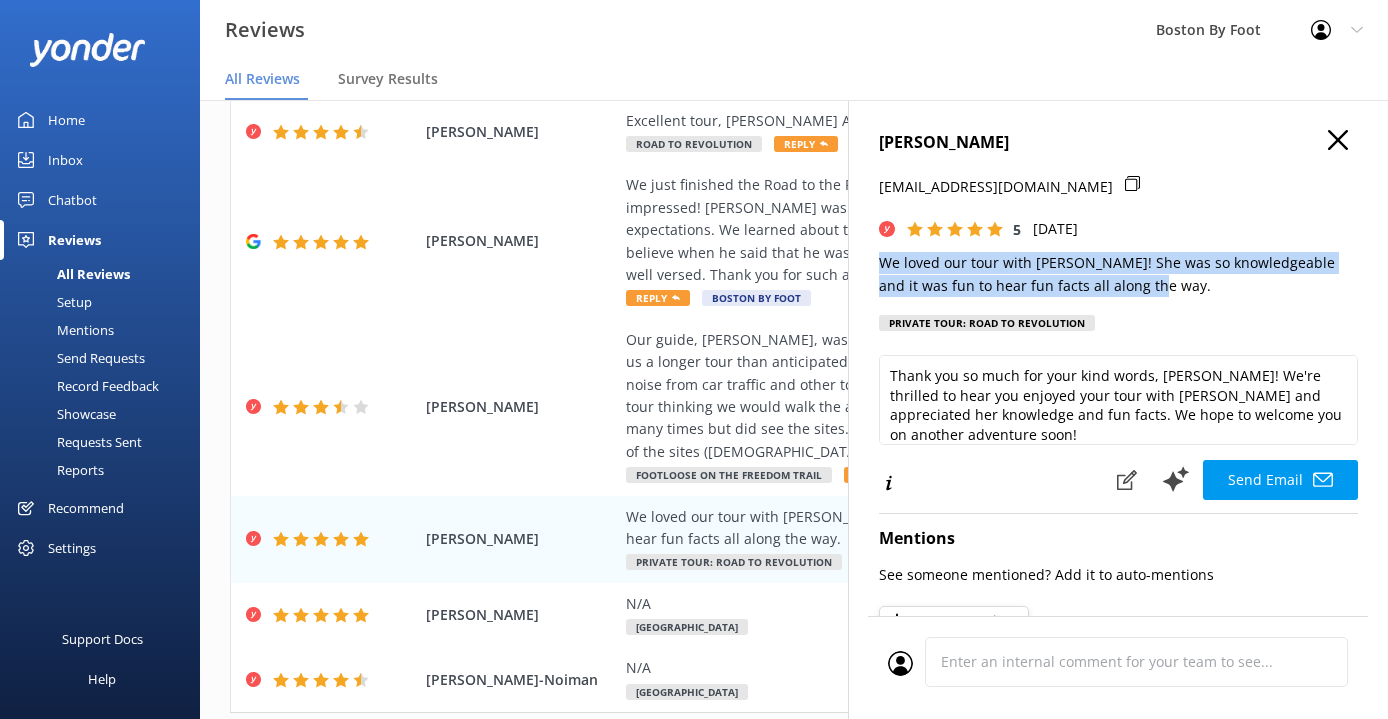 drag, startPoint x: 1134, startPoint y: 286, endPoint x: 873, endPoint y: 256, distance: 262.71848 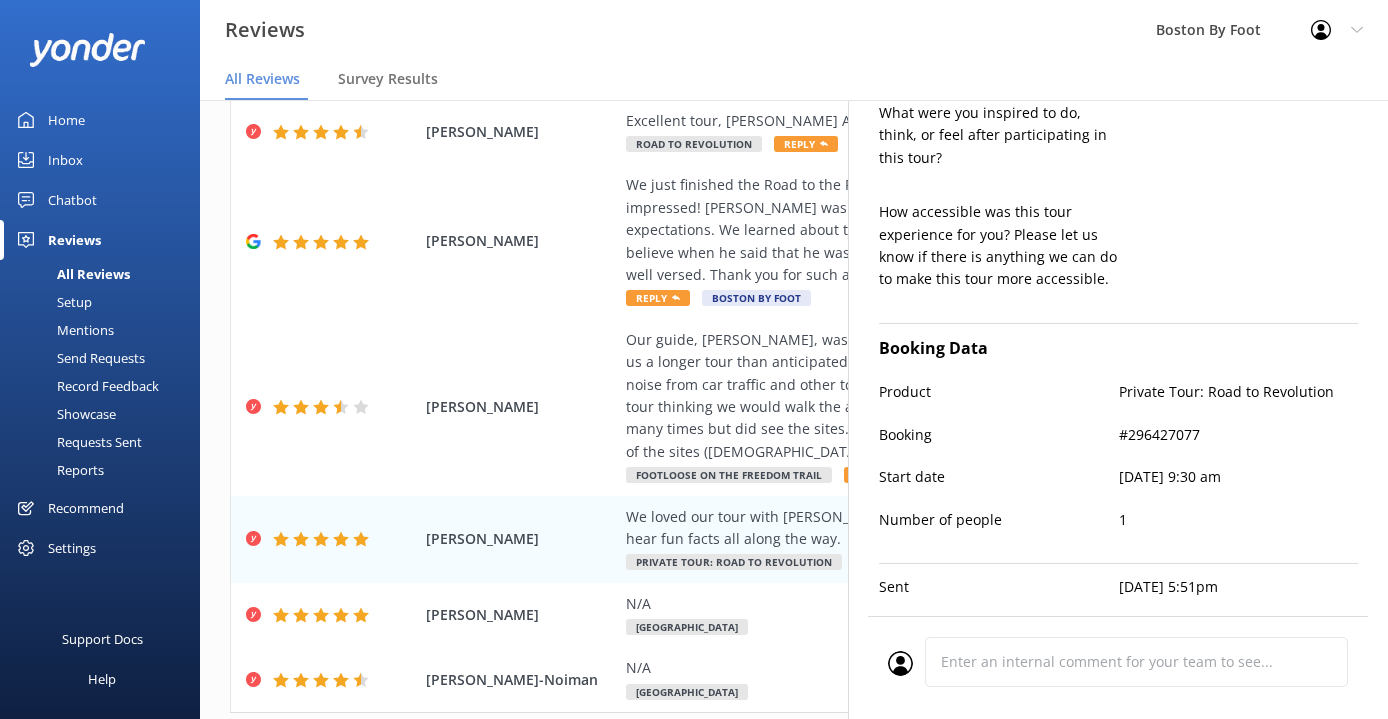 scroll, scrollTop: 760, scrollLeft: 0, axis: vertical 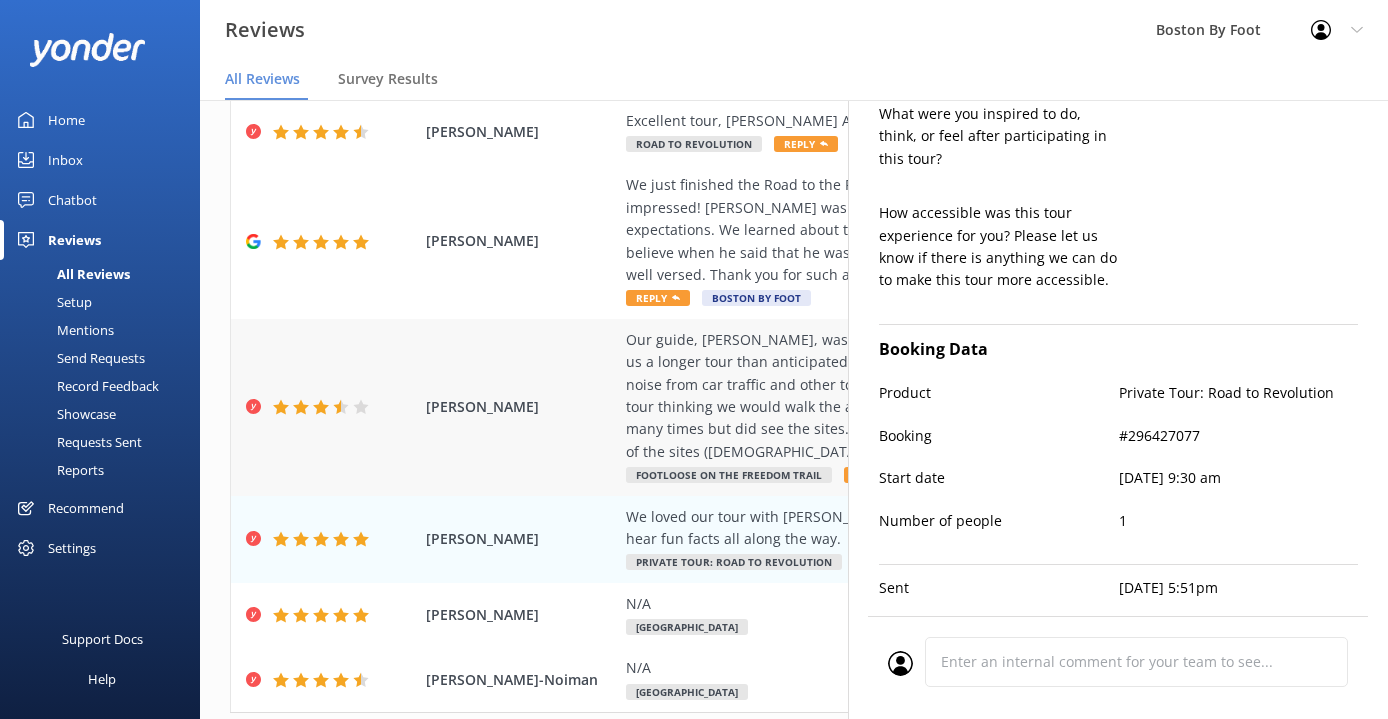 click on "Our guide, [PERSON_NAME], was excellent.  He was very informative.  I believe he gave us a longer tour than anticipated.  He did need to talk a little louder as the background noise from car traffic and other tourists was a distraction.  We did the Freedom Trail tour thinking we would walk the actual trail (line on the sidewalk).  We deviated from it many times but did see the sites.  Lastly, I thought we would be able to visit inside some of the sites ([DEMOGRAPHIC_DATA], etc.)" at bounding box center [924, 396] 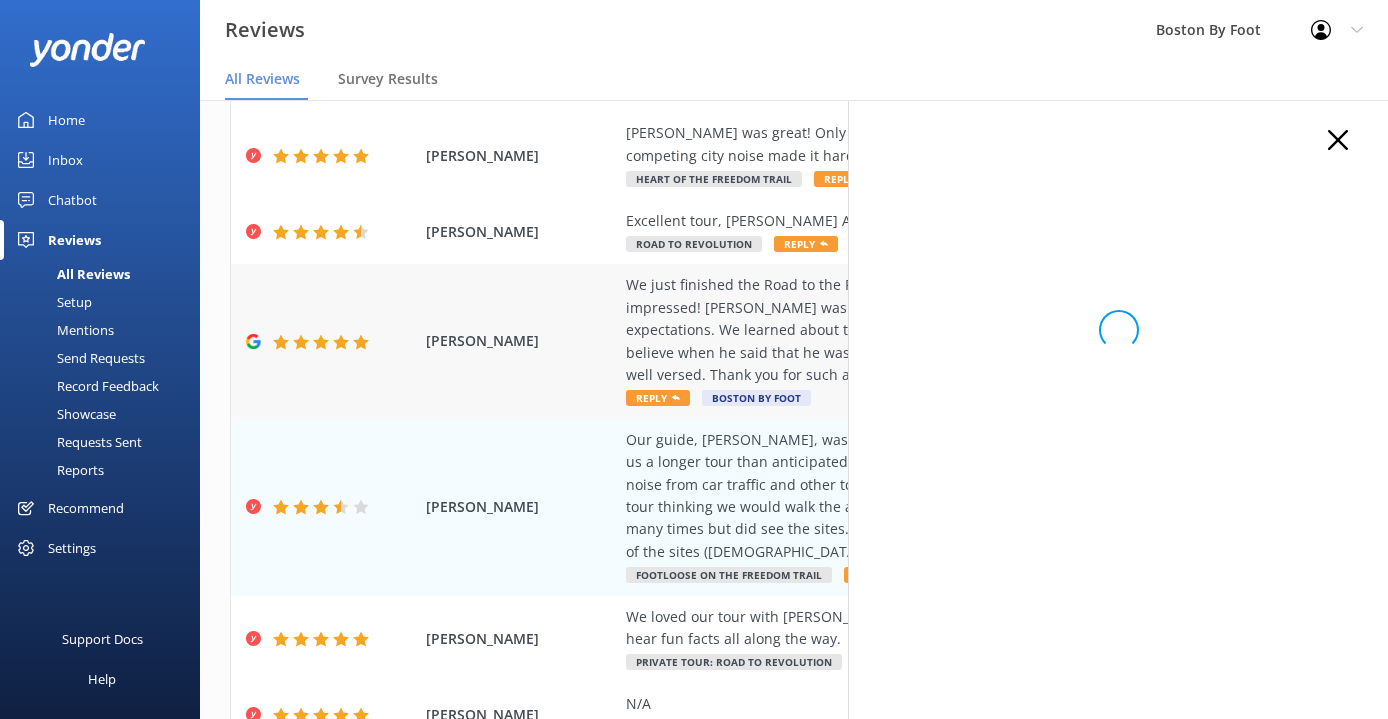 scroll, scrollTop: 482, scrollLeft: 0, axis: vertical 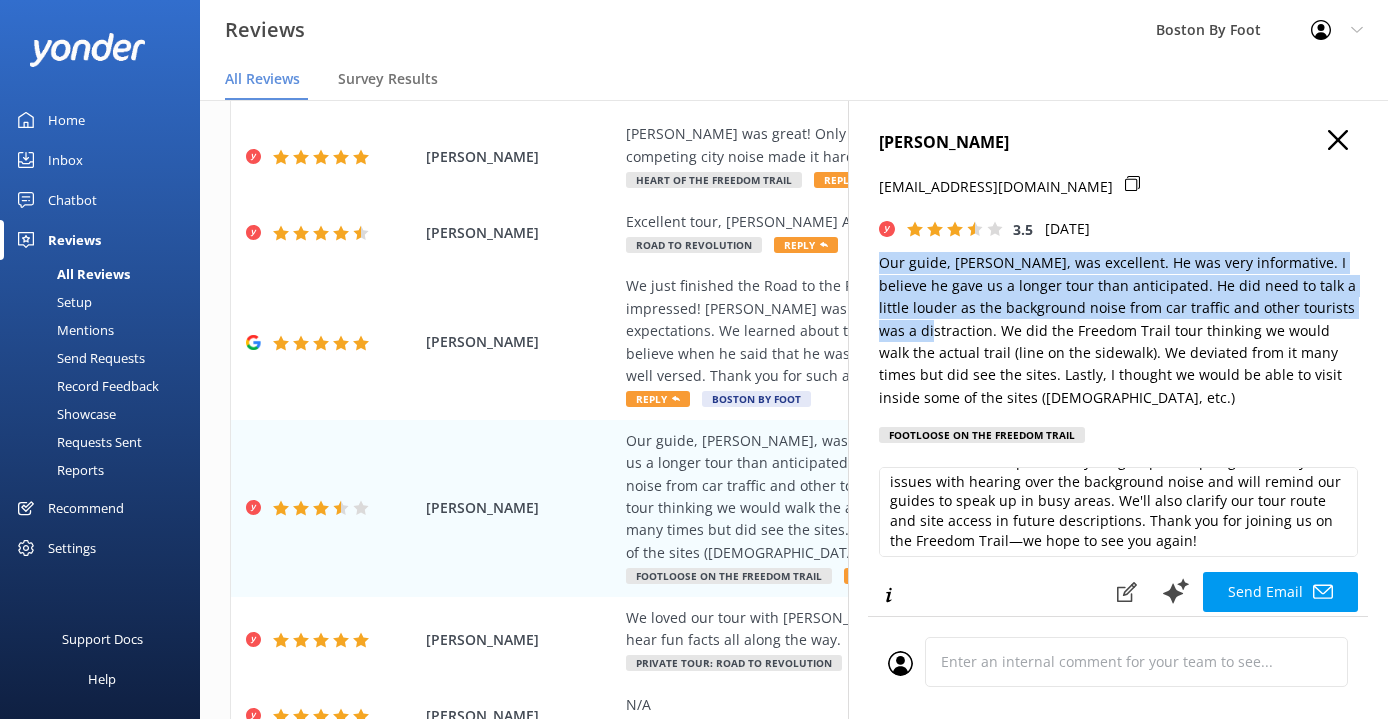 drag, startPoint x: 879, startPoint y: 260, endPoint x: 1363, endPoint y: 298, distance: 485.48944 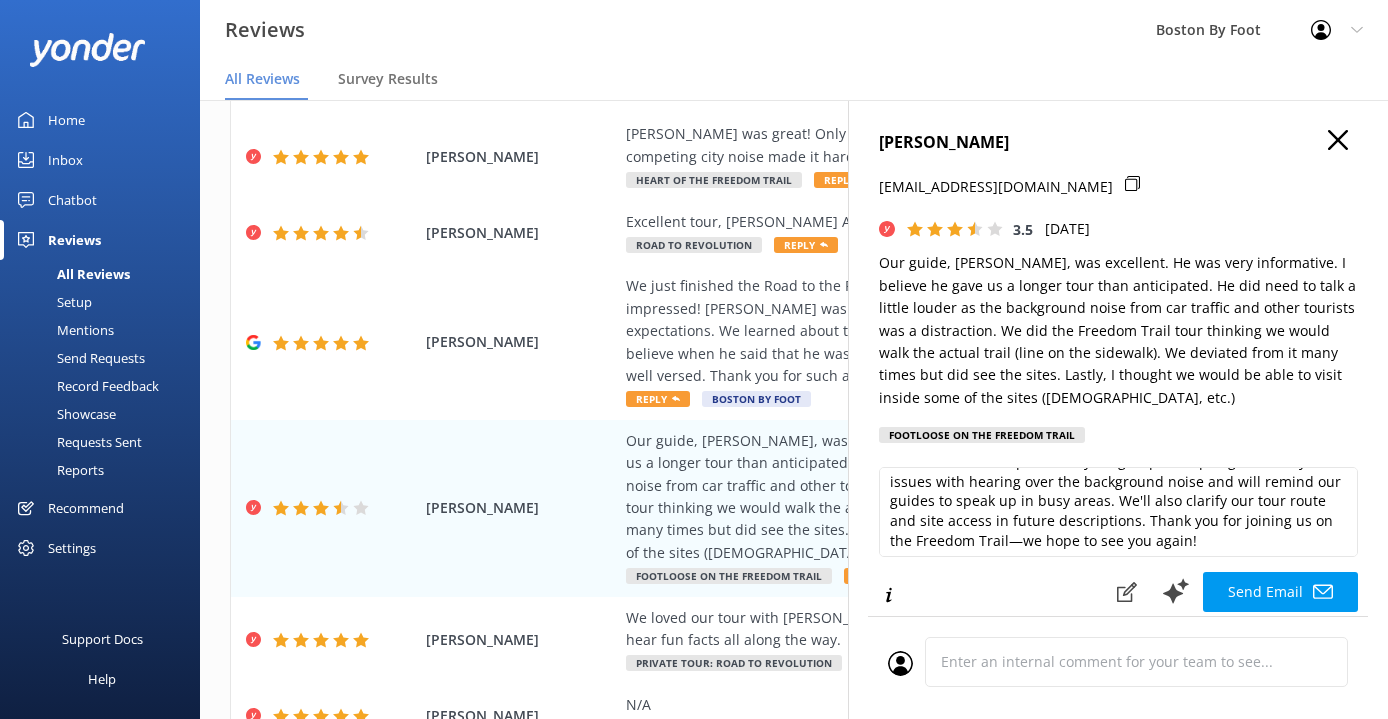 click on "Our guide, [PERSON_NAME], was excellent.  He was very informative.  I believe he gave us a longer tour than anticipated.  He did need to talk a little louder as the background noise from car traffic and other tourists was a distraction.  We did the Freedom Trail tour thinking we would walk the actual trail (line on the sidewalk).  We deviated from it many times but did see the sites.  Lastly, I thought we would be able to visit inside some of the sites ([DEMOGRAPHIC_DATA], etc.)" at bounding box center (1118, 330) 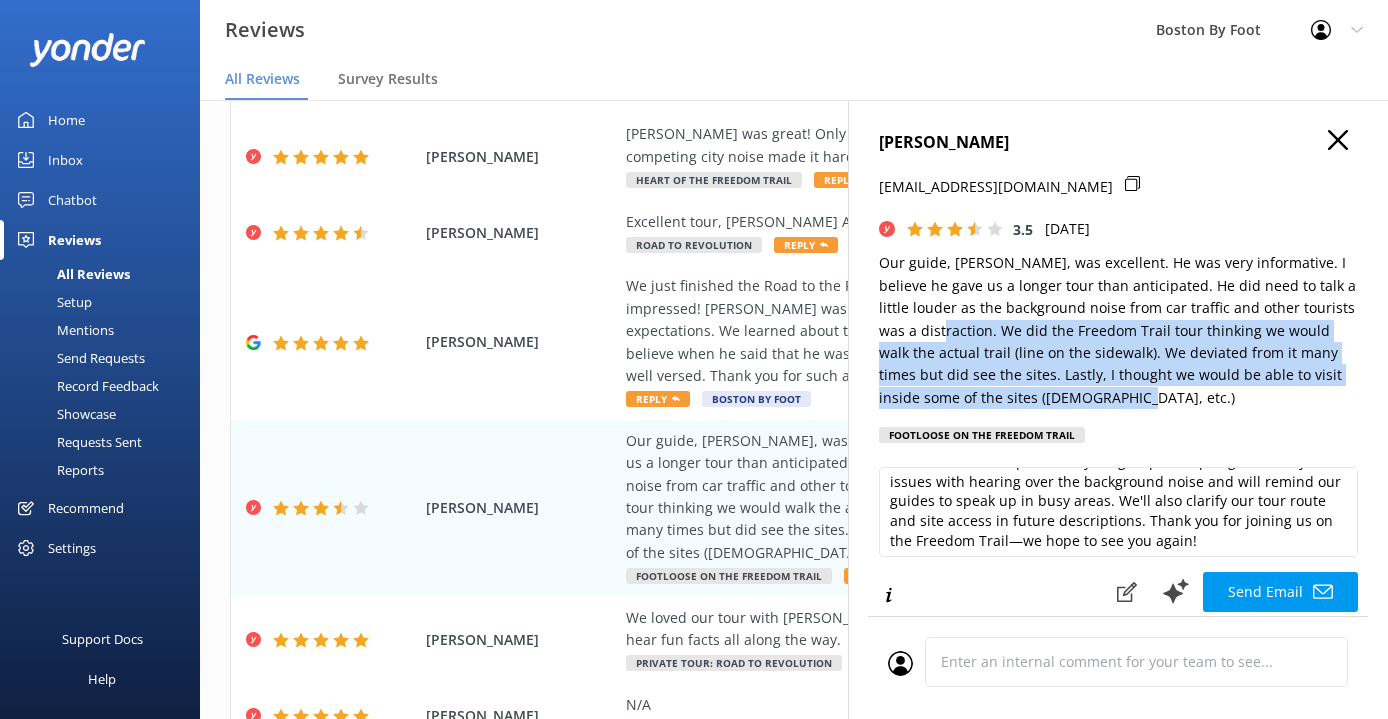 drag, startPoint x: 883, startPoint y: 325, endPoint x: 1041, endPoint y: 393, distance: 172.01163 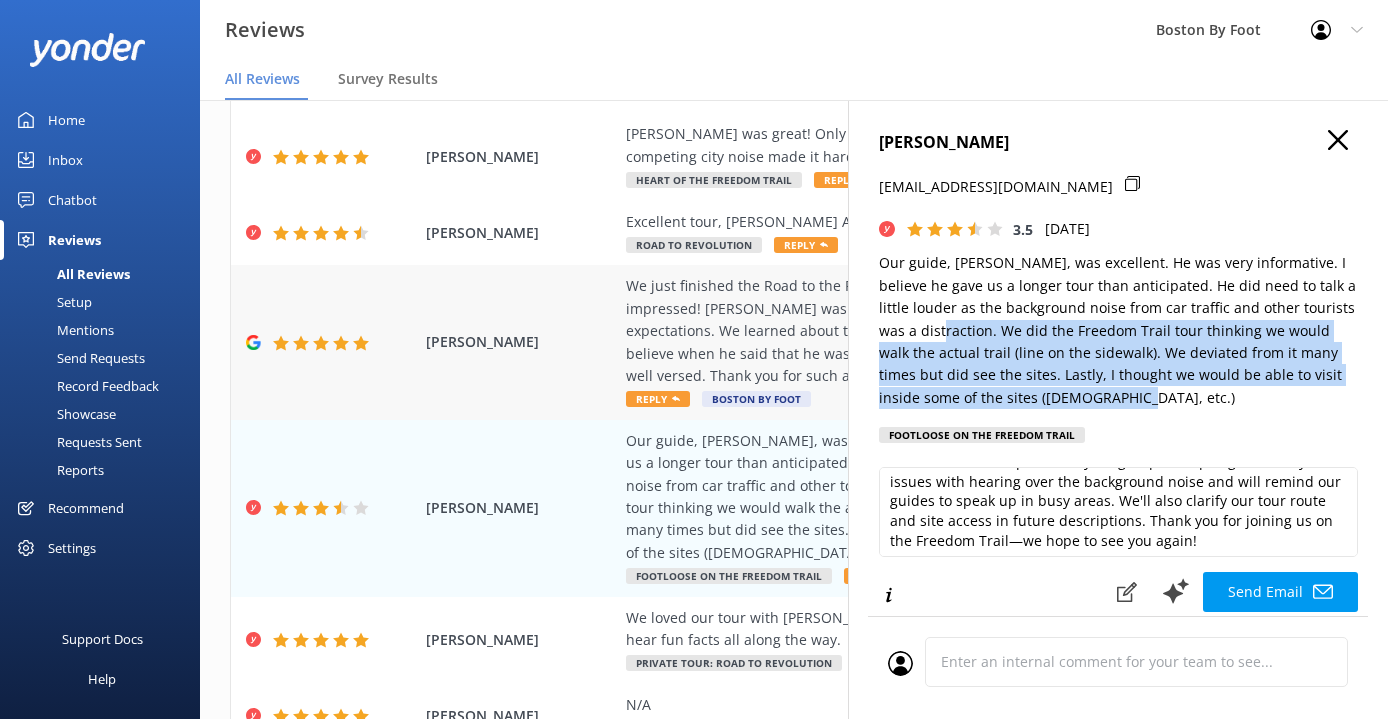 scroll, scrollTop: 460, scrollLeft: 0, axis: vertical 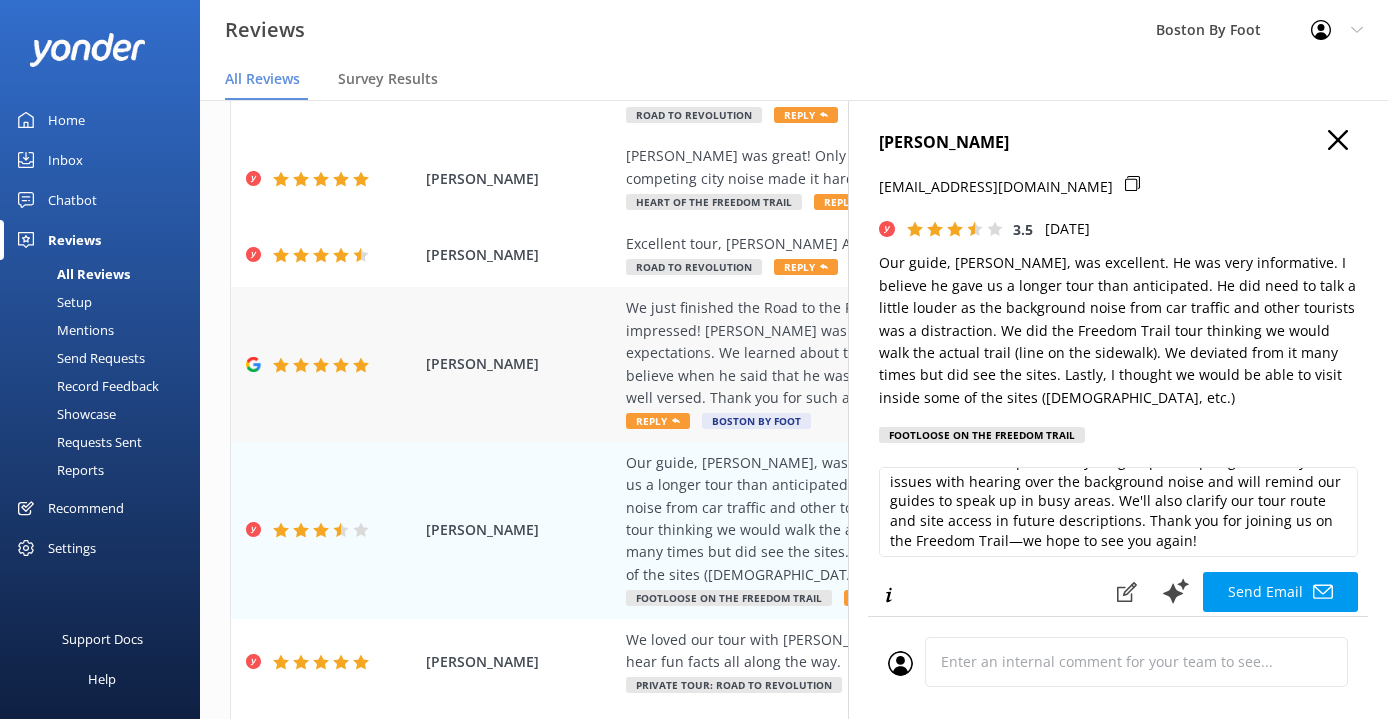 click on "We just finished the Road to the Revolution tour with [PERSON_NAME] and we were so impressed! [PERSON_NAME] was knowledgeable, thorough and the tour exceeded our expectations. We learned about the revolution, Boston history and more. We couldn’t believe when he said that he was new to being a guide! [PERSON_NAME] sounded so well versed. Thank you for such a fantastic experience." at bounding box center [924, 353] 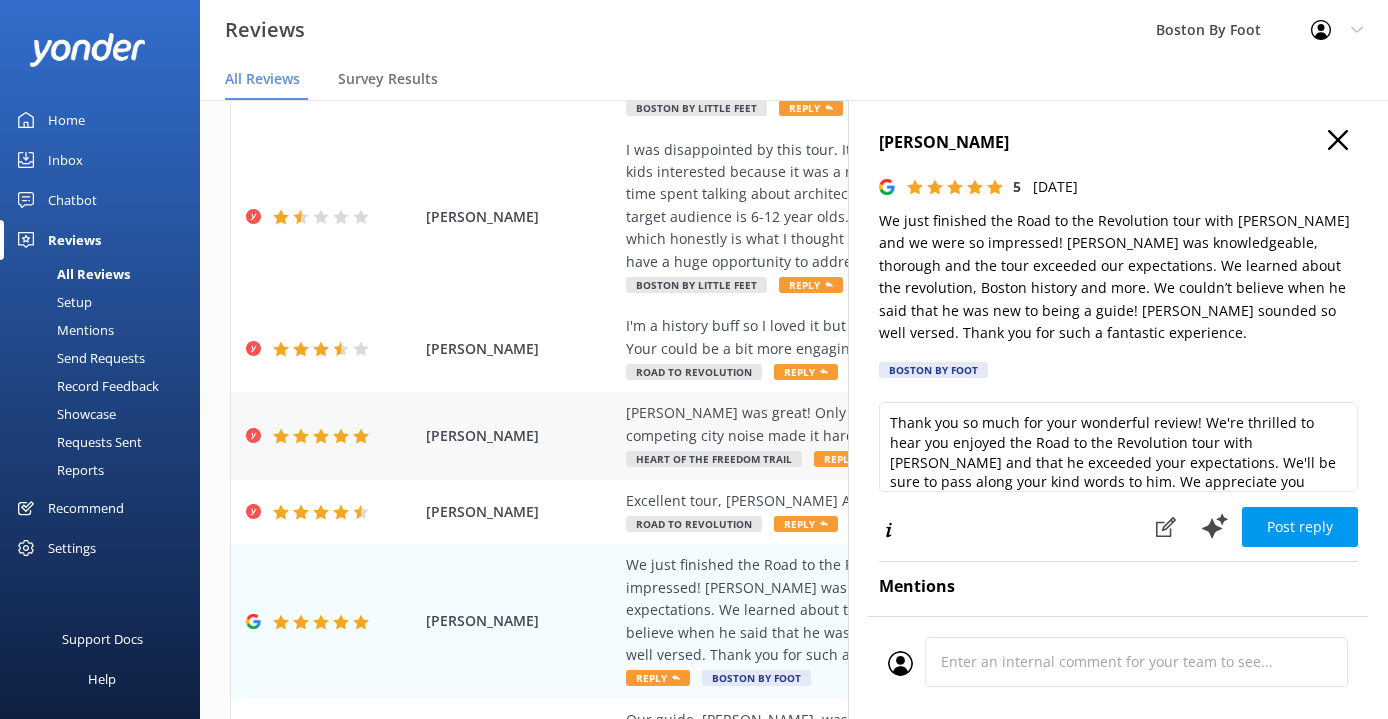 scroll, scrollTop: 204, scrollLeft: 0, axis: vertical 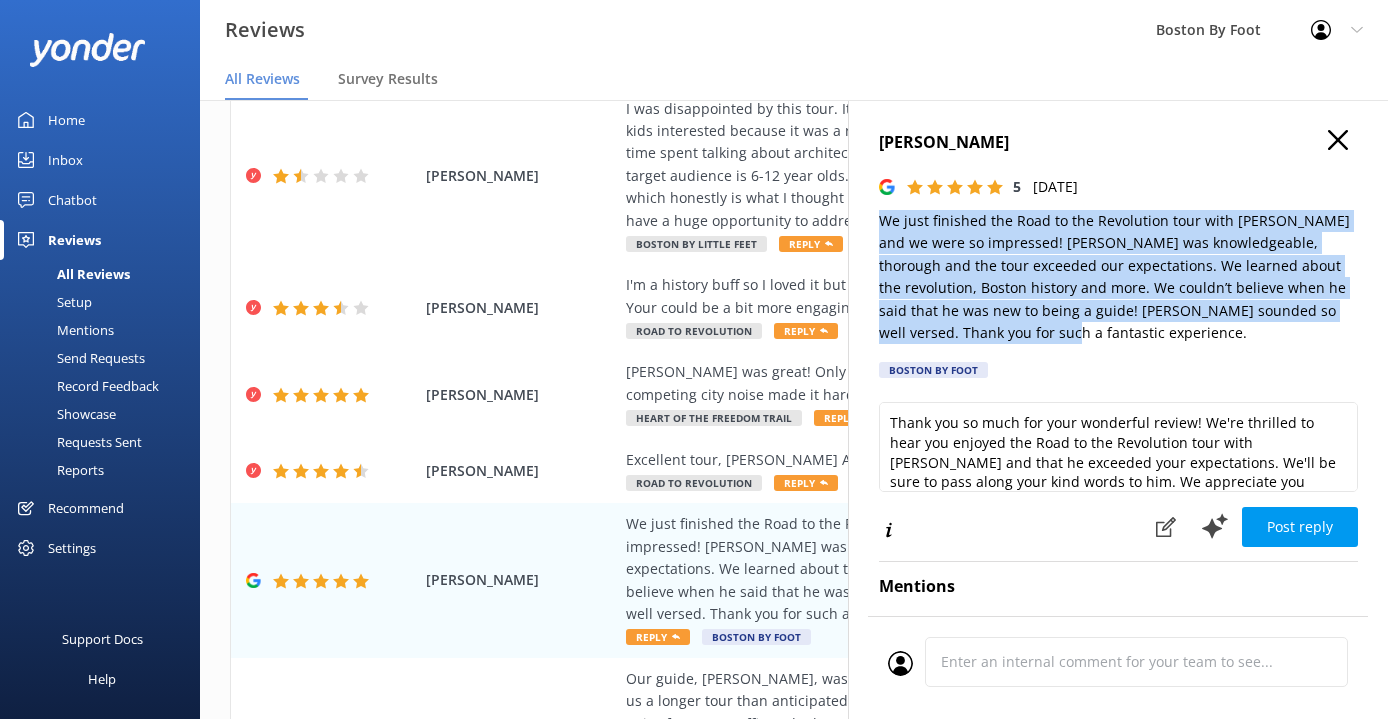 drag, startPoint x: 967, startPoint y: 327, endPoint x: 875, endPoint y: 207, distance: 151.20847 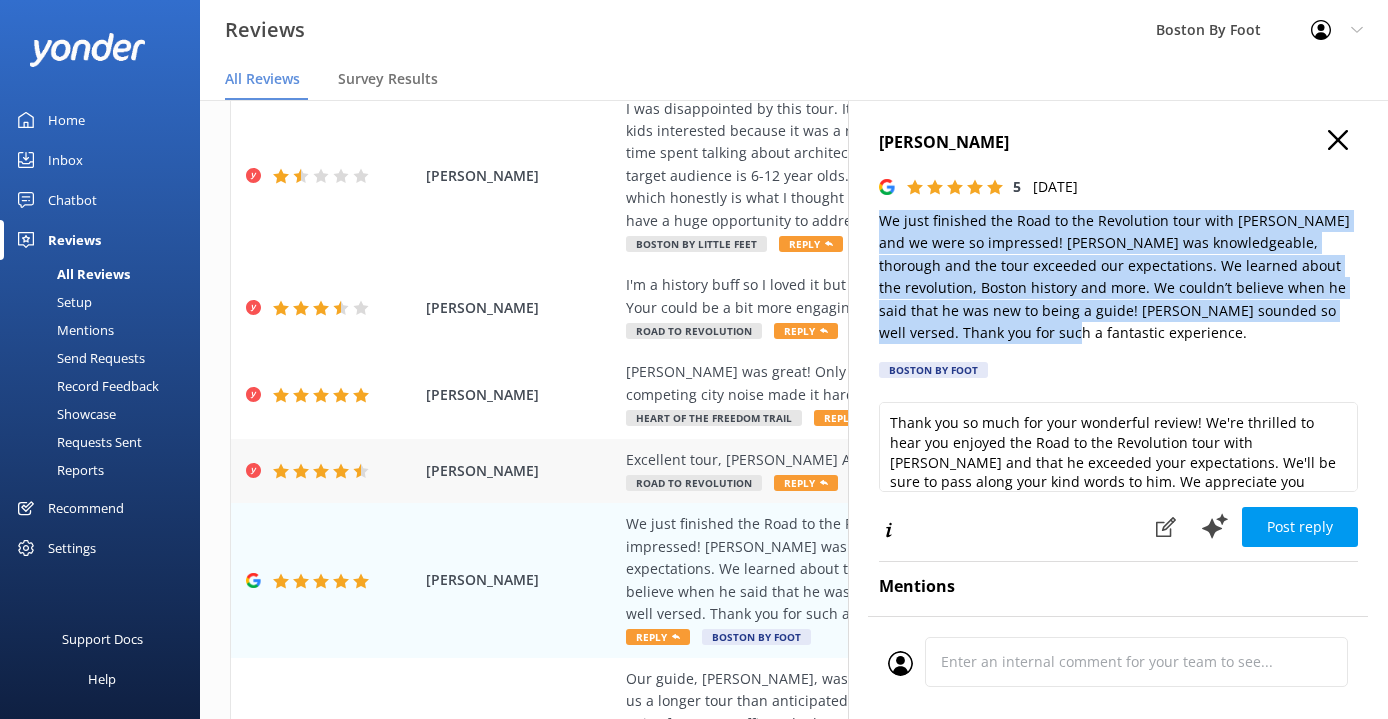 click on "Excellent tour, [PERSON_NAME] A was our guide, very friendly, nice, and knowledgeable." at bounding box center [924, 460] 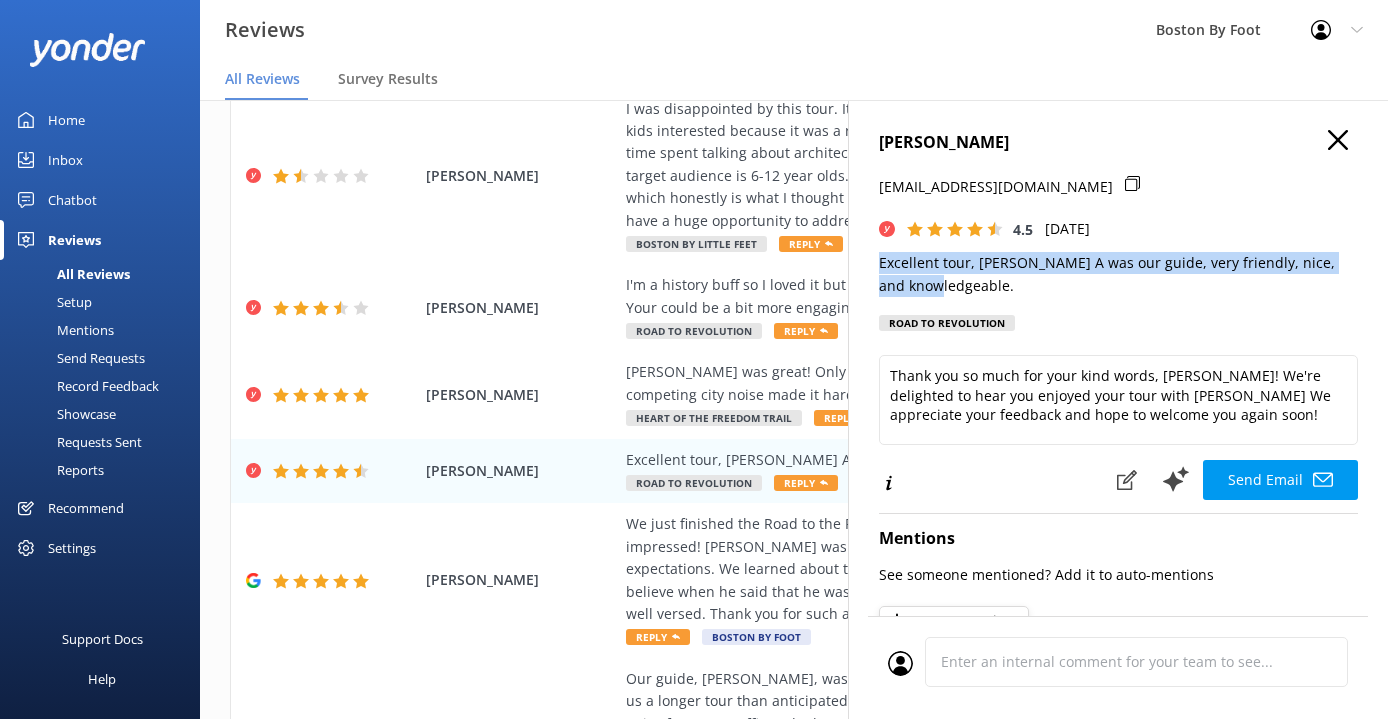 drag, startPoint x: 989, startPoint y: 288, endPoint x: 870, endPoint y: 253, distance: 124.04031 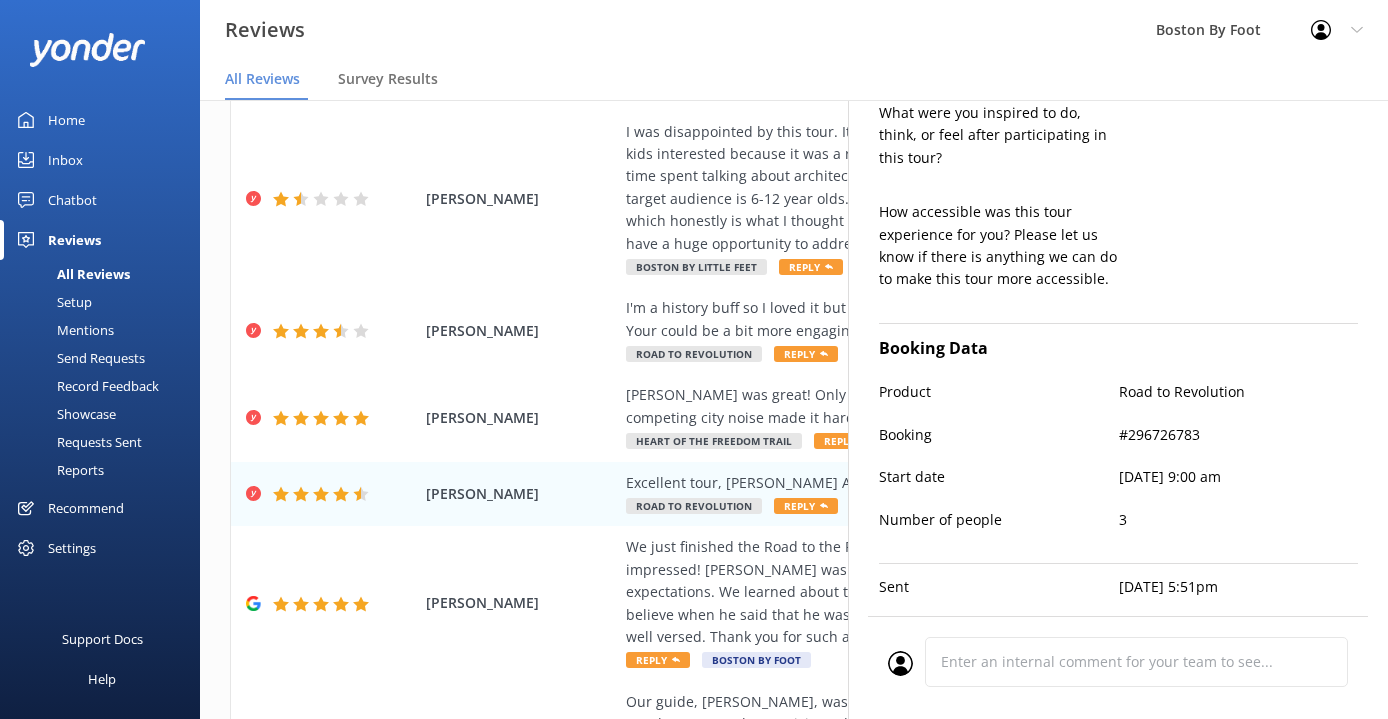 scroll, scrollTop: 760, scrollLeft: 0, axis: vertical 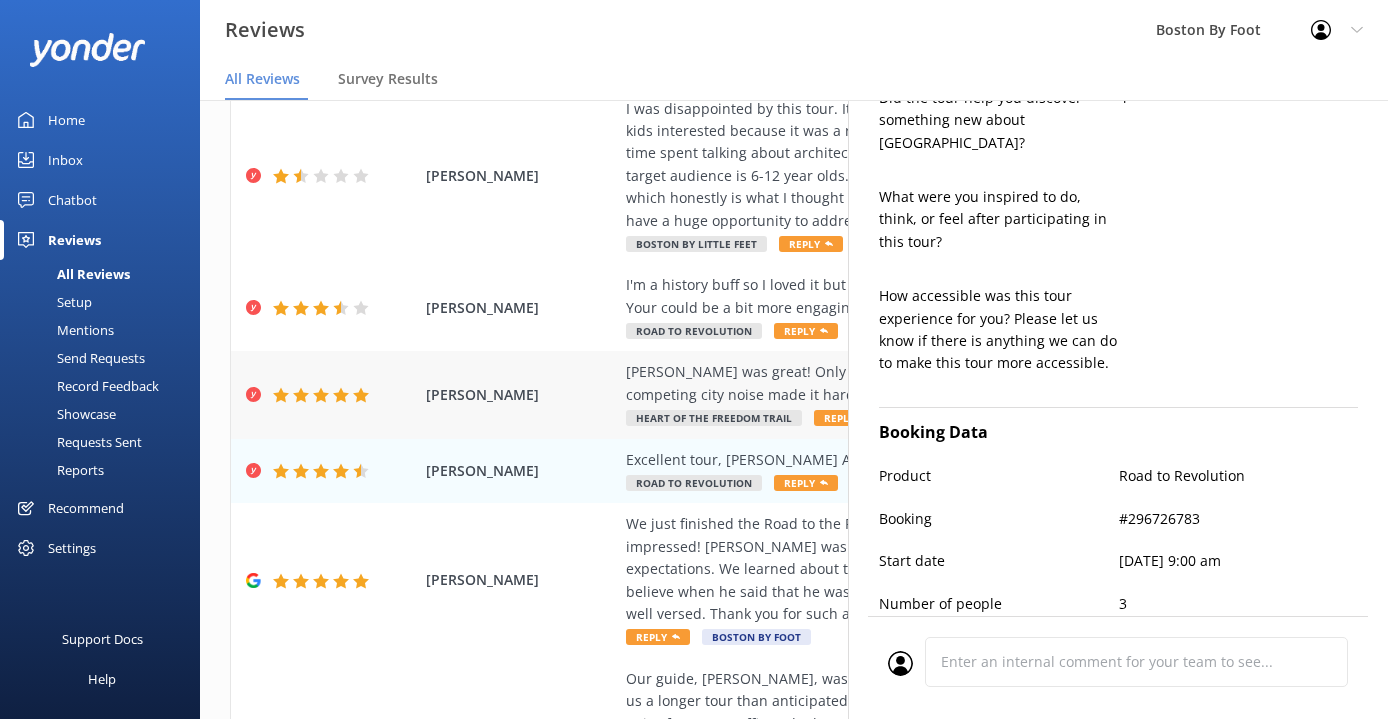 click on "[PERSON_NAME] was great! Only wish is that she would have had a microphone. The competing city noise made it hard to hear her." at bounding box center (924, 383) 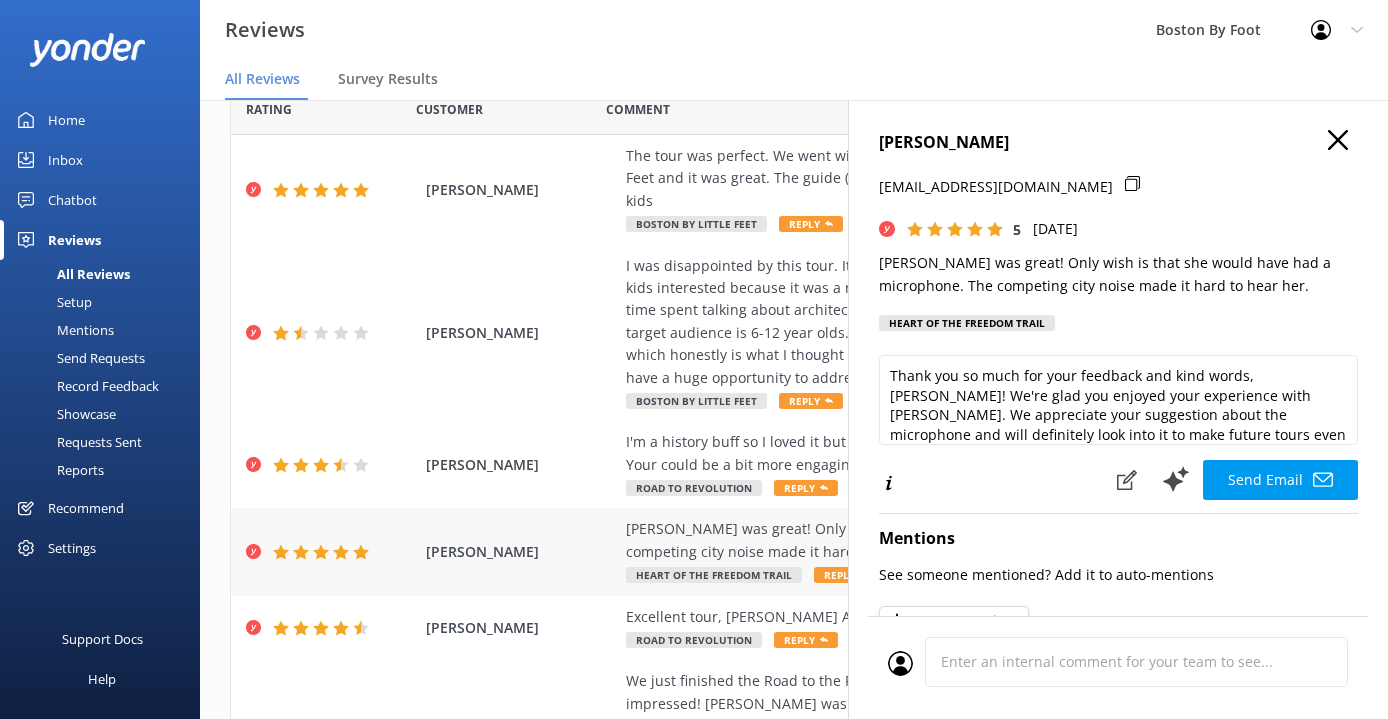 scroll, scrollTop: 43, scrollLeft: 0, axis: vertical 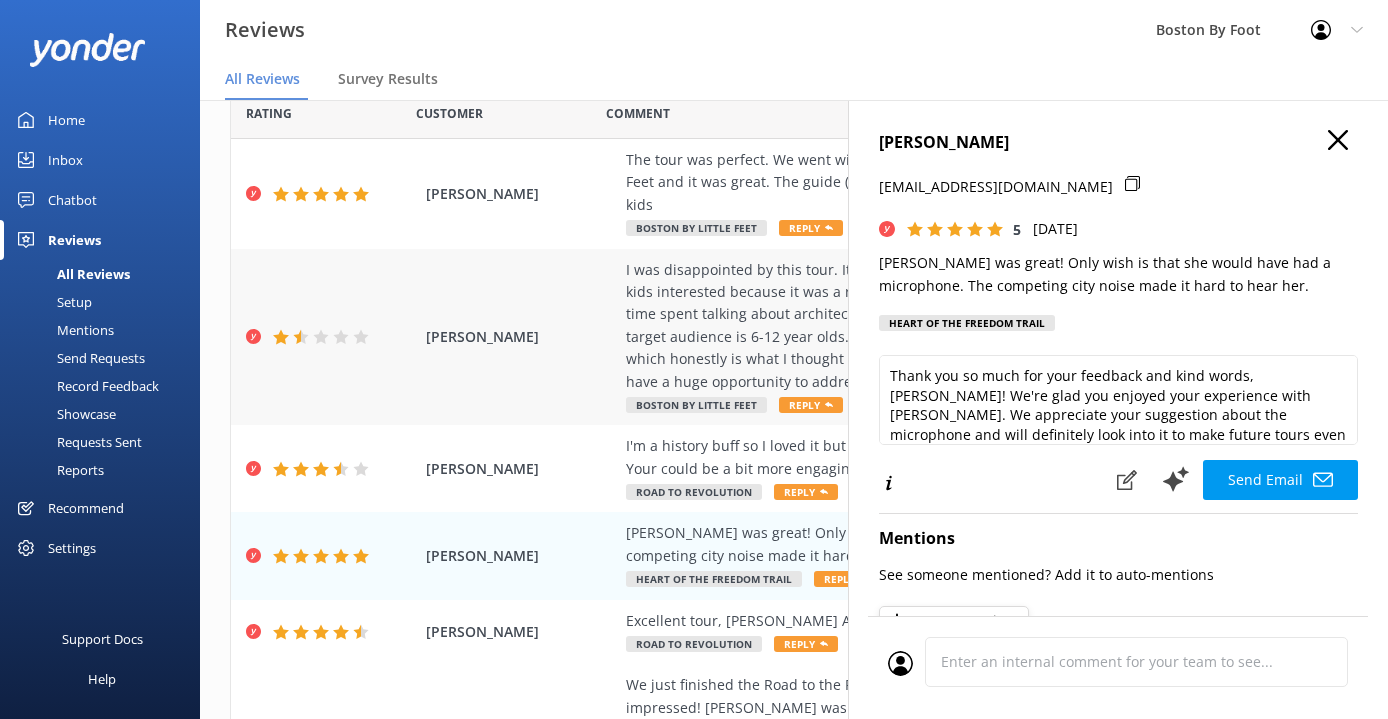 click on "I was disappointed by this tour. It felt like it didn’t have a theme and struggled to keep kids interested because it was a random assortment of Boston sites and facts. Lots of time spent talking about architectural styles, which just isn’t interesting when your target audience is 6-12 year olds. I would have loved a kid-focused freedom trail tour, which honestly is what I thought this was, and which I am shocked I could not find. You have a huge opportunity to address that market!" at bounding box center [924, 326] 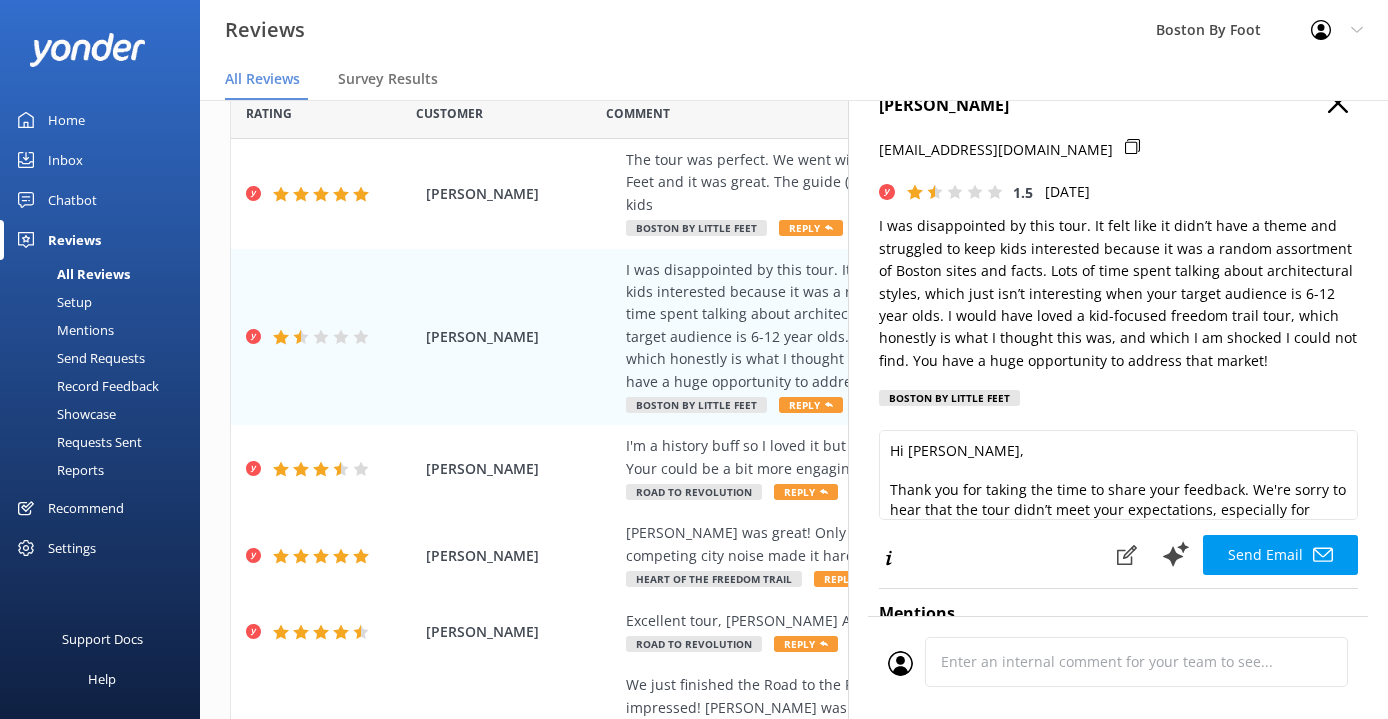 scroll, scrollTop: 43, scrollLeft: 0, axis: vertical 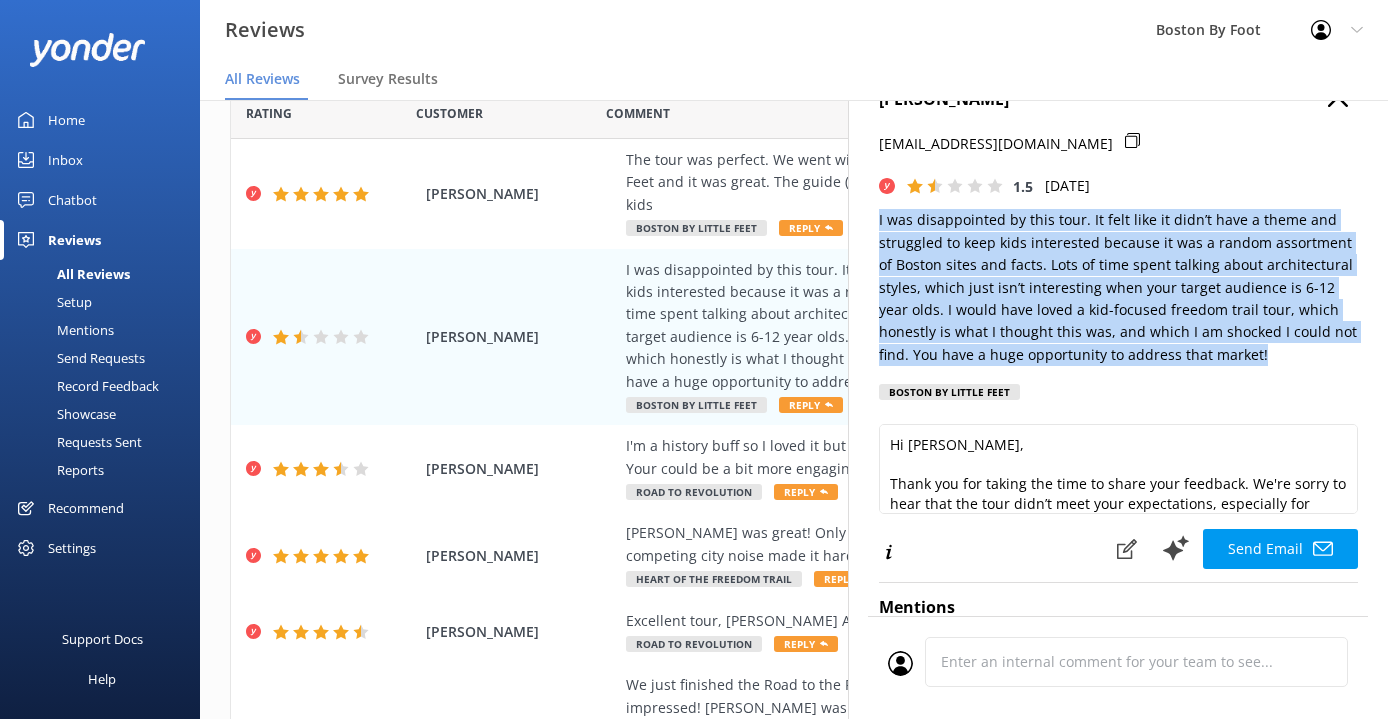 drag, startPoint x: 1207, startPoint y: 347, endPoint x: 873, endPoint y: 220, distance: 357.33038 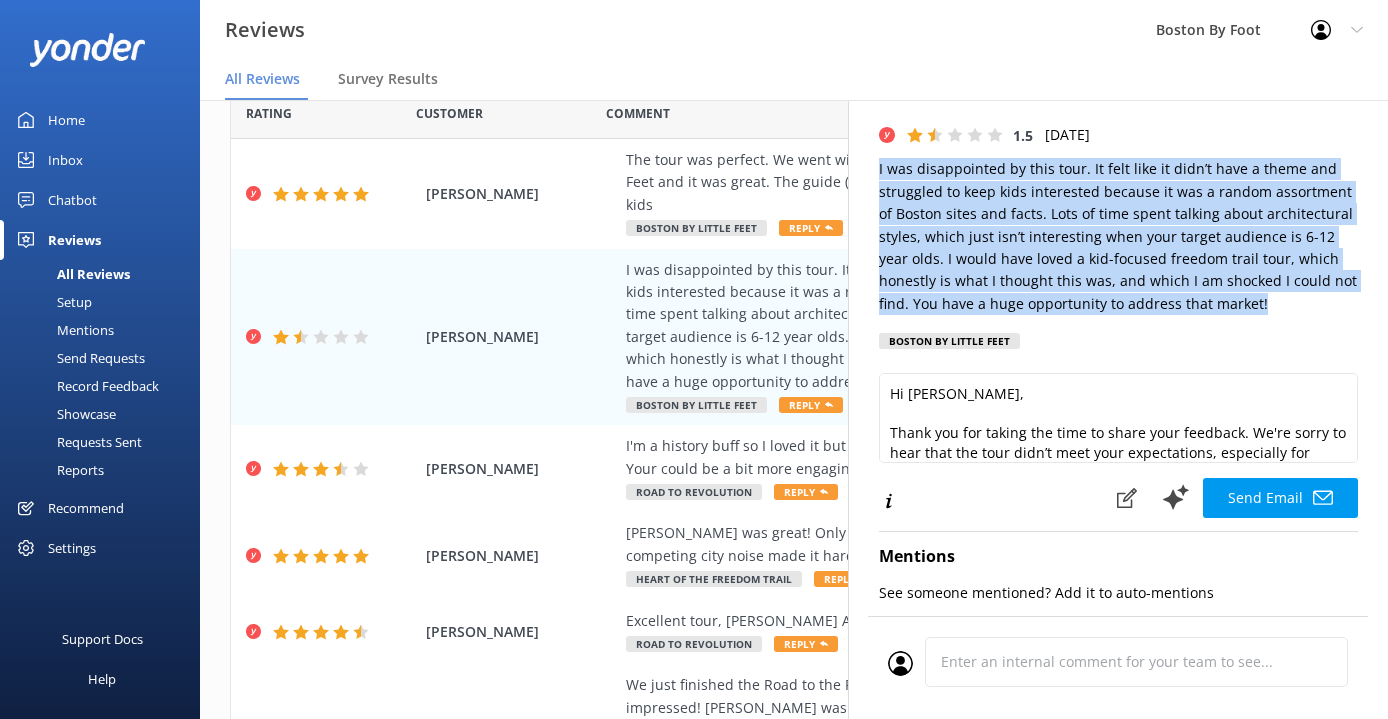 scroll, scrollTop: 95, scrollLeft: 0, axis: vertical 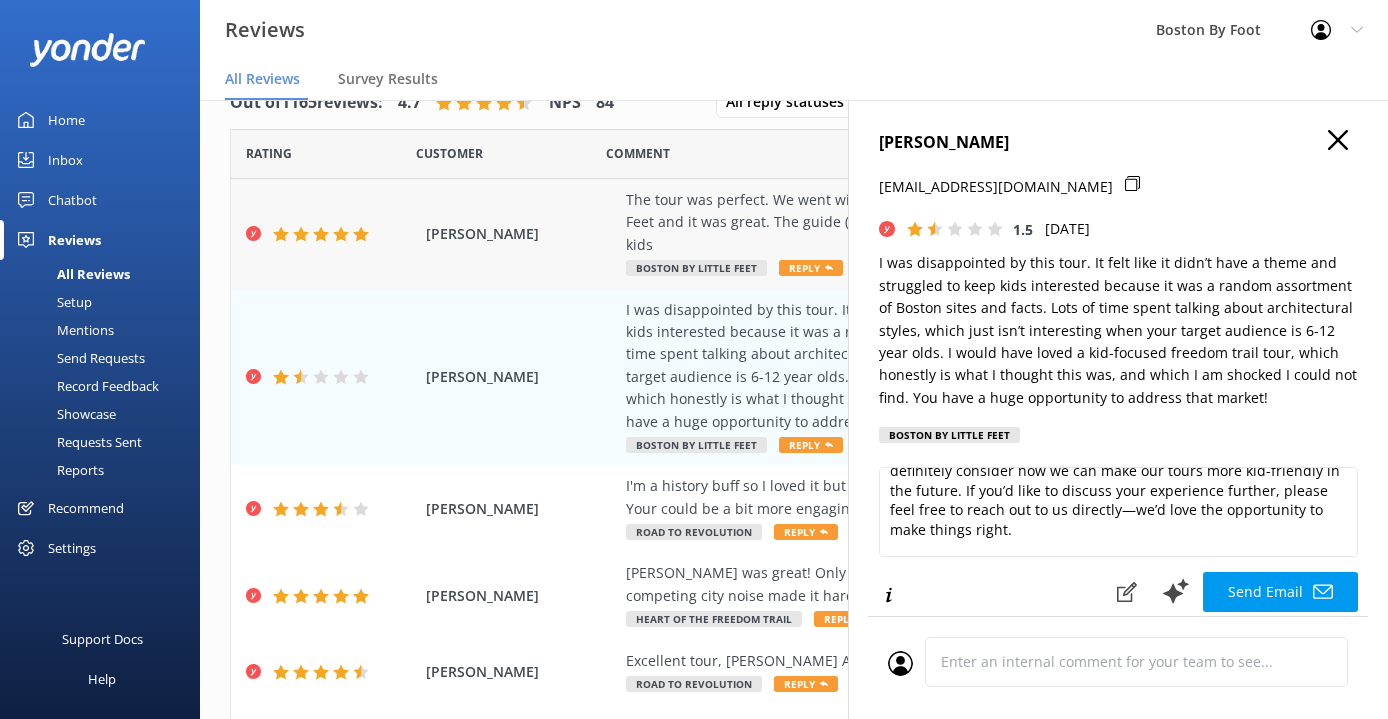 click on "The tour was perfect. We went with our kids (10 and 6) on [GEOGRAPHIC_DATA] by Little Feet and it was great. The guide ([PERSON_NAME]) was spectacular and engaging for the kids" at bounding box center [924, 222] 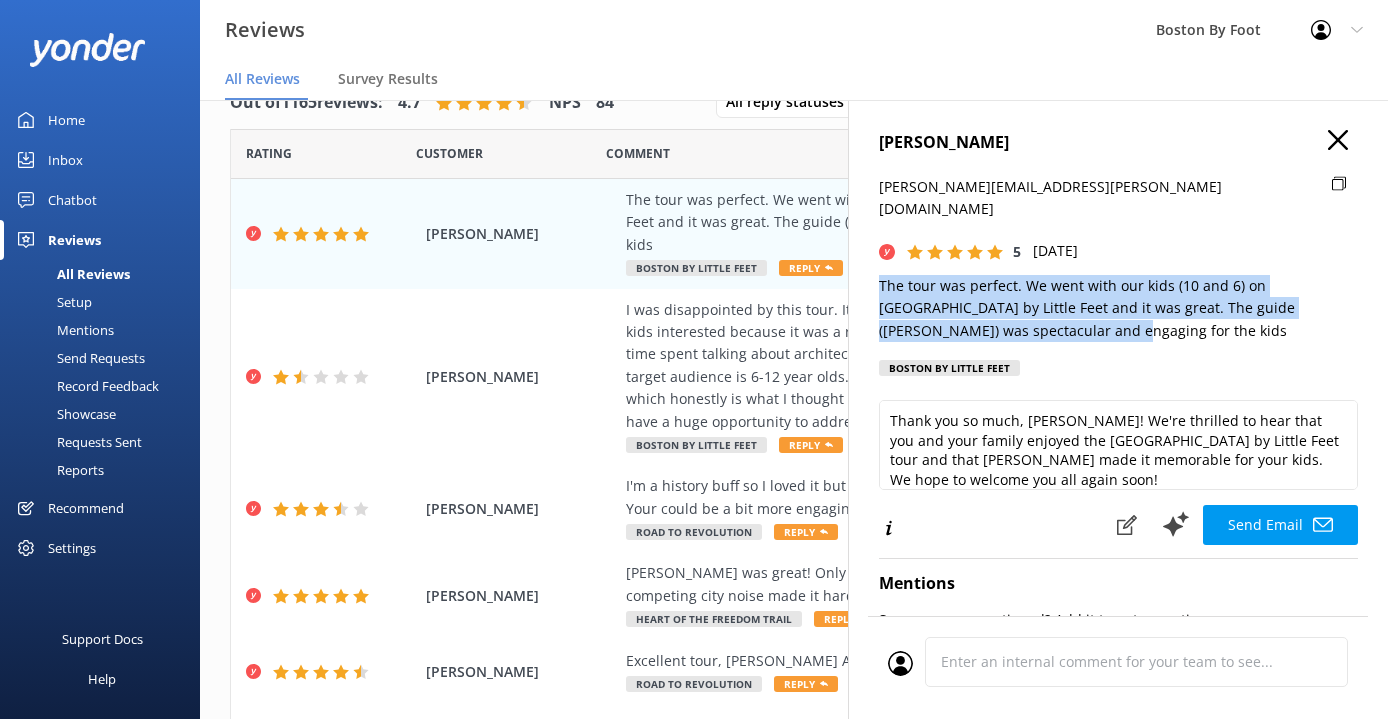drag, startPoint x: 963, startPoint y: 307, endPoint x: 871, endPoint y: 264, distance: 101.55294 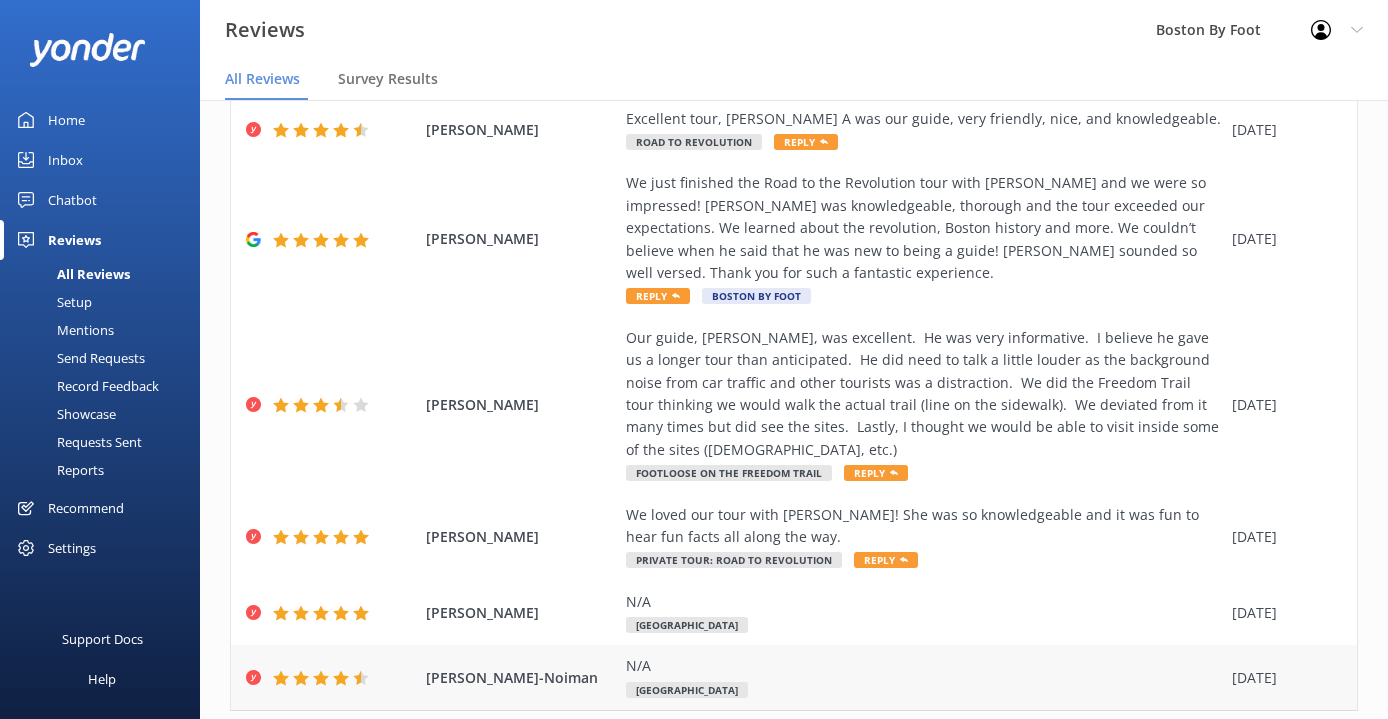 scroll, scrollTop: 583, scrollLeft: 0, axis: vertical 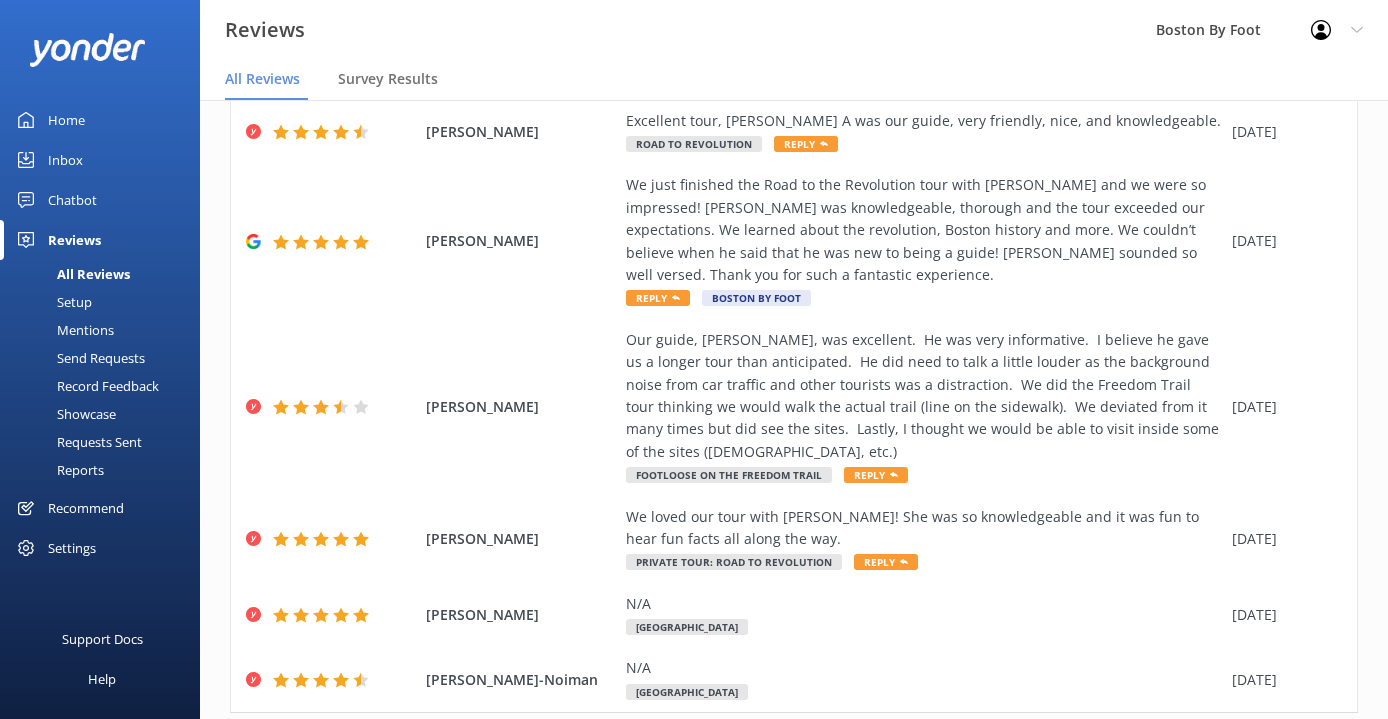 click on "5" at bounding box center (1084, 755) 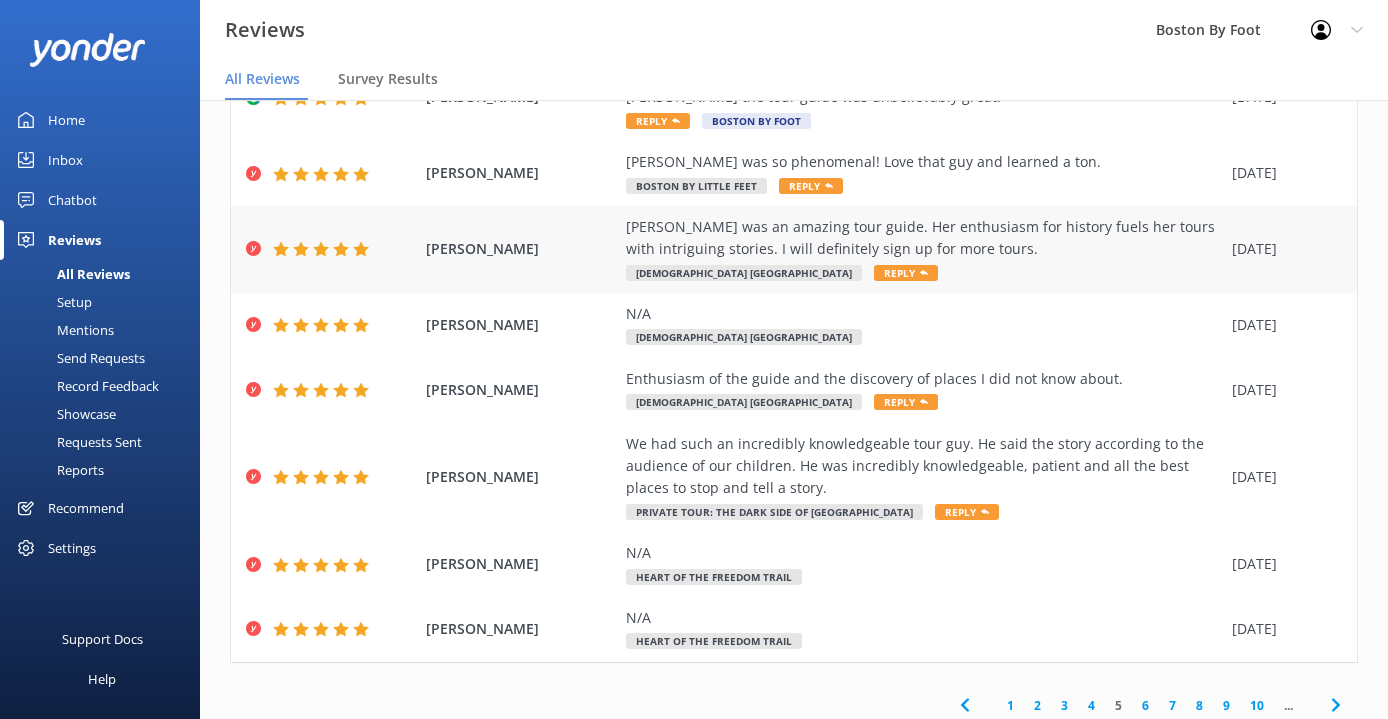 scroll, scrollTop: 319, scrollLeft: 0, axis: vertical 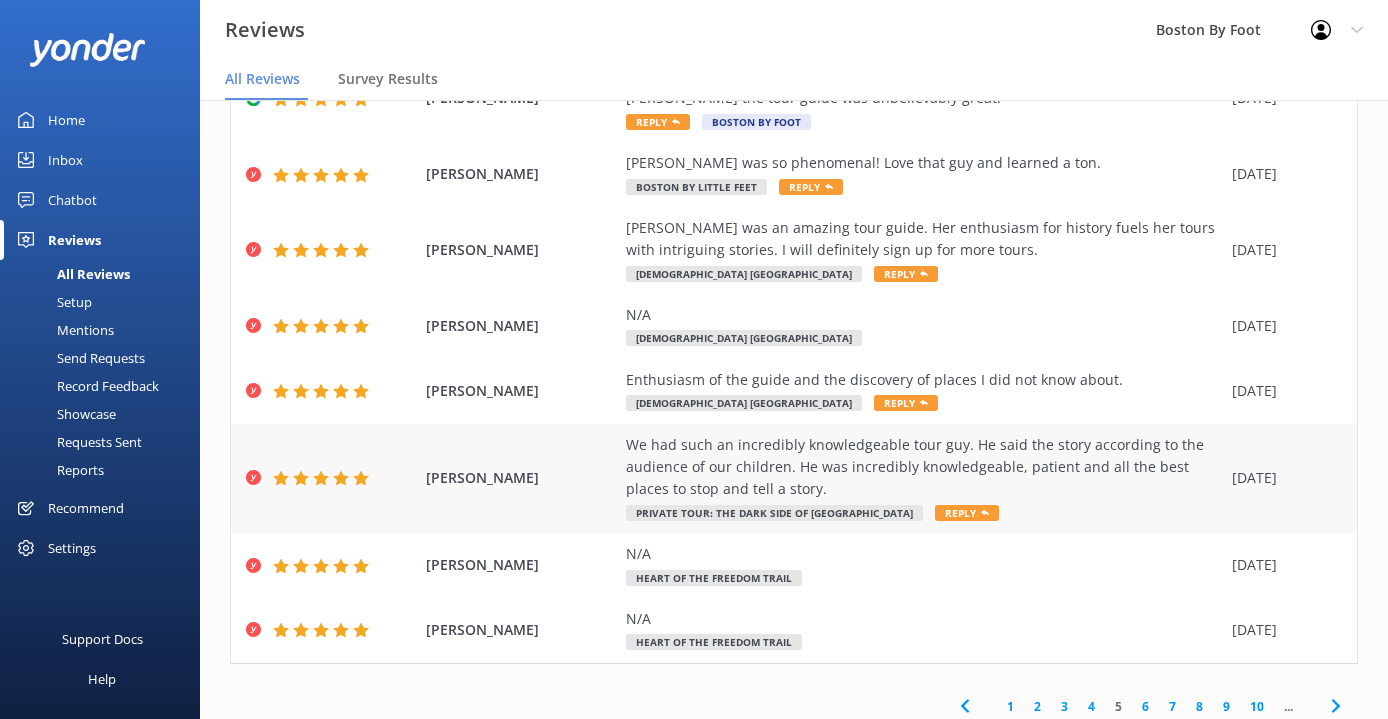 click on "We had such an incredibly knowledgeable tour guy. He said the story according to the audience of our children. He was incredibly knowledgeable, patient and all the best places to stop and tell a story. Private Tour: The Dark Side of Boston Reply" at bounding box center [924, 479] 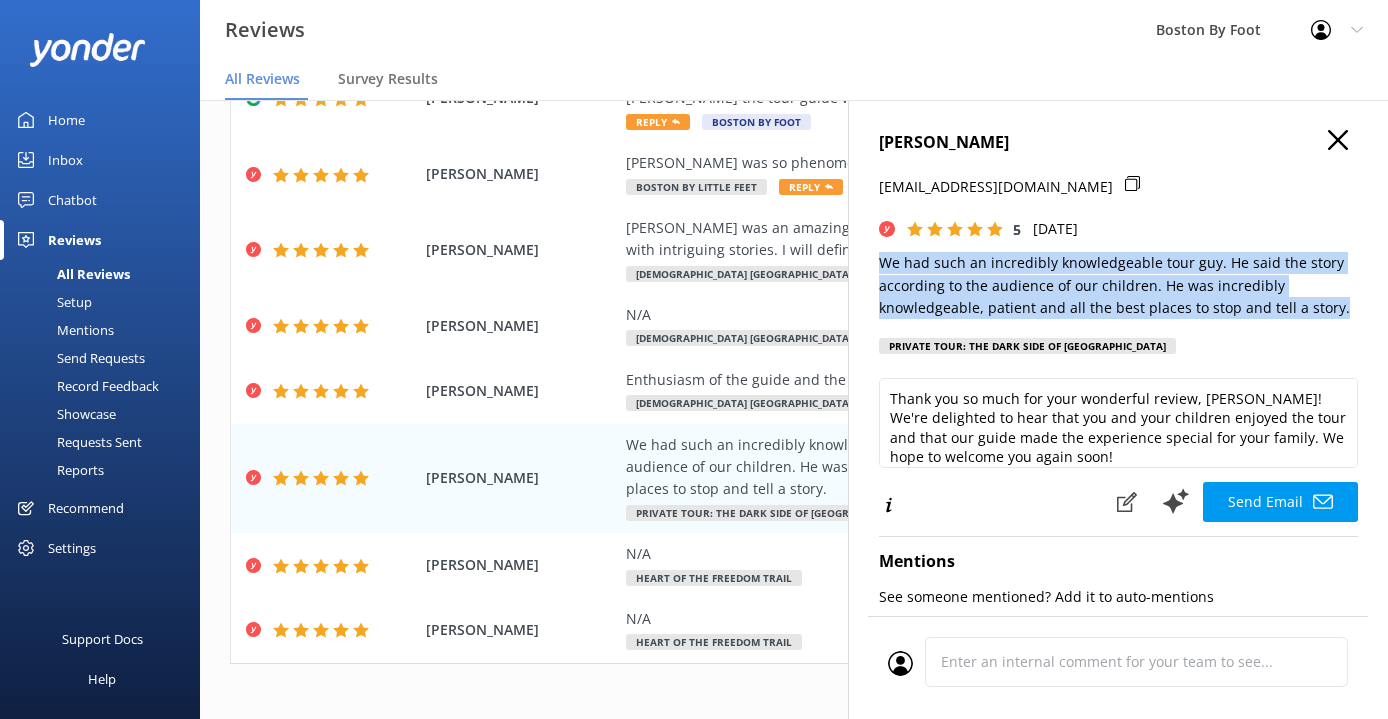 drag, startPoint x: 1337, startPoint y: 304, endPoint x: 891, endPoint y: 244, distance: 450.0178 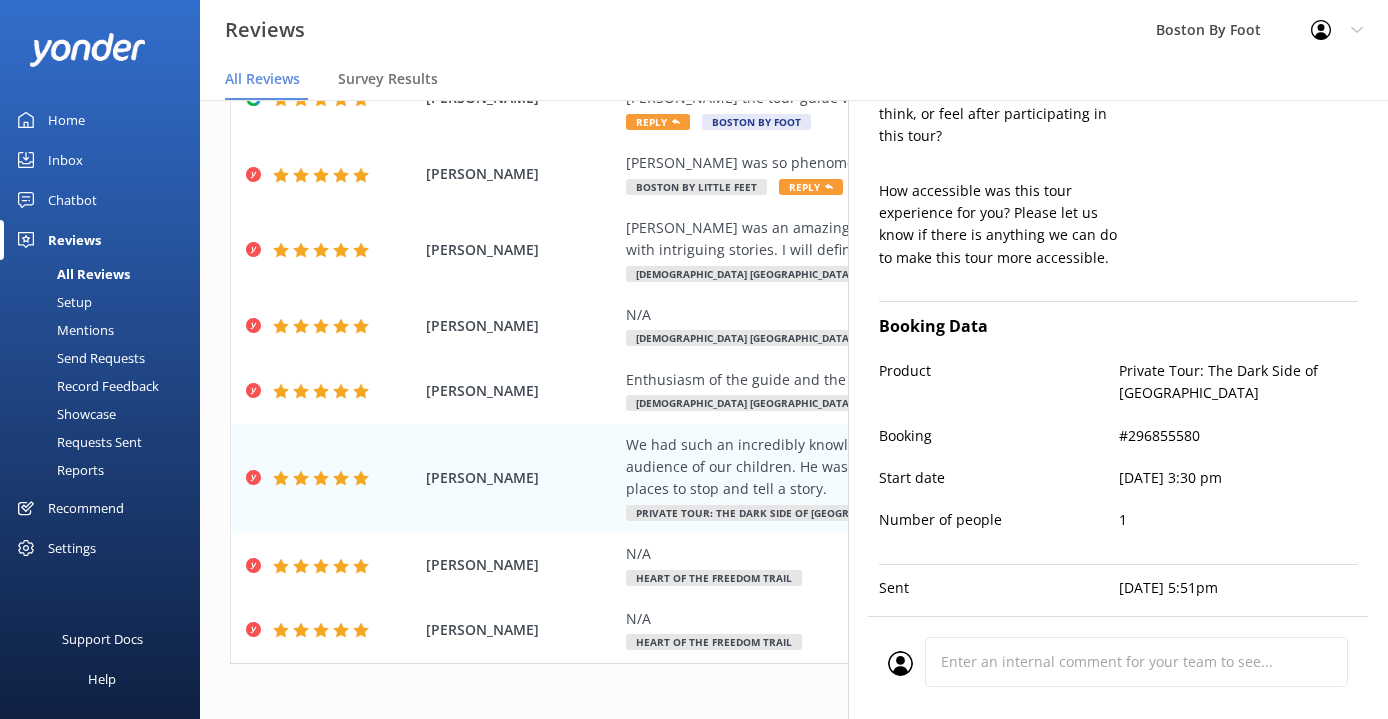 scroll, scrollTop: 804, scrollLeft: 0, axis: vertical 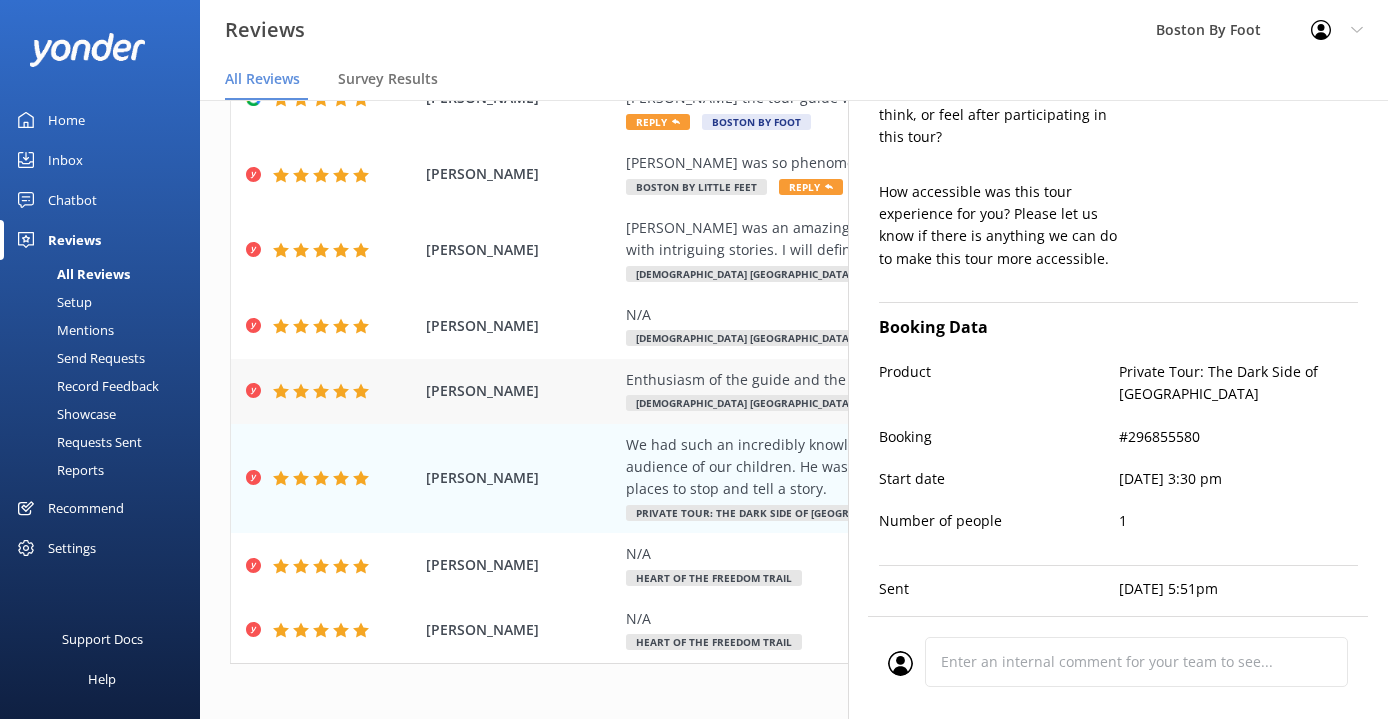 click on "Enthusiasm of the guide and the discovery of places I did not know about." at bounding box center (924, 380) 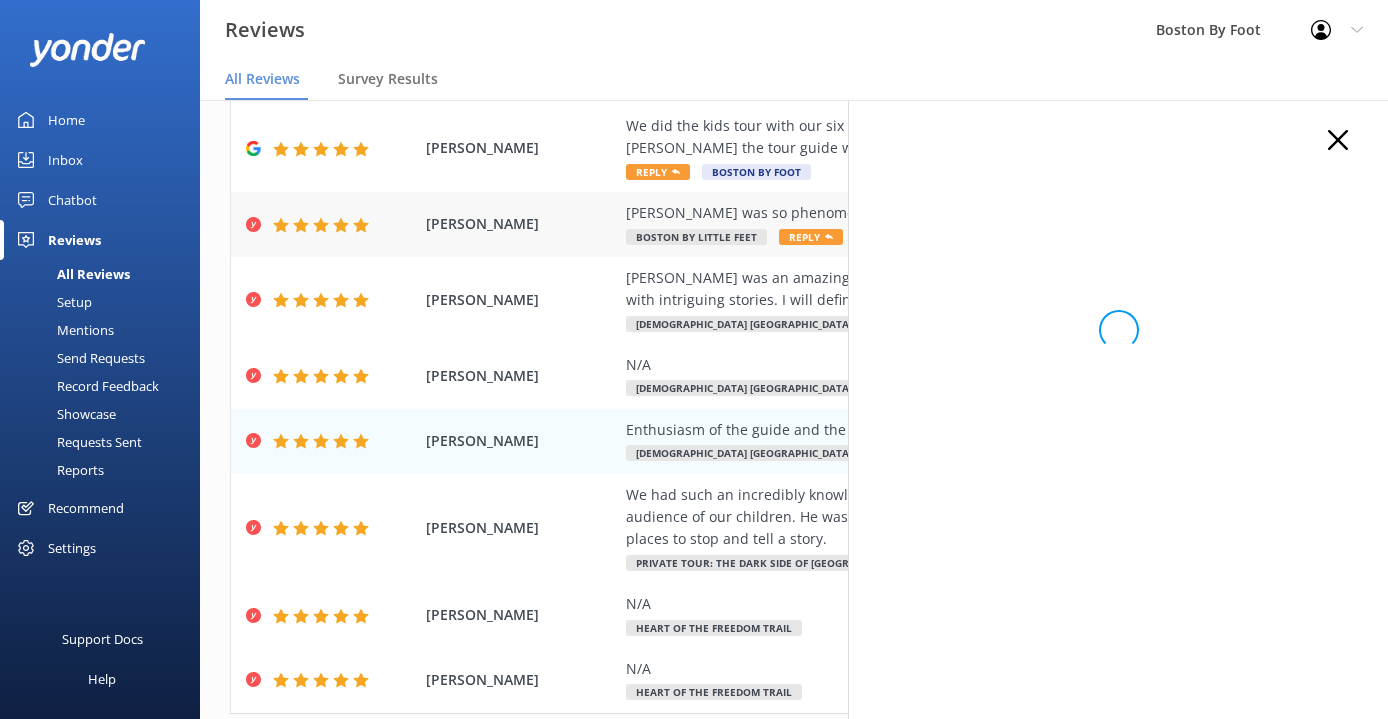 scroll, scrollTop: 275, scrollLeft: 0, axis: vertical 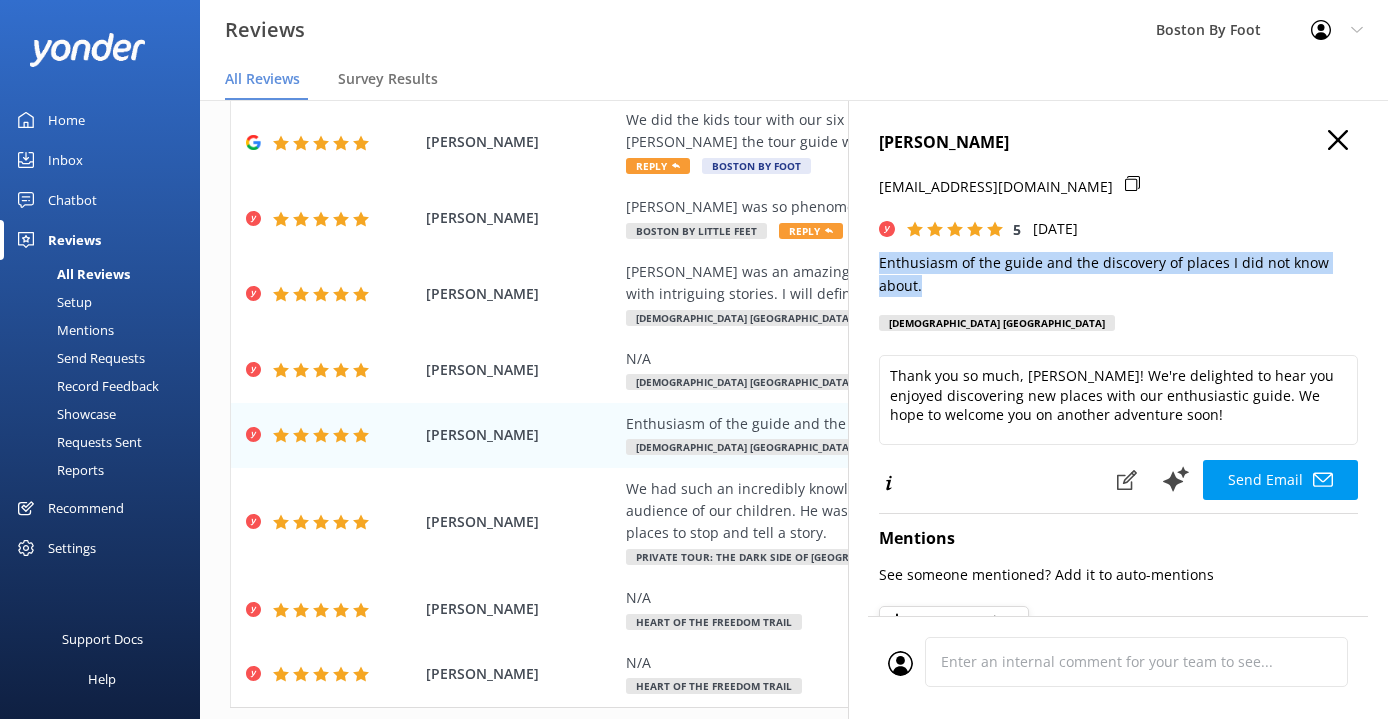 drag, startPoint x: 925, startPoint y: 282, endPoint x: 871, endPoint y: 260, distance: 58.30952 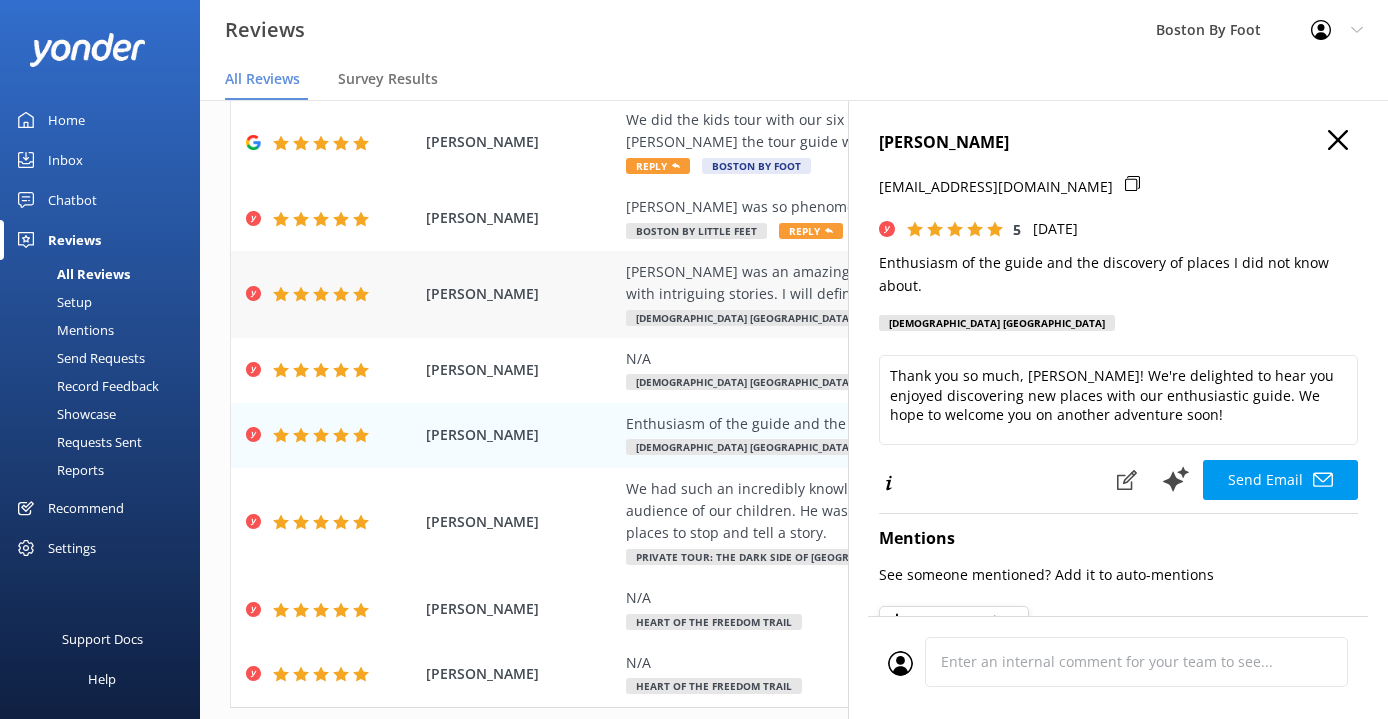 click on "[PERSON_NAME] was an amazing tour guide. Her enthusiasm for history fuels her tours with intriguing stories. I will definitely sign up for more tours." at bounding box center (924, 283) 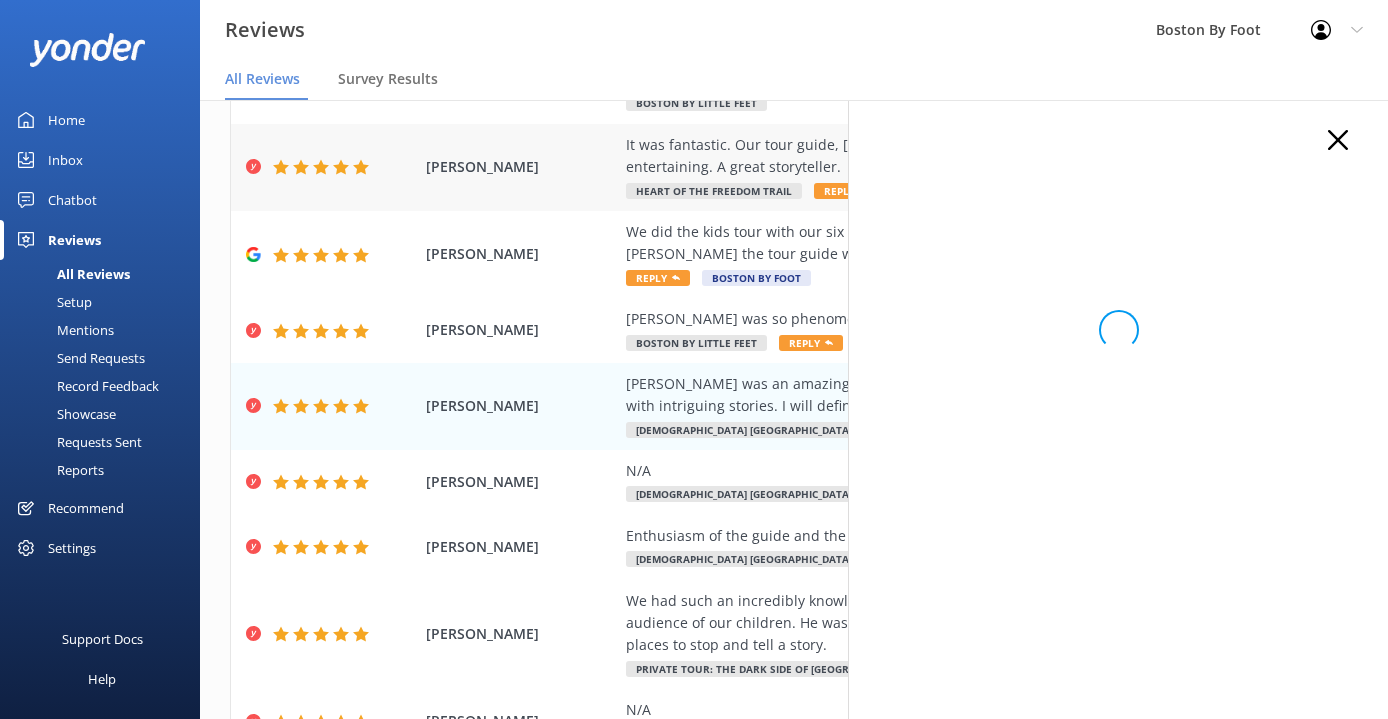 scroll, scrollTop: 164, scrollLeft: 0, axis: vertical 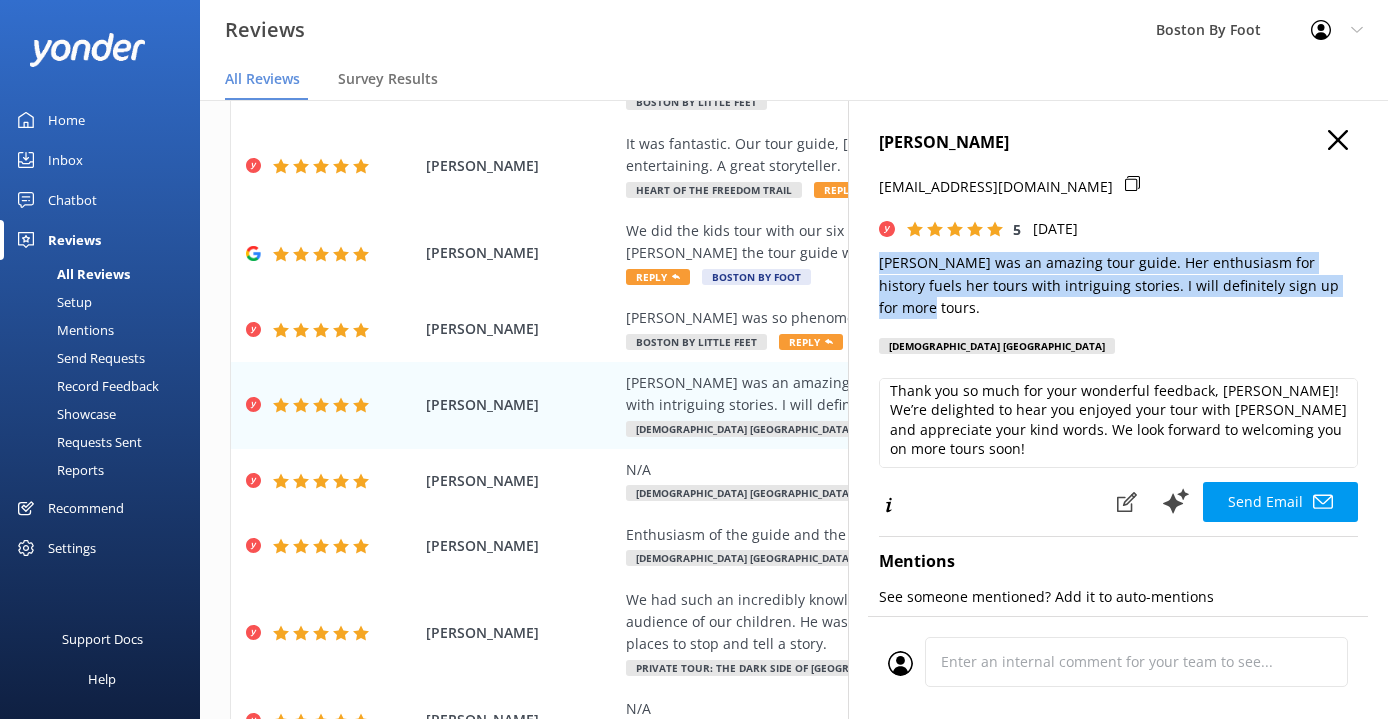 drag, startPoint x: 1322, startPoint y: 285, endPoint x: 872, endPoint y: 259, distance: 450.7505 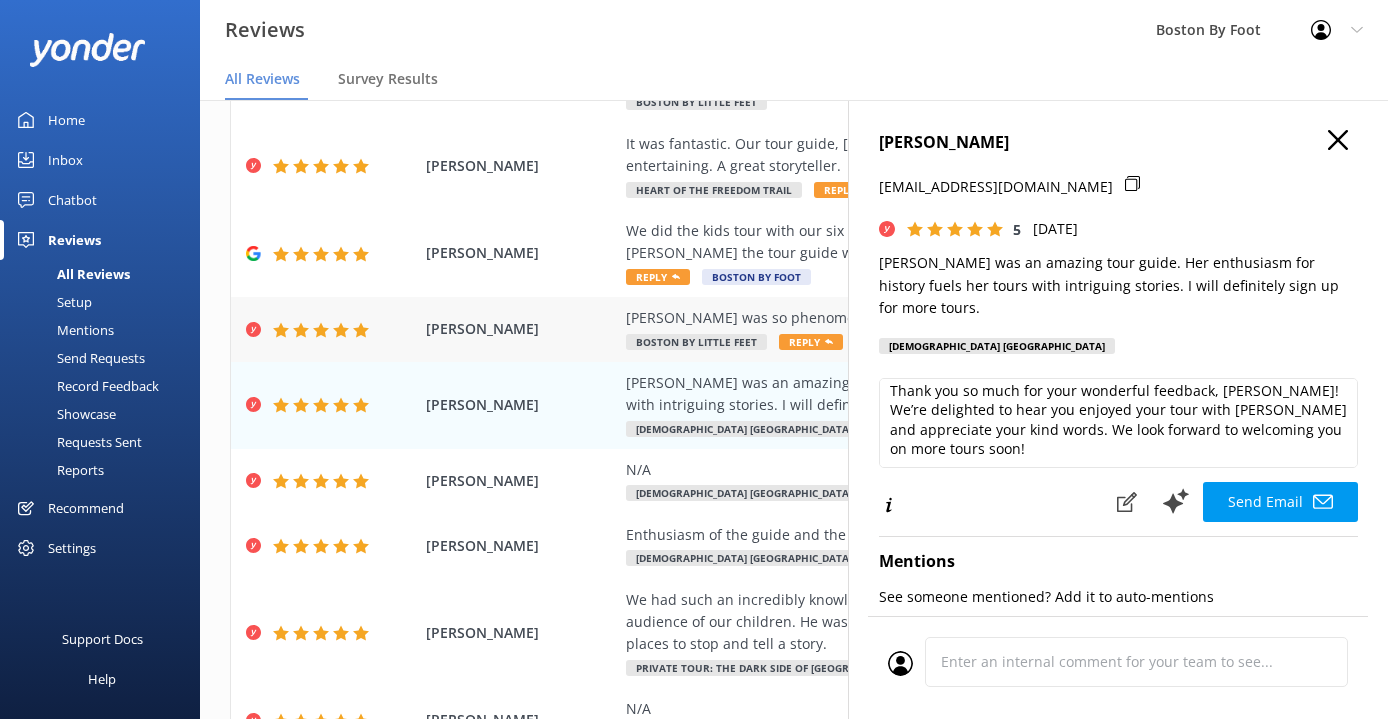 click on "[PERSON_NAME] was so phenomenal! Love that guy and learned a ton." at bounding box center [924, 318] 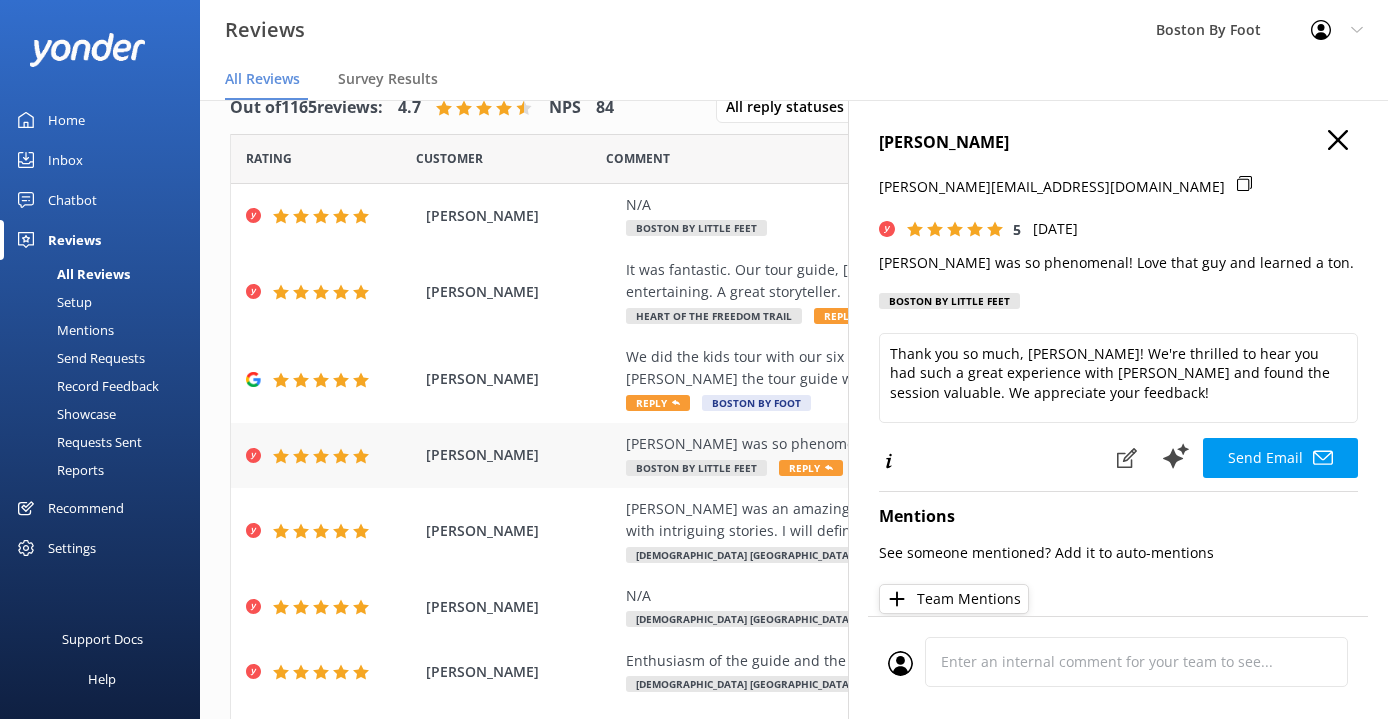 scroll, scrollTop: 40, scrollLeft: 0, axis: vertical 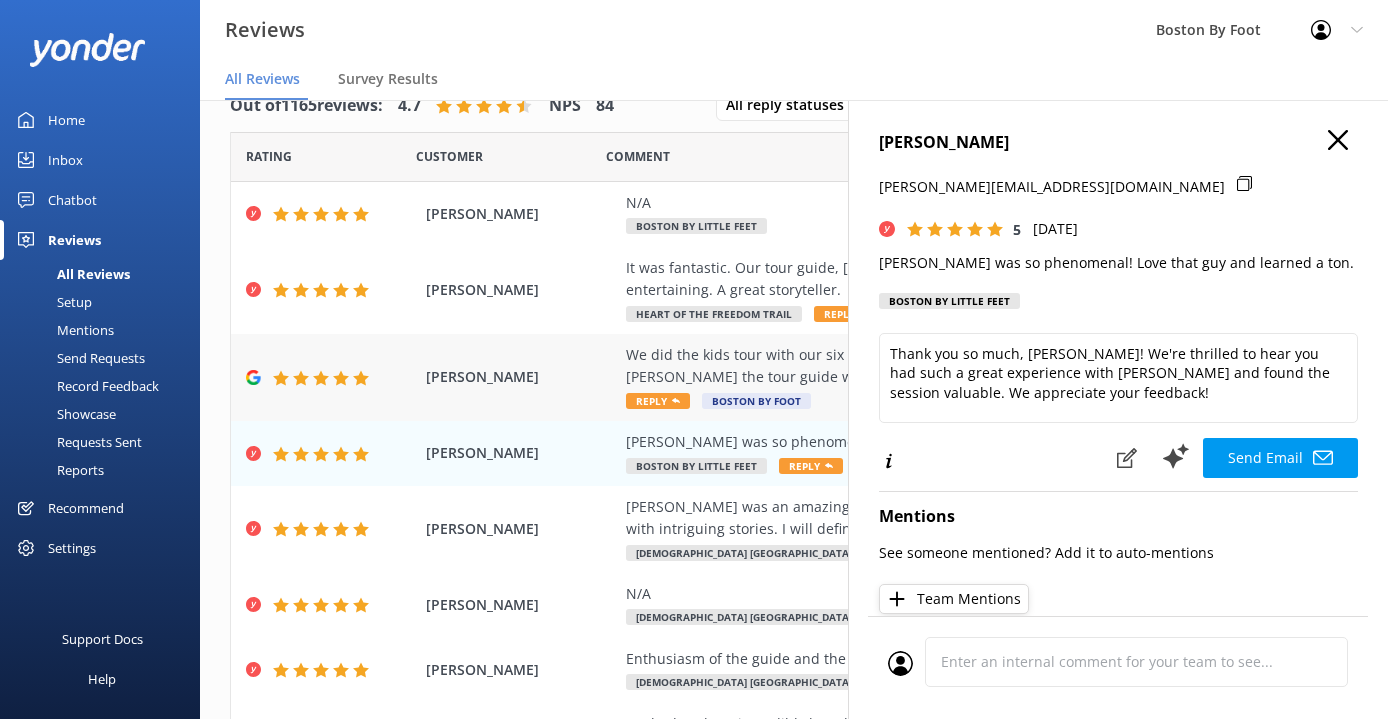 click on "We did the kids tour with our six and 11-year-olds and everybody absolutely loved it. [PERSON_NAME] the tour guide was unbelievably great." at bounding box center (924, 366) 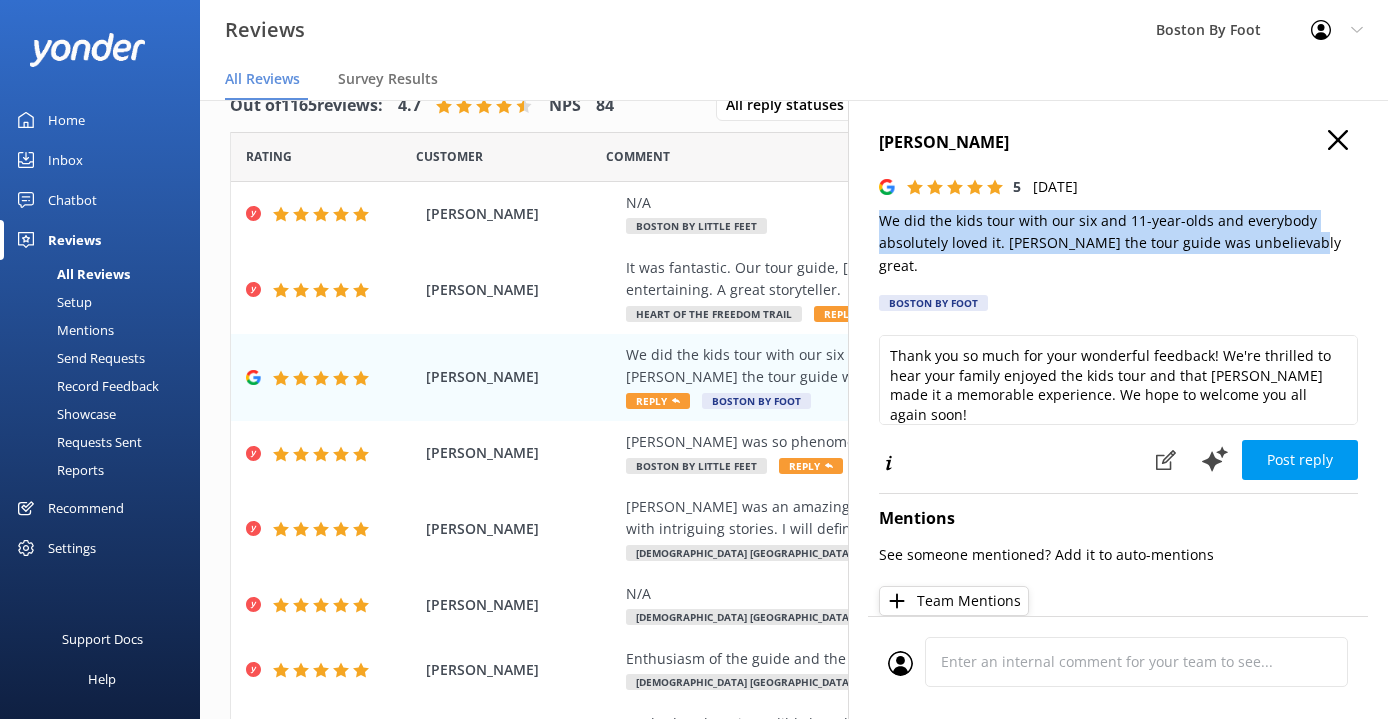 drag, startPoint x: 1290, startPoint y: 236, endPoint x: 878, endPoint y: 217, distance: 412.43787 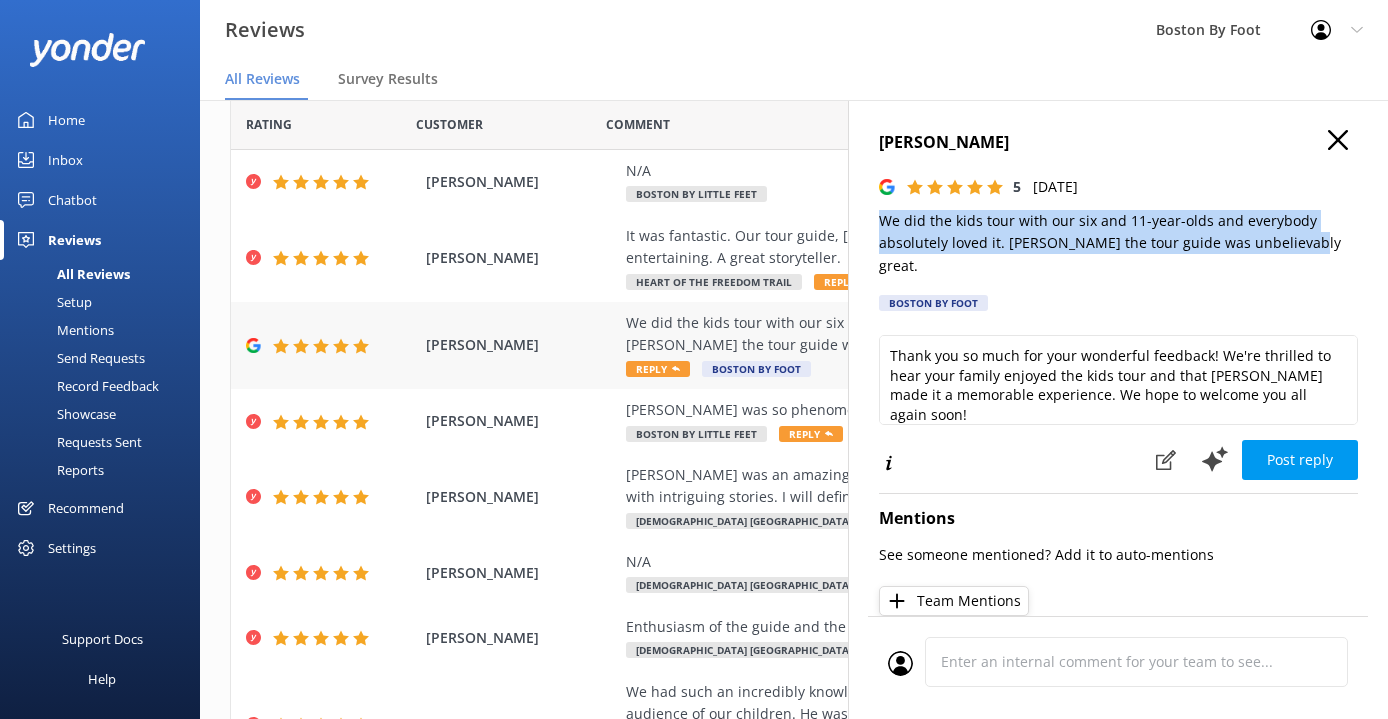 scroll, scrollTop: 74, scrollLeft: 0, axis: vertical 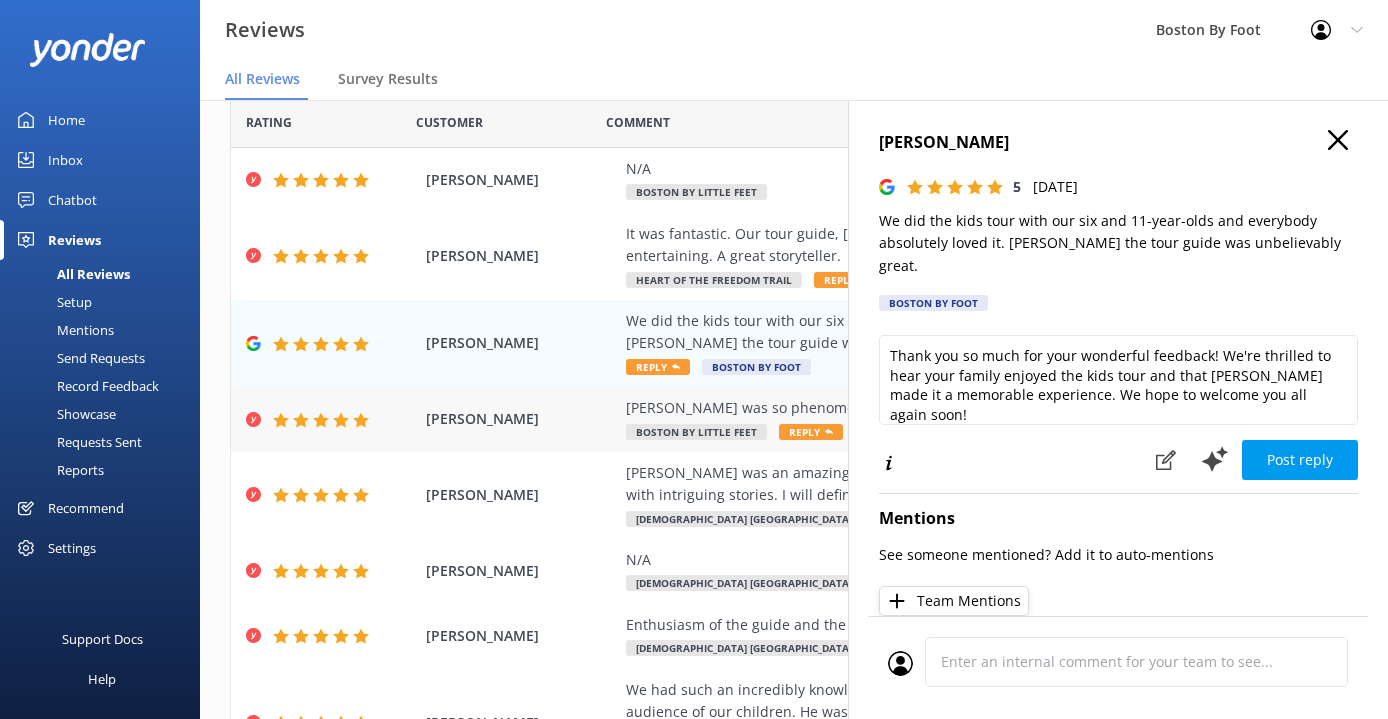 click on "[PERSON_NAME] was so phenomenal! Love that guy and learned a ton." at bounding box center (924, 408) 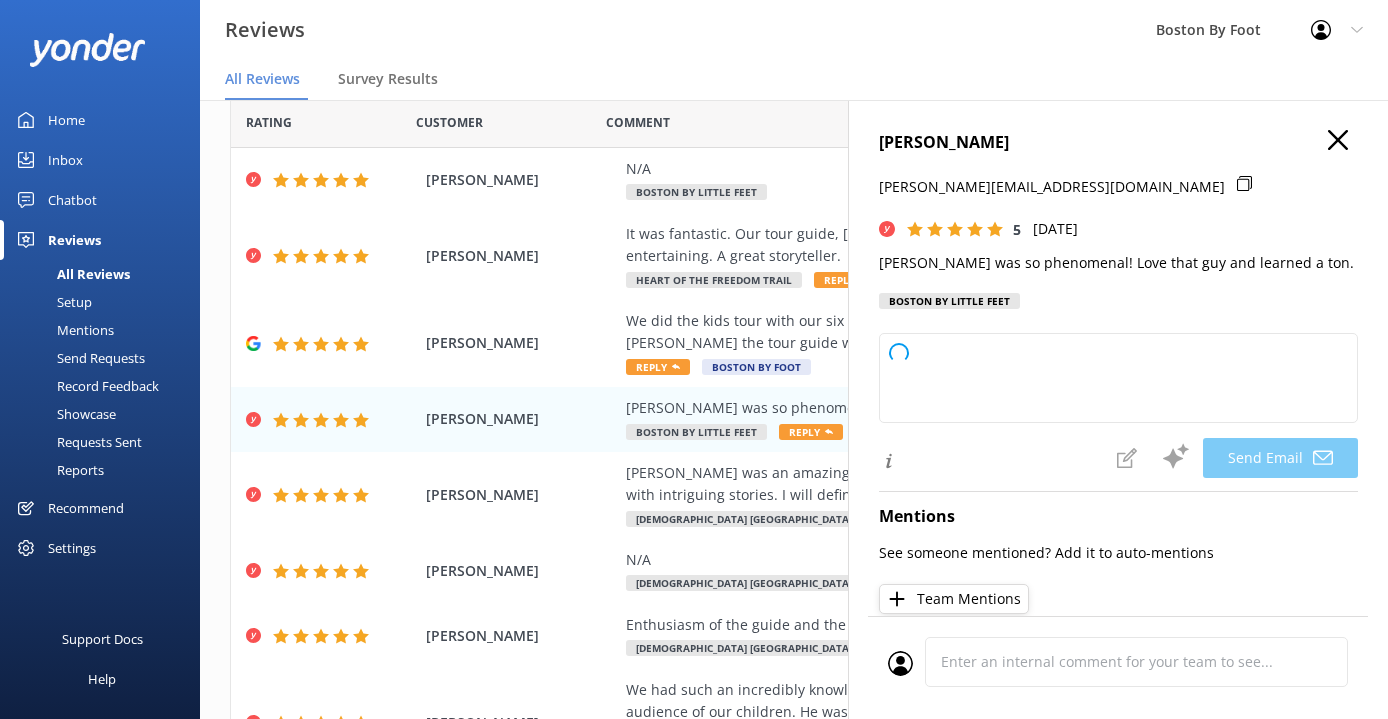 type on "Thank you so much, [PERSON_NAME]! We’re thrilled to hear you had such a great experience with [PERSON_NAME] and found the session valuable. We’ll be sure to pass along your kind words!" 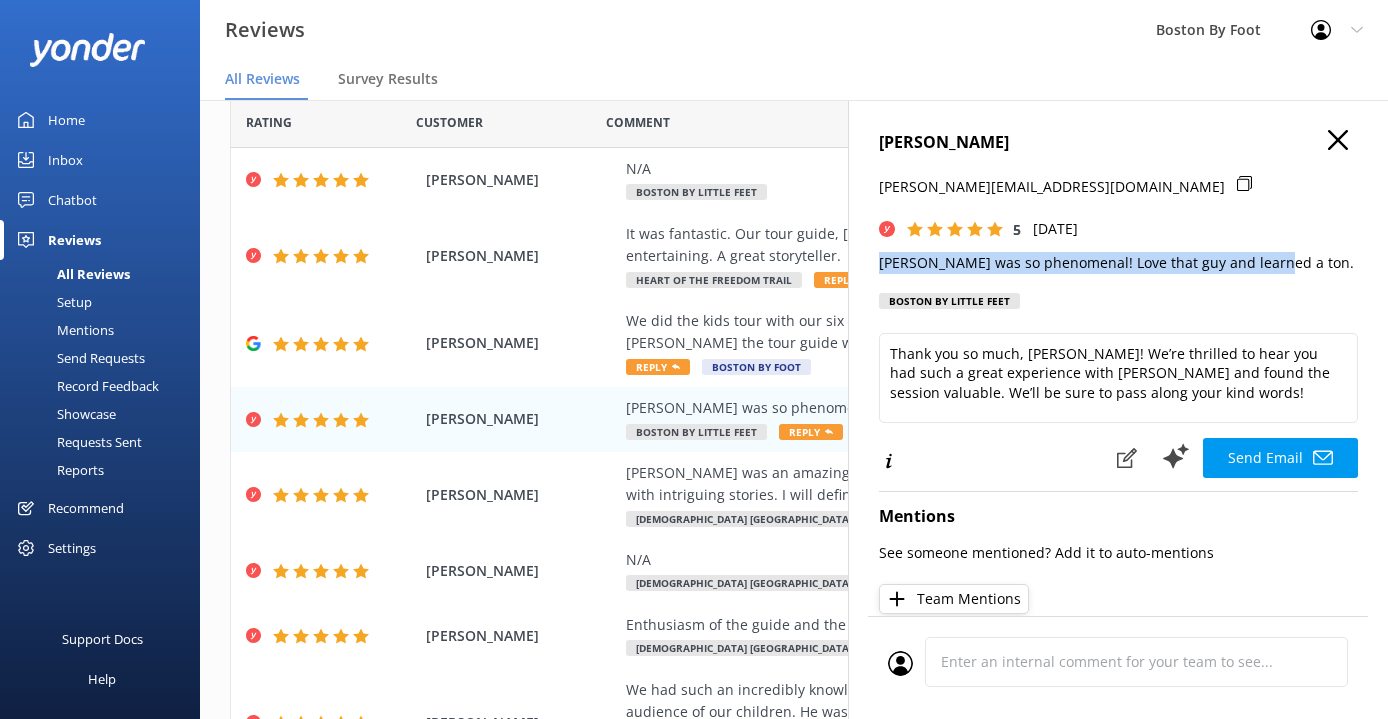 drag, startPoint x: 1265, startPoint y: 258, endPoint x: 877, endPoint y: 267, distance: 388.10437 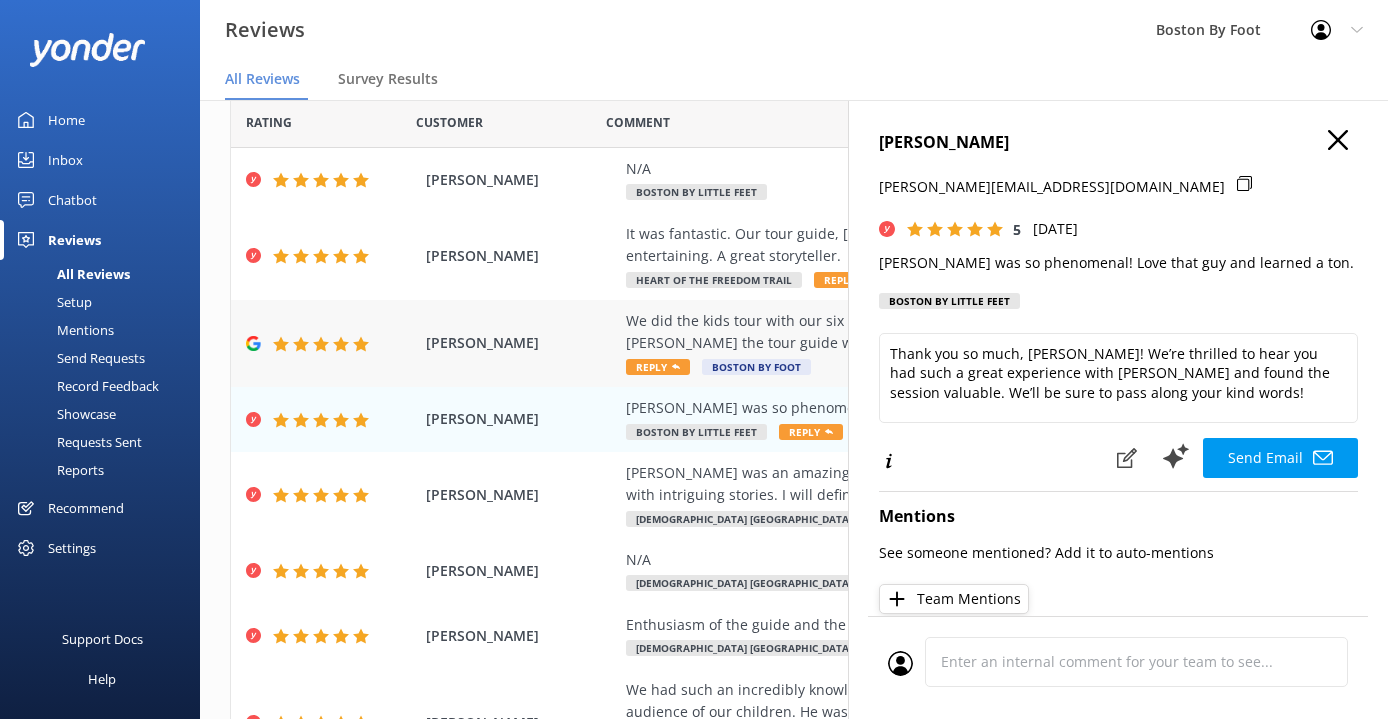 click on "We did the kids tour with our six and 11-year-olds and everybody absolutely loved it. [PERSON_NAME] the tour guide was unbelievably great." at bounding box center (924, 332) 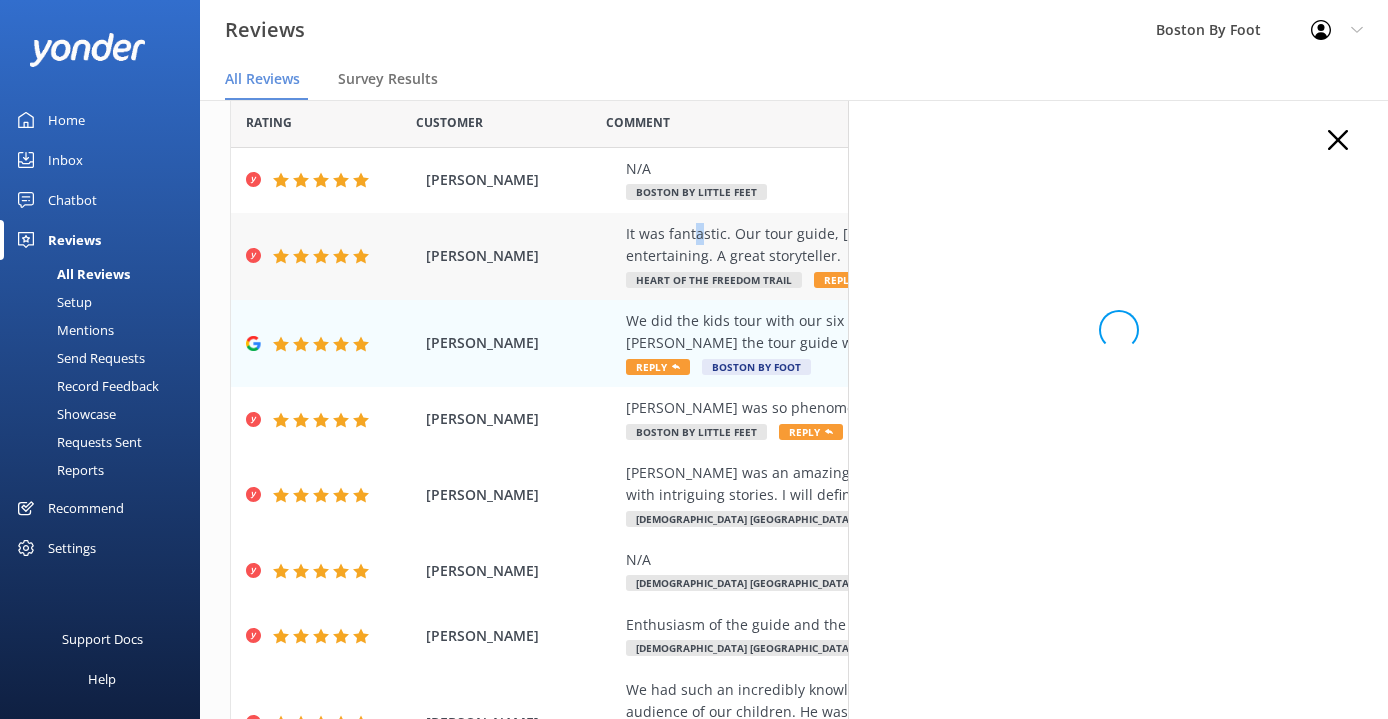 click on "It was fantastic. Our tour guide, [PERSON_NAME], was very knowledgeable and entertaining. A great storyteller." at bounding box center (924, 245) 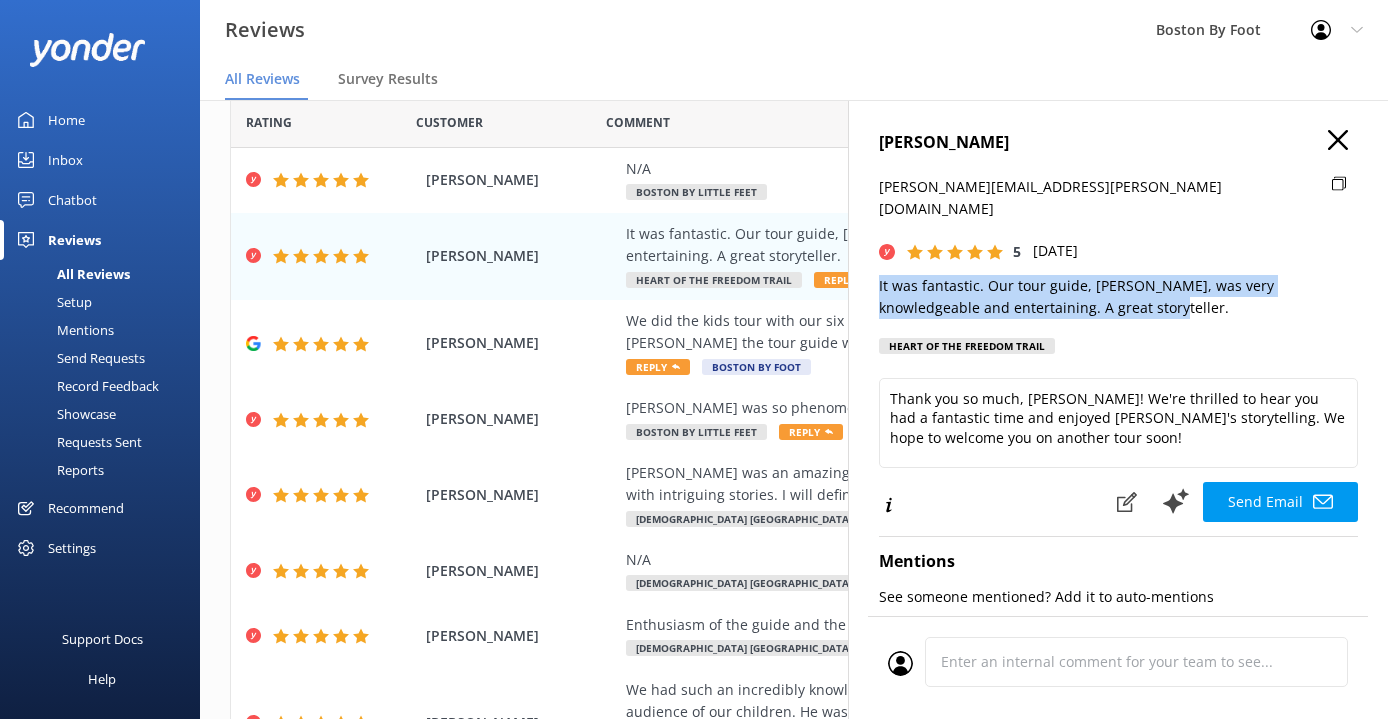 drag, startPoint x: 1092, startPoint y: 281, endPoint x: 867, endPoint y: 261, distance: 225.88715 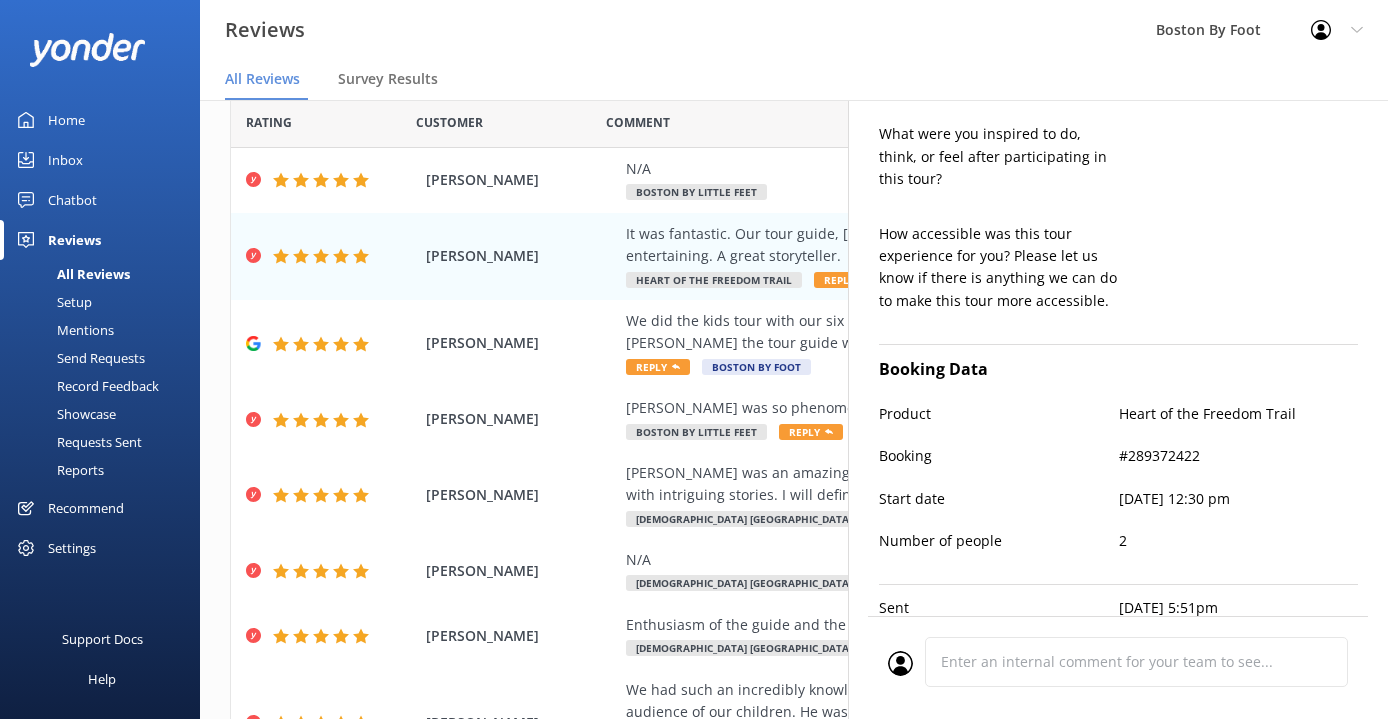 scroll, scrollTop: 760, scrollLeft: 0, axis: vertical 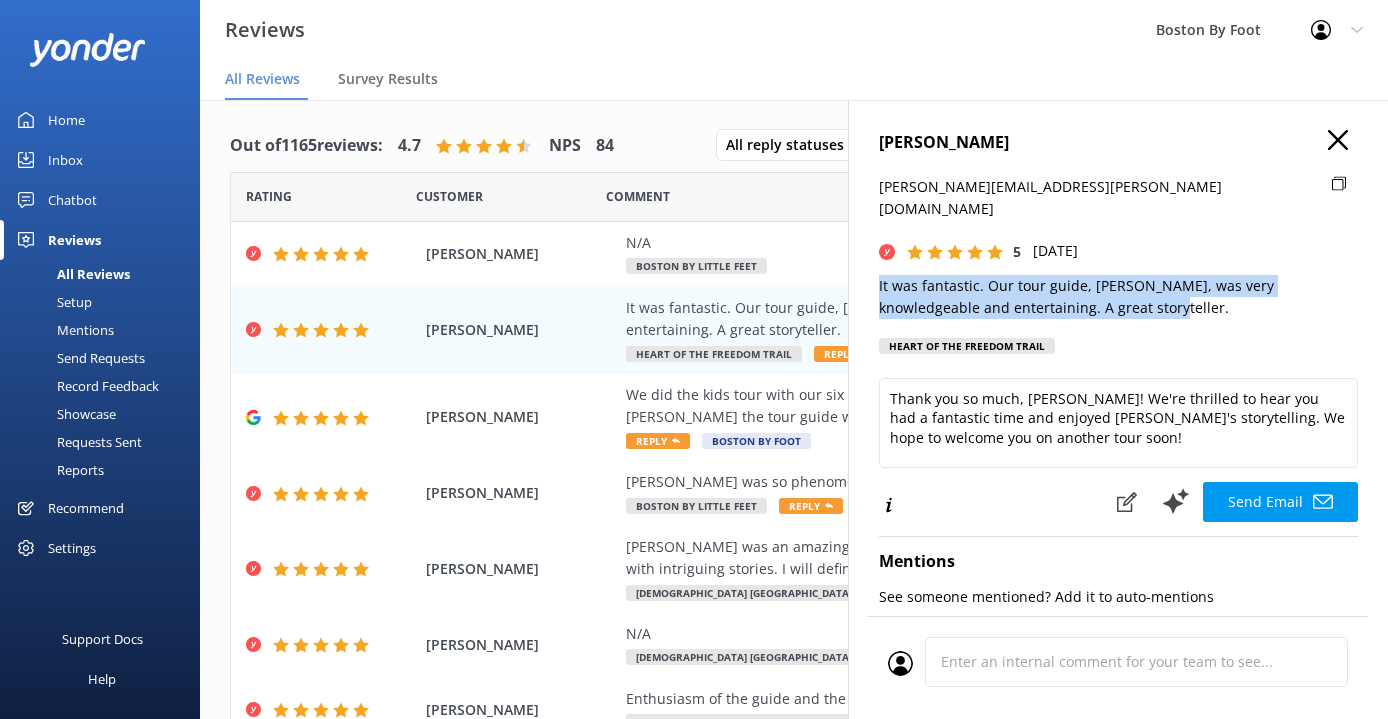 click 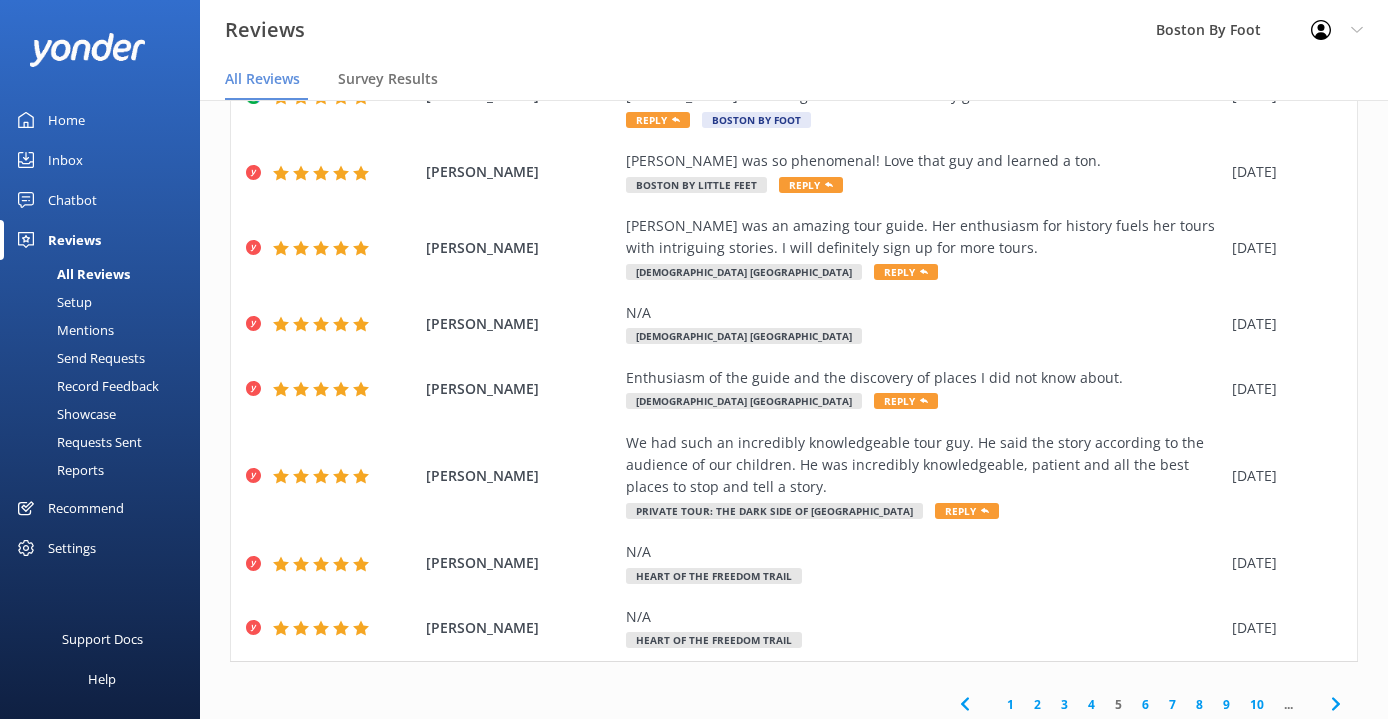 scroll, scrollTop: 319, scrollLeft: 0, axis: vertical 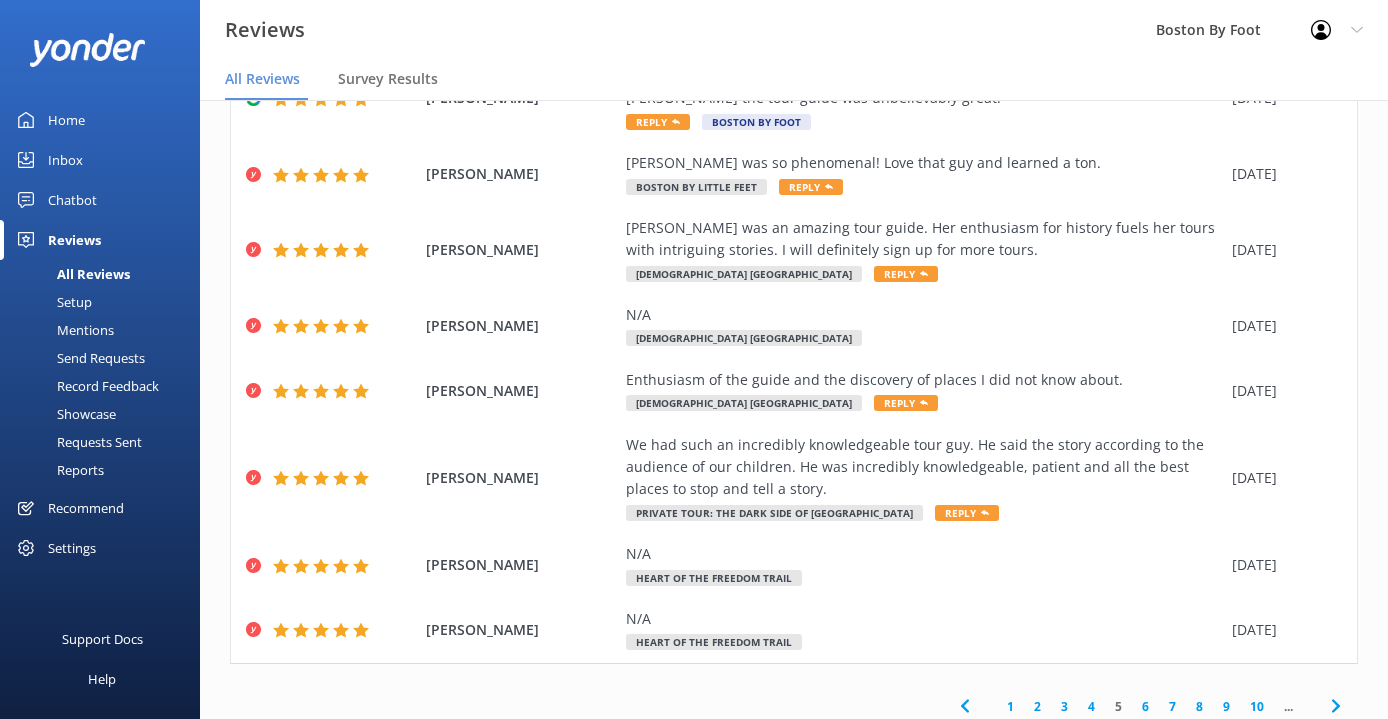 click on "4" at bounding box center (1091, 706) 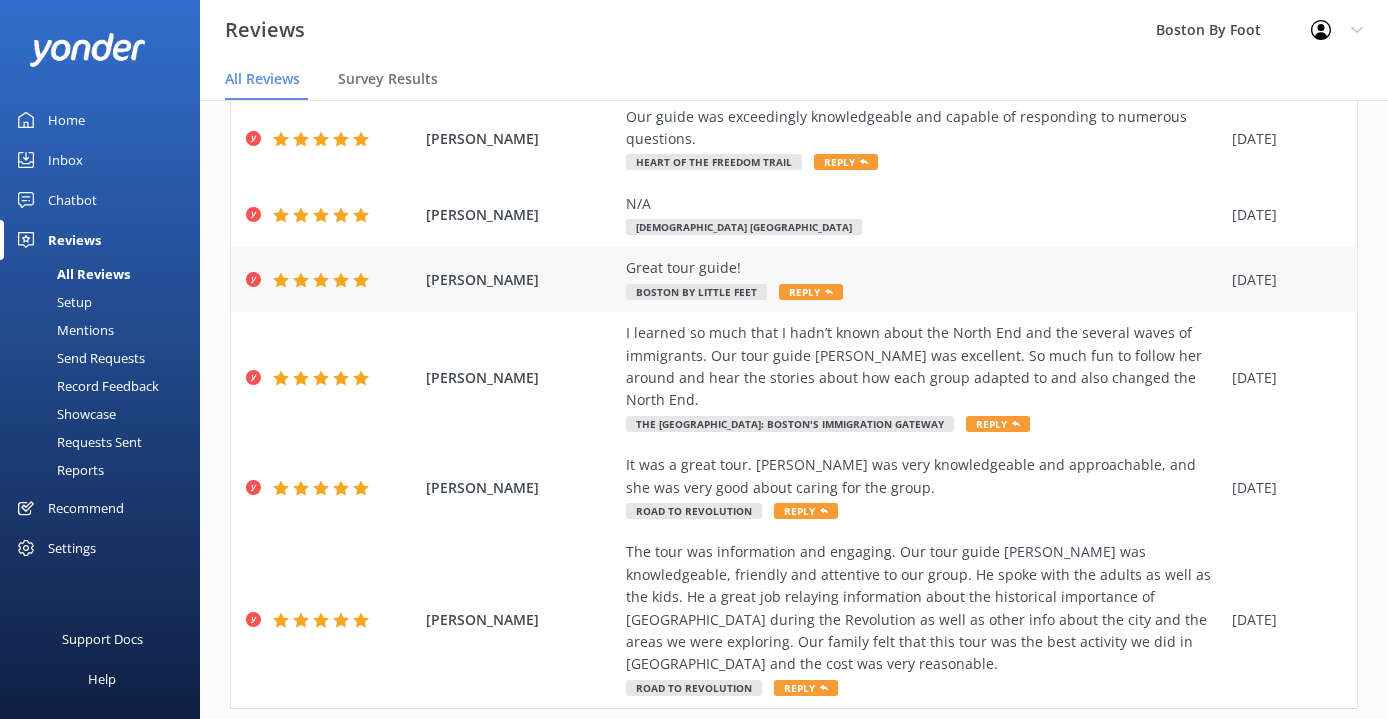 scroll, scrollTop: 407, scrollLeft: 0, axis: vertical 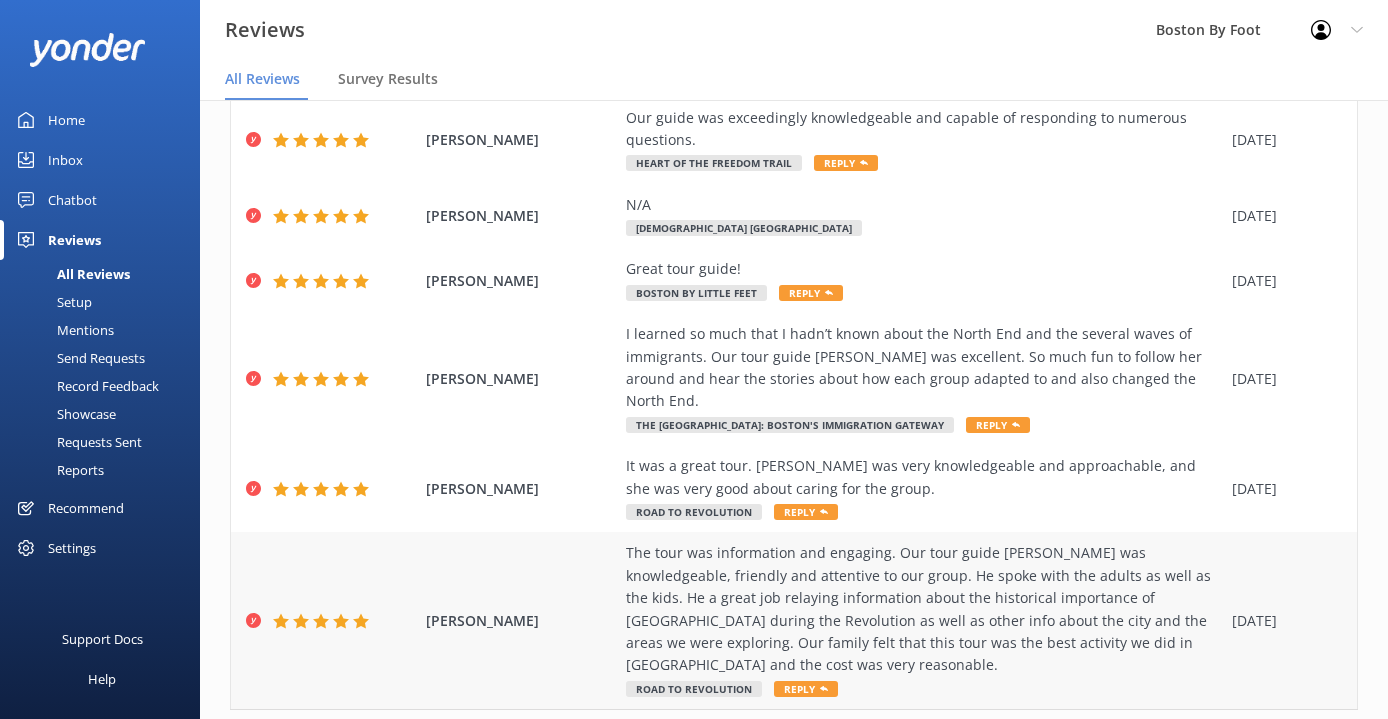 click on "The tour was information and engaging. Our tour guide [PERSON_NAME] was knowledgeable, friendly and attentive to our group. He spoke with the adults as well as the kids. He a great job relaying information about the historical importance of [GEOGRAPHIC_DATA] during the Revolution as well as other info about the city and the areas we were exploring. Our family felt that this tour was the best activity we did in [GEOGRAPHIC_DATA] and the cost was very reasonable." at bounding box center [924, 609] 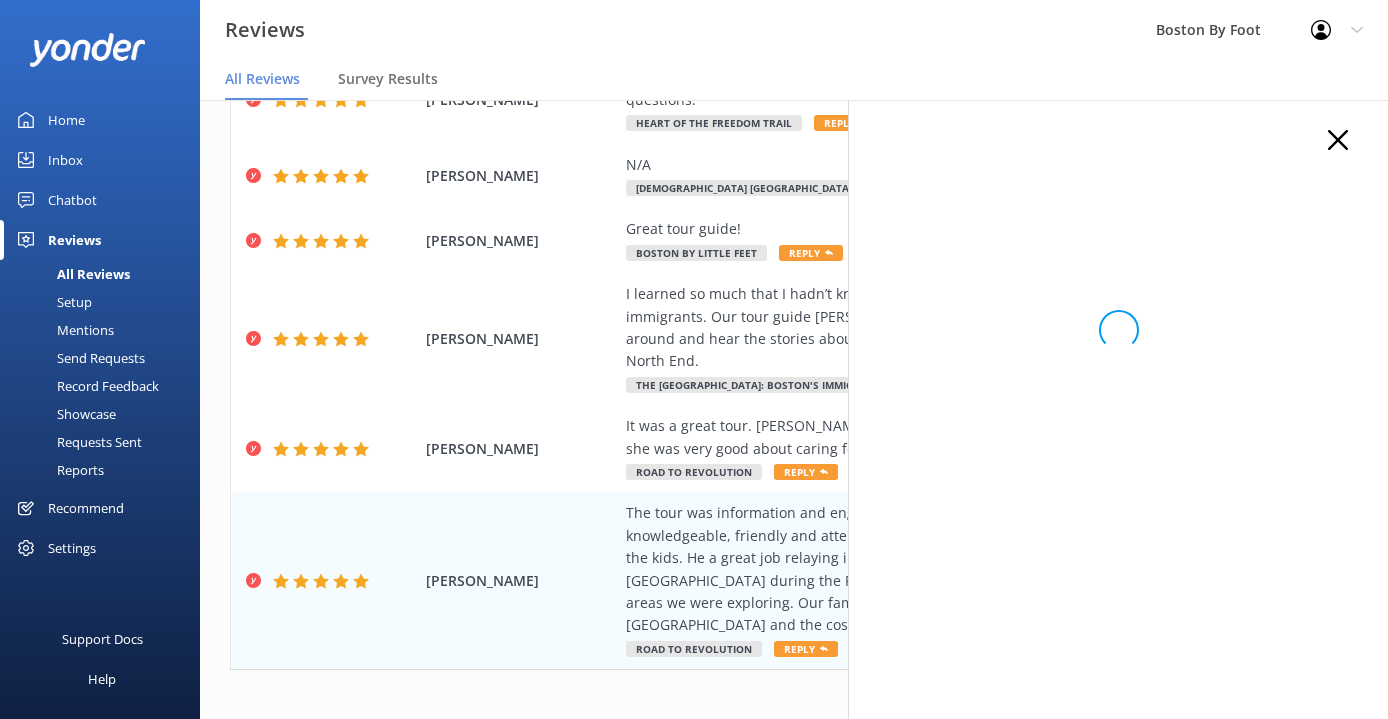 scroll, scrollTop: 40, scrollLeft: 0, axis: vertical 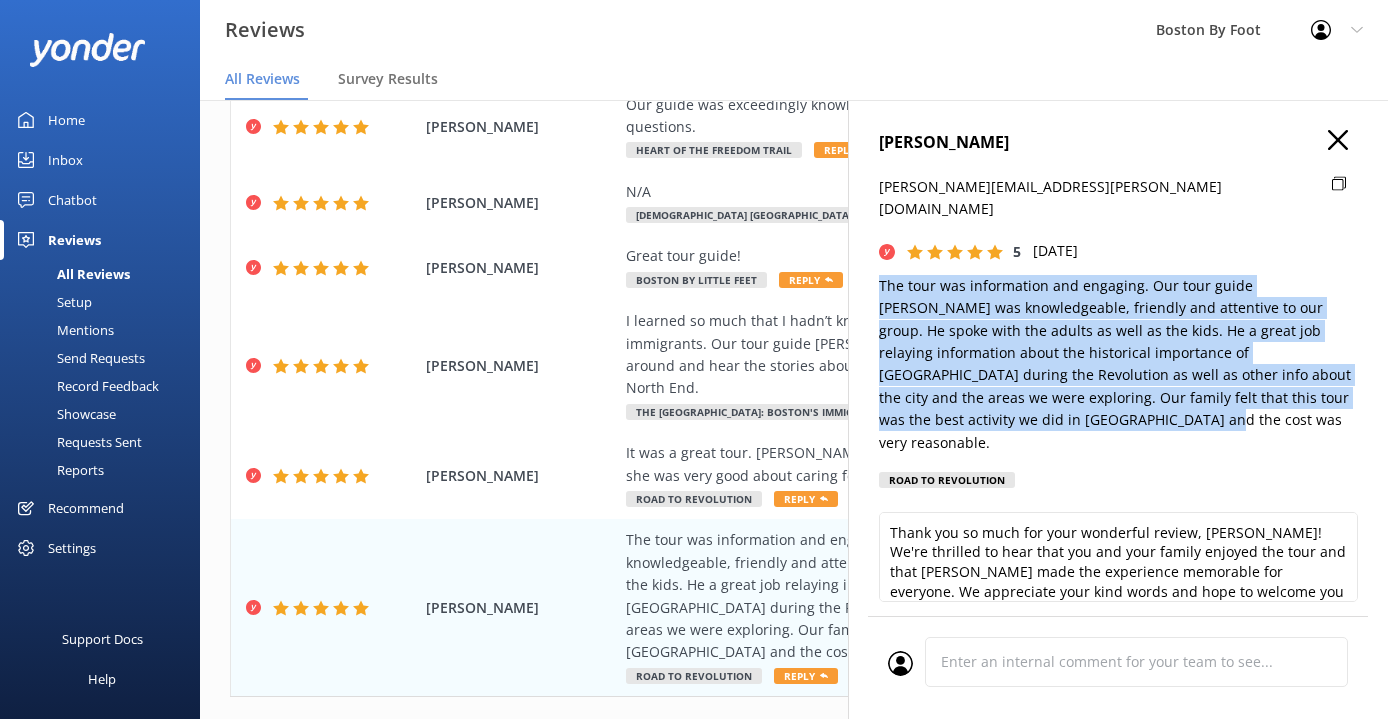 drag, startPoint x: 958, startPoint y: 385, endPoint x: 853, endPoint y: 260, distance: 163.24828 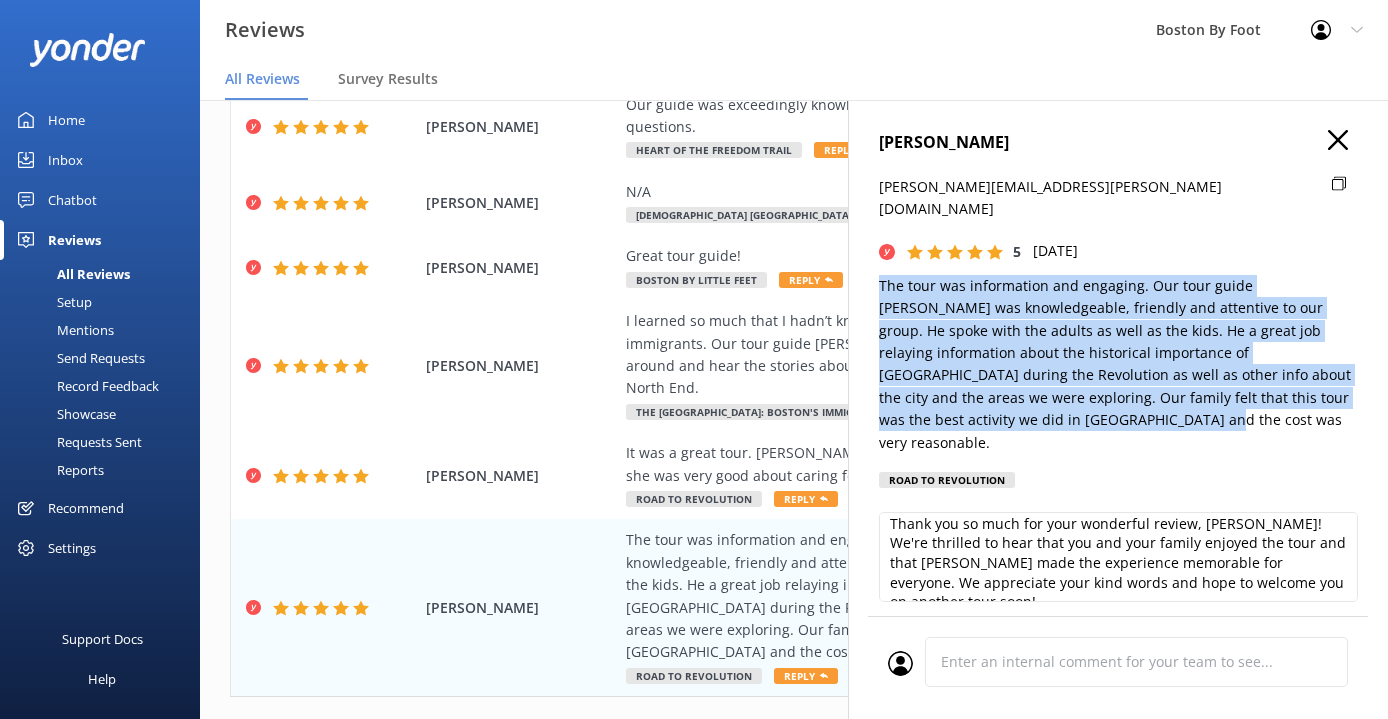 scroll, scrollTop: 8, scrollLeft: 0, axis: vertical 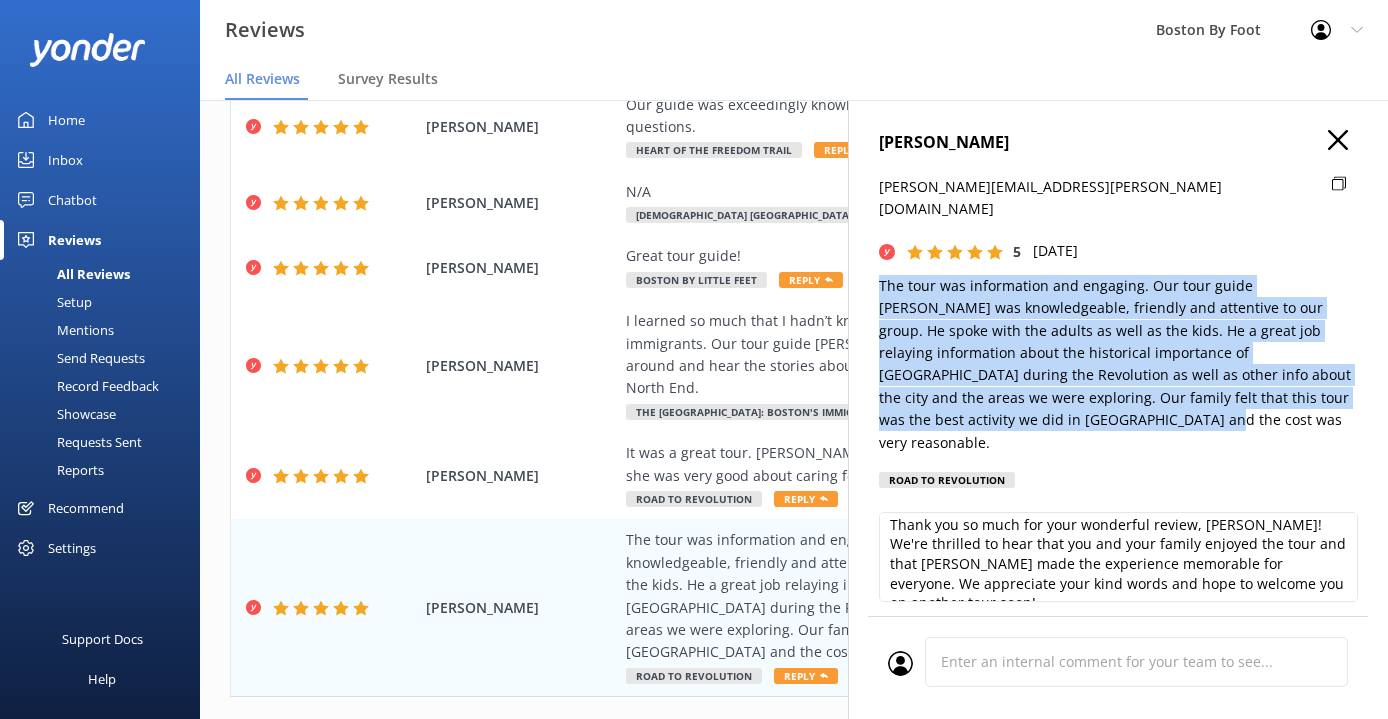 click 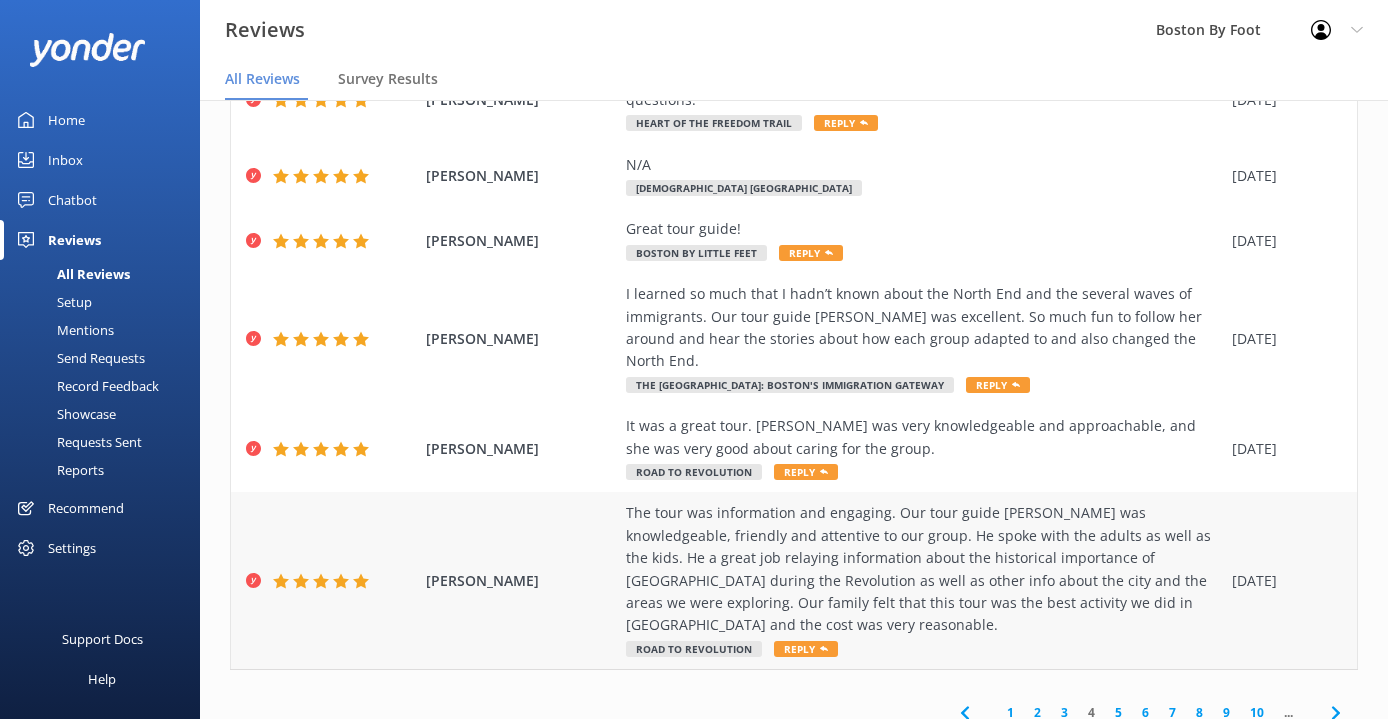scroll, scrollTop: 40, scrollLeft: 0, axis: vertical 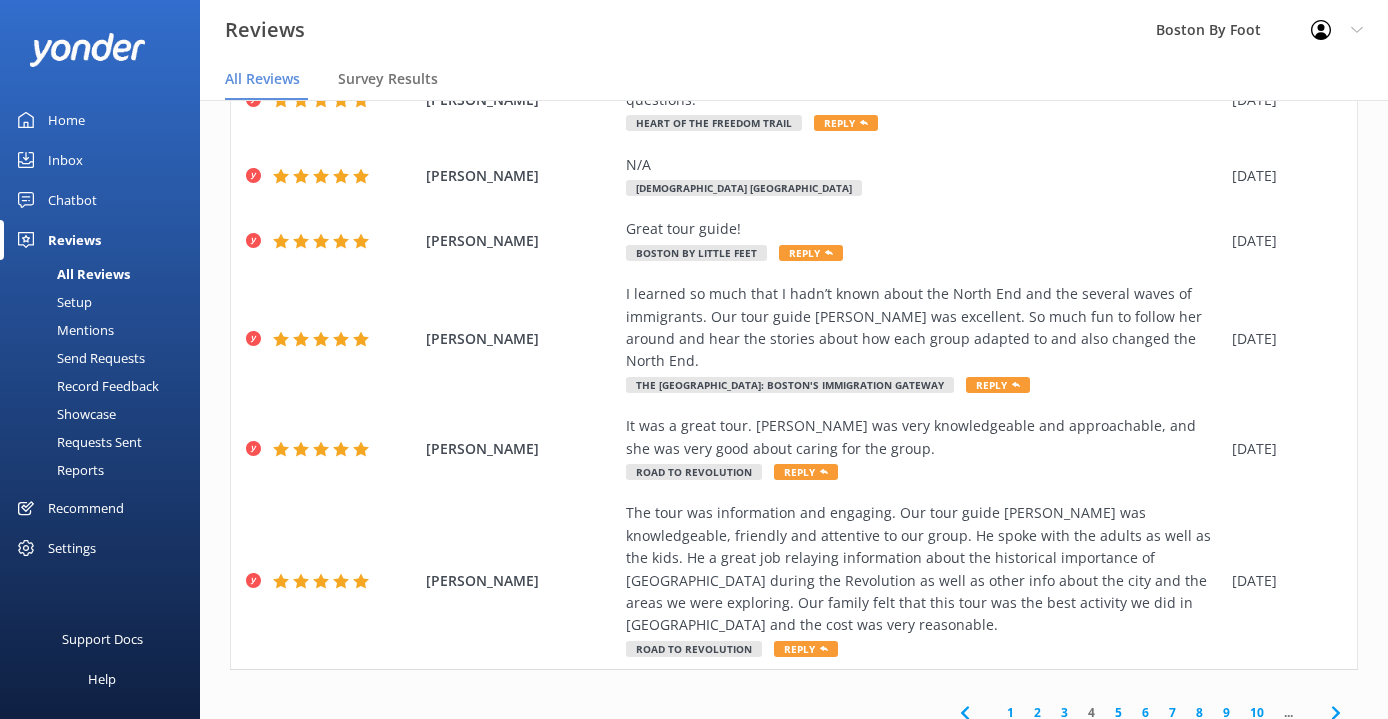 click on "5" at bounding box center (1118, 712) 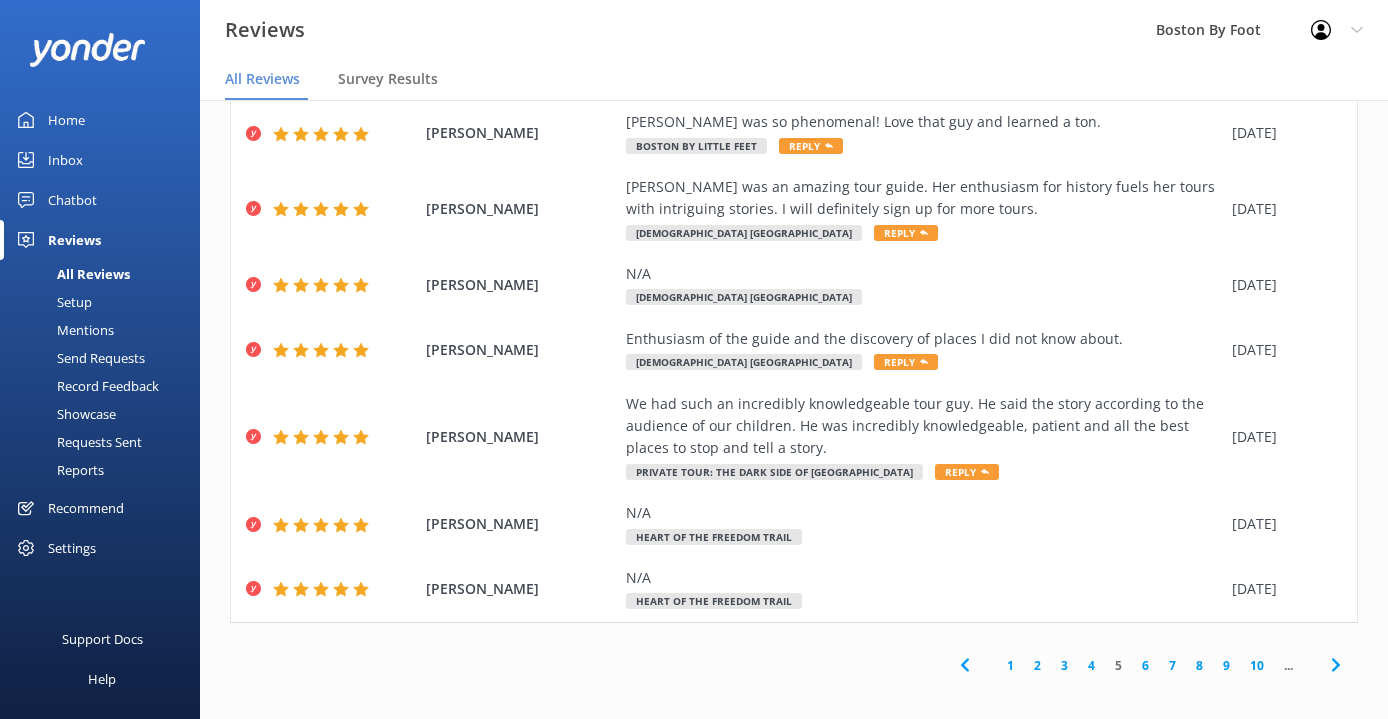 scroll, scrollTop: 319, scrollLeft: 0, axis: vertical 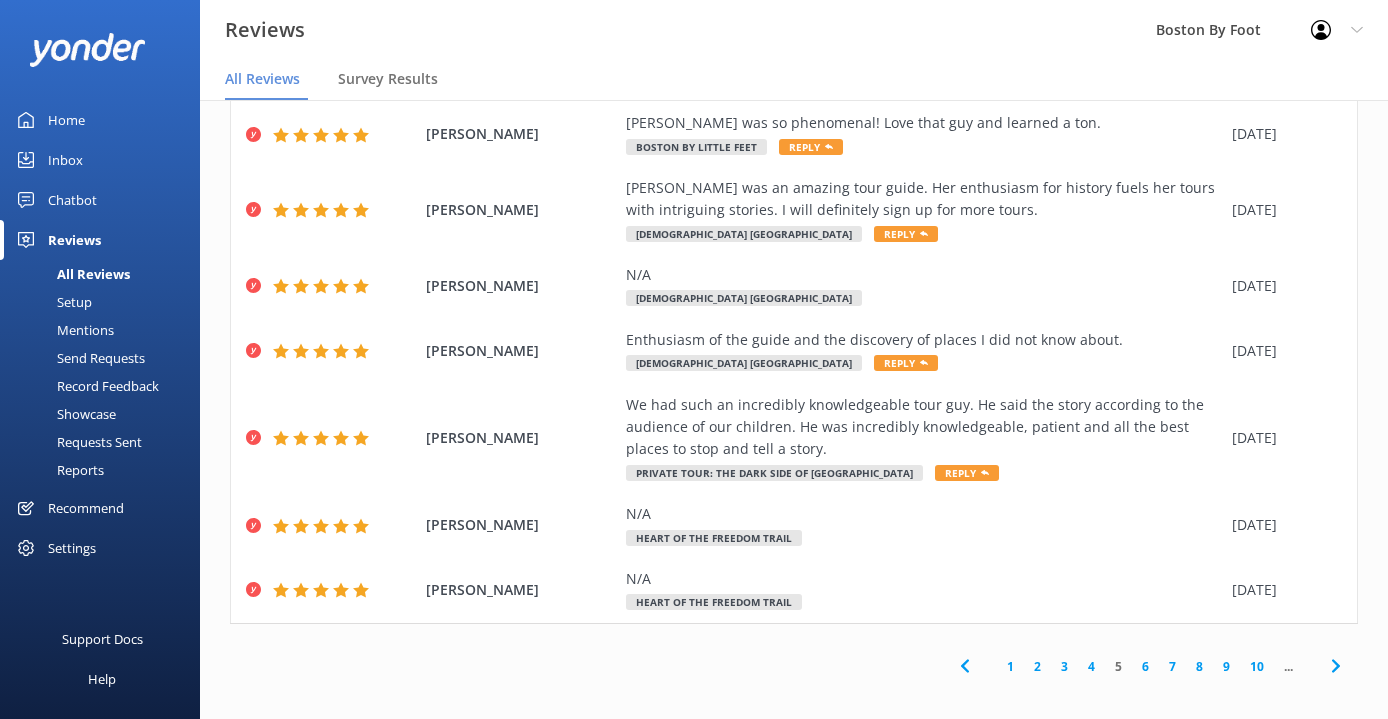 click on "6" at bounding box center [1145, 666] 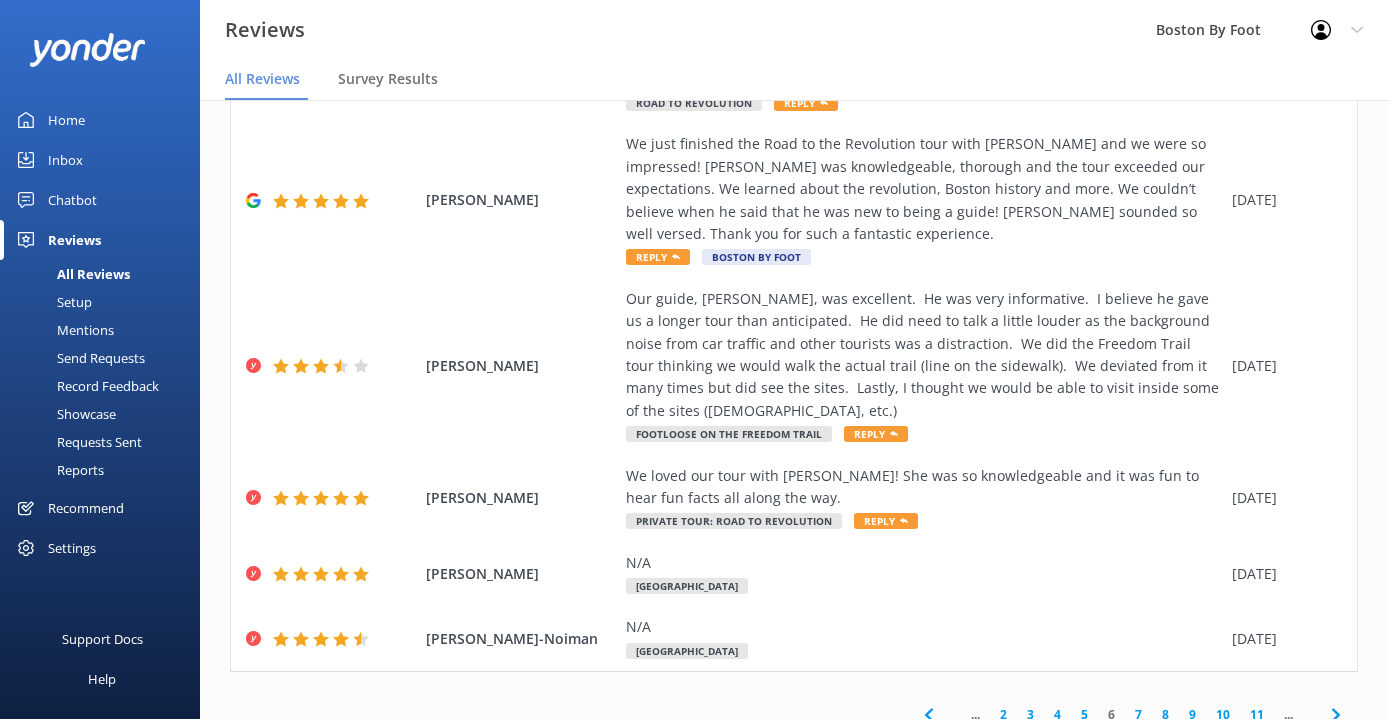 scroll, scrollTop: 583, scrollLeft: 0, axis: vertical 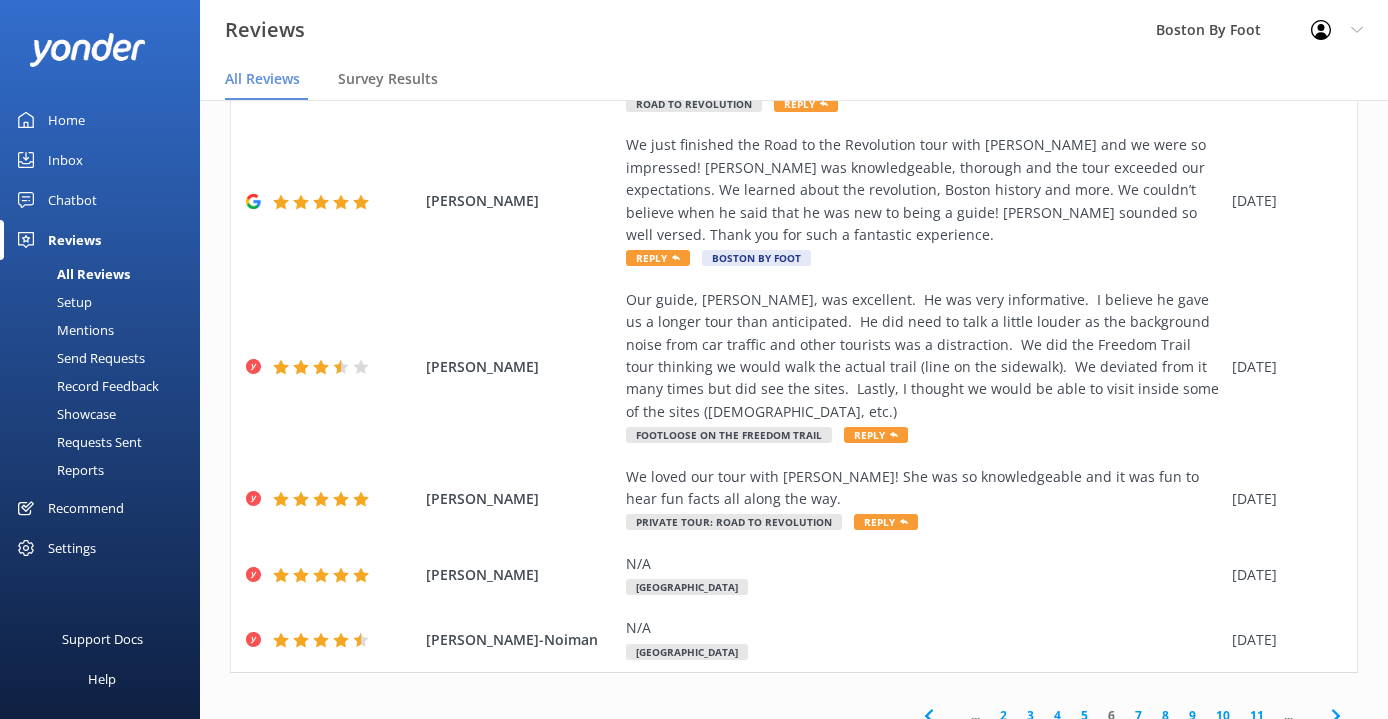 click on "4" at bounding box center (1057, 715) 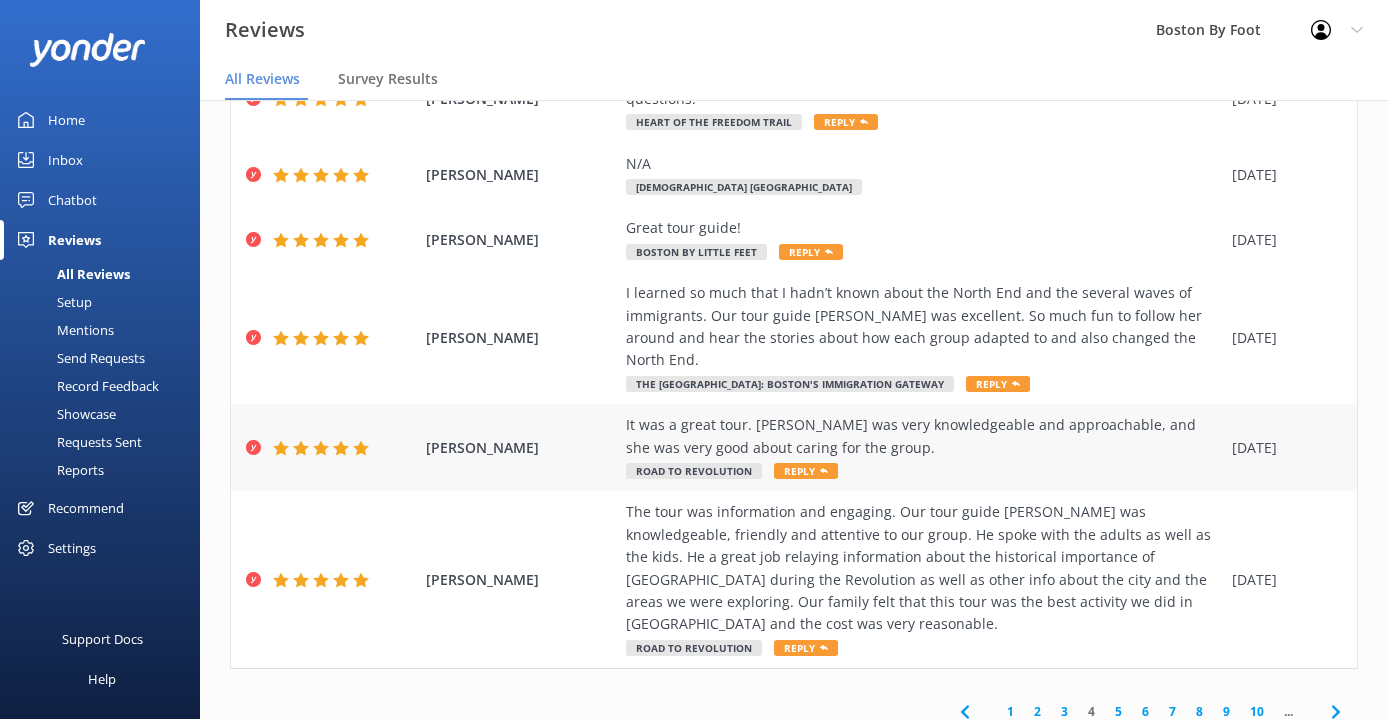 scroll, scrollTop: 407, scrollLeft: 0, axis: vertical 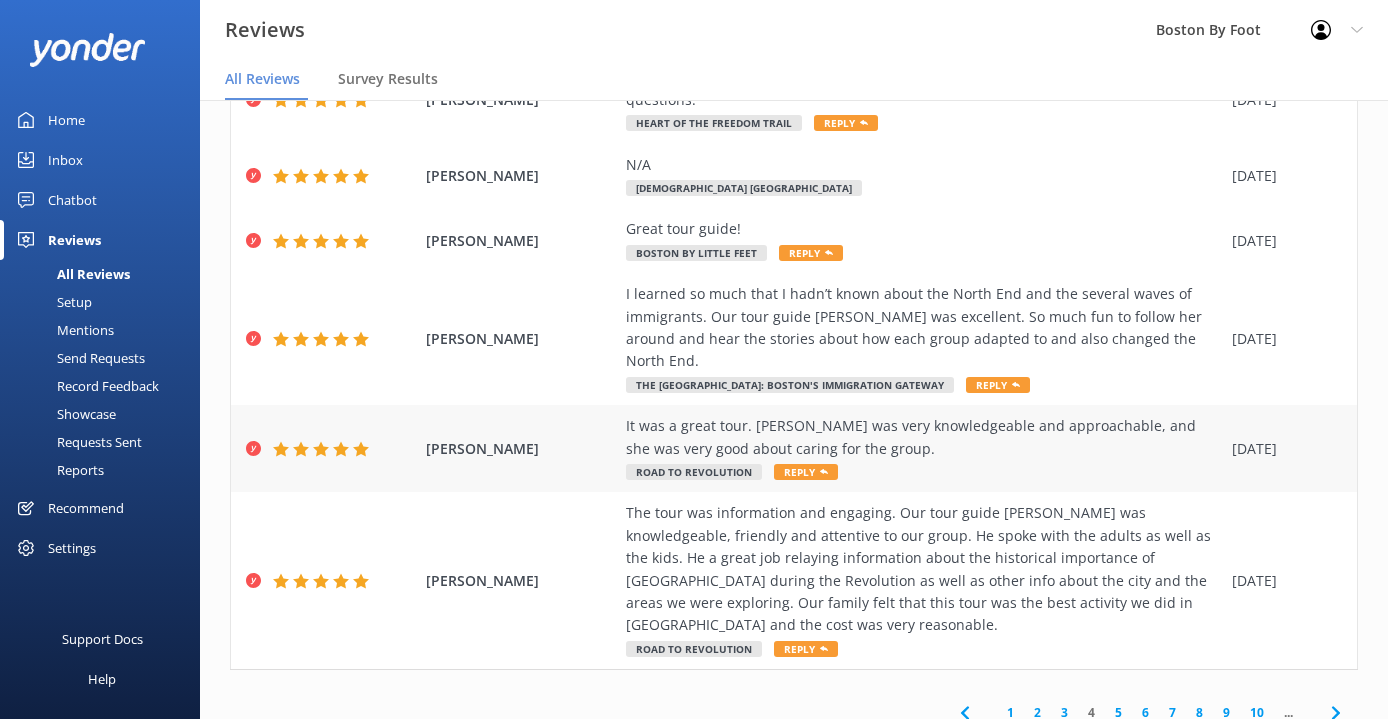 click on "It was a great tour. [PERSON_NAME] was very knowledgeable and approachable, and she was very good about caring for the group." at bounding box center [924, 437] 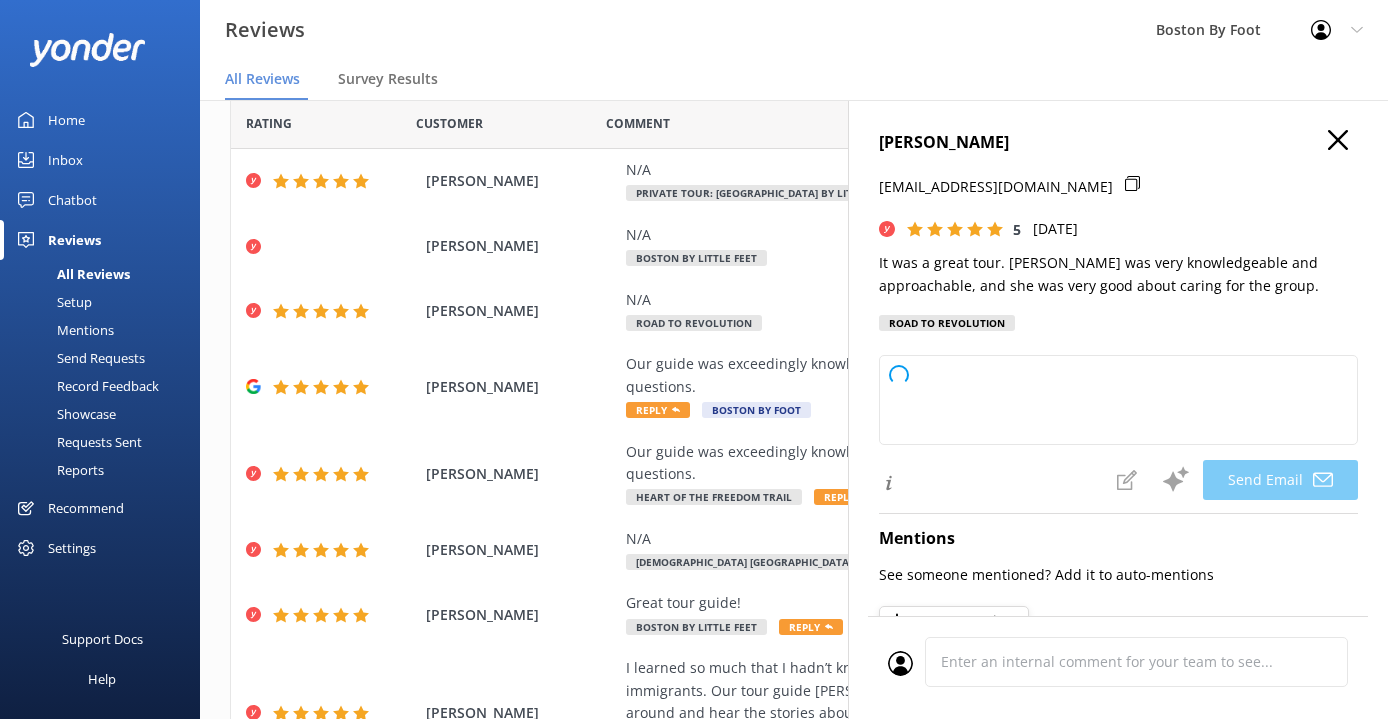 type on "Thank you so much, [PERSON_NAME]! We're delighted to hear you enjoyed the tour and that [PERSON_NAME] made it such a positive experience. We appreciate your kind words and hope to see you again soon!" 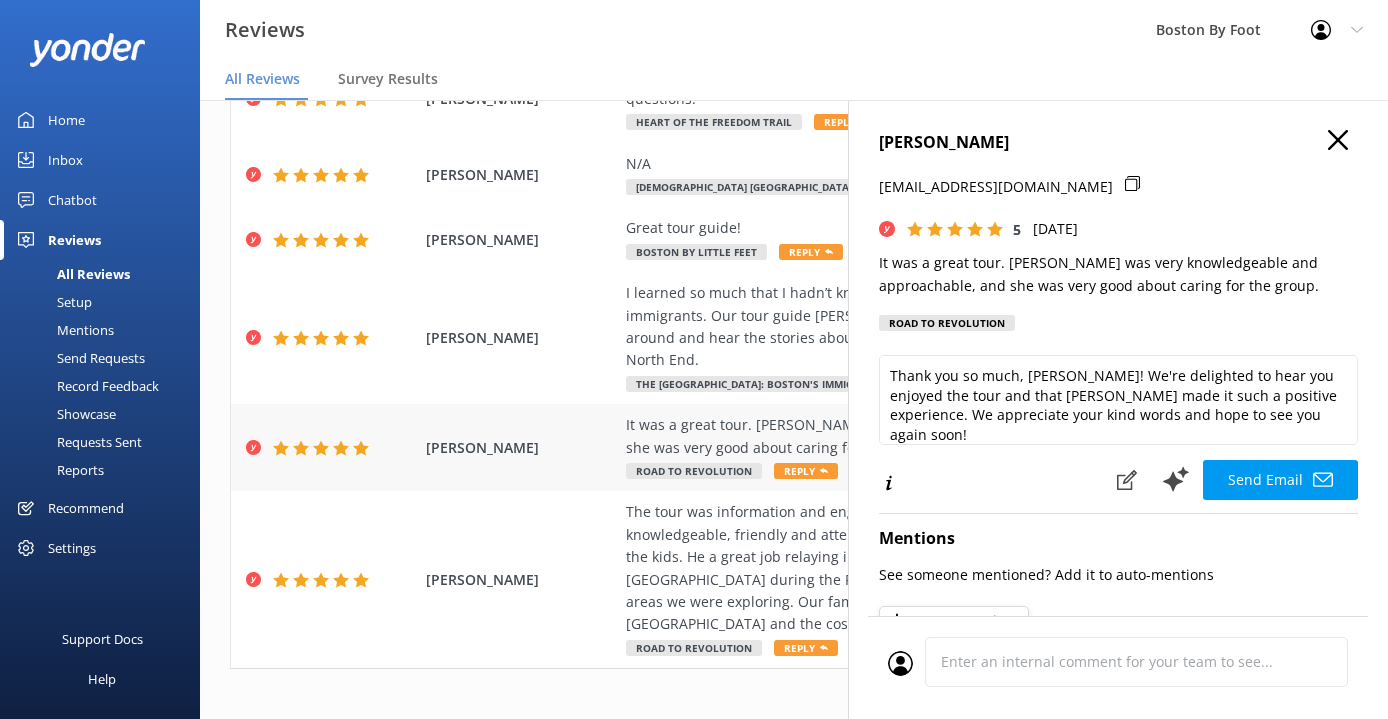 scroll, scrollTop: 407, scrollLeft: 0, axis: vertical 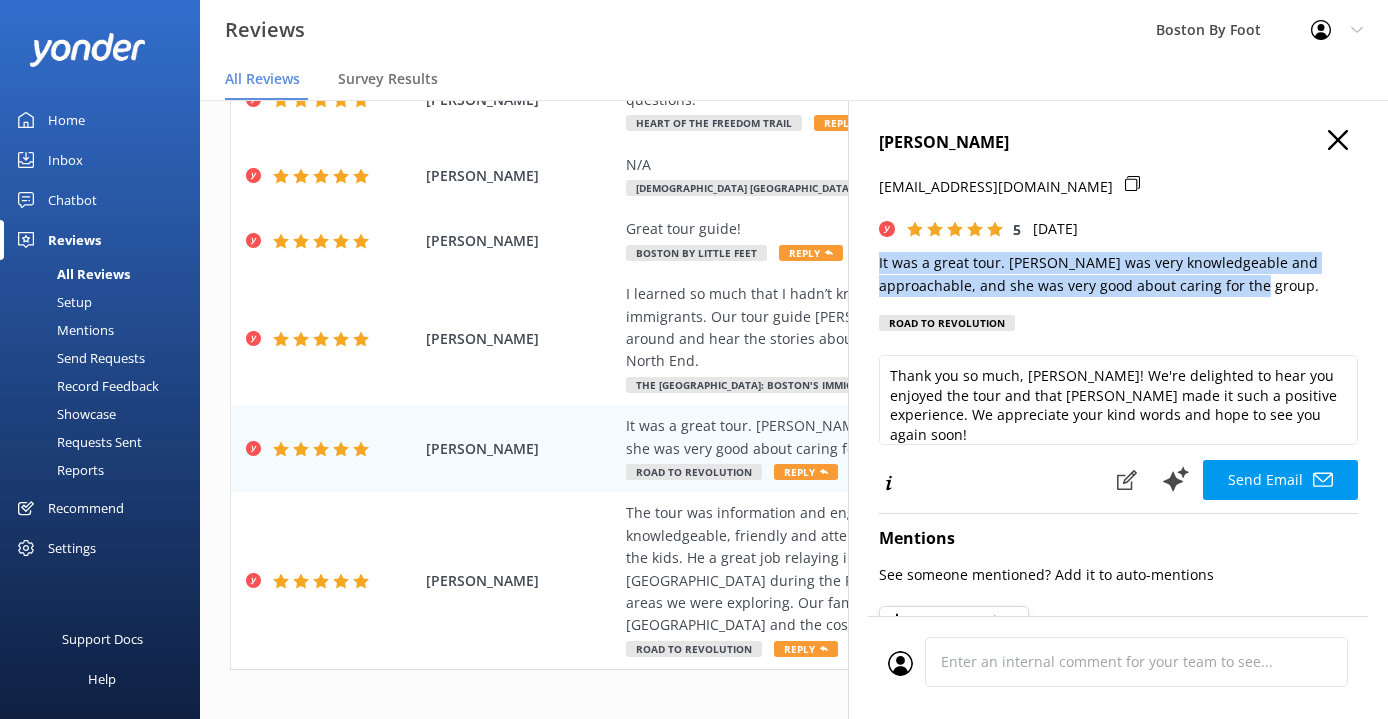 drag, startPoint x: 1214, startPoint y: 280, endPoint x: 873, endPoint y: 262, distance: 341.47473 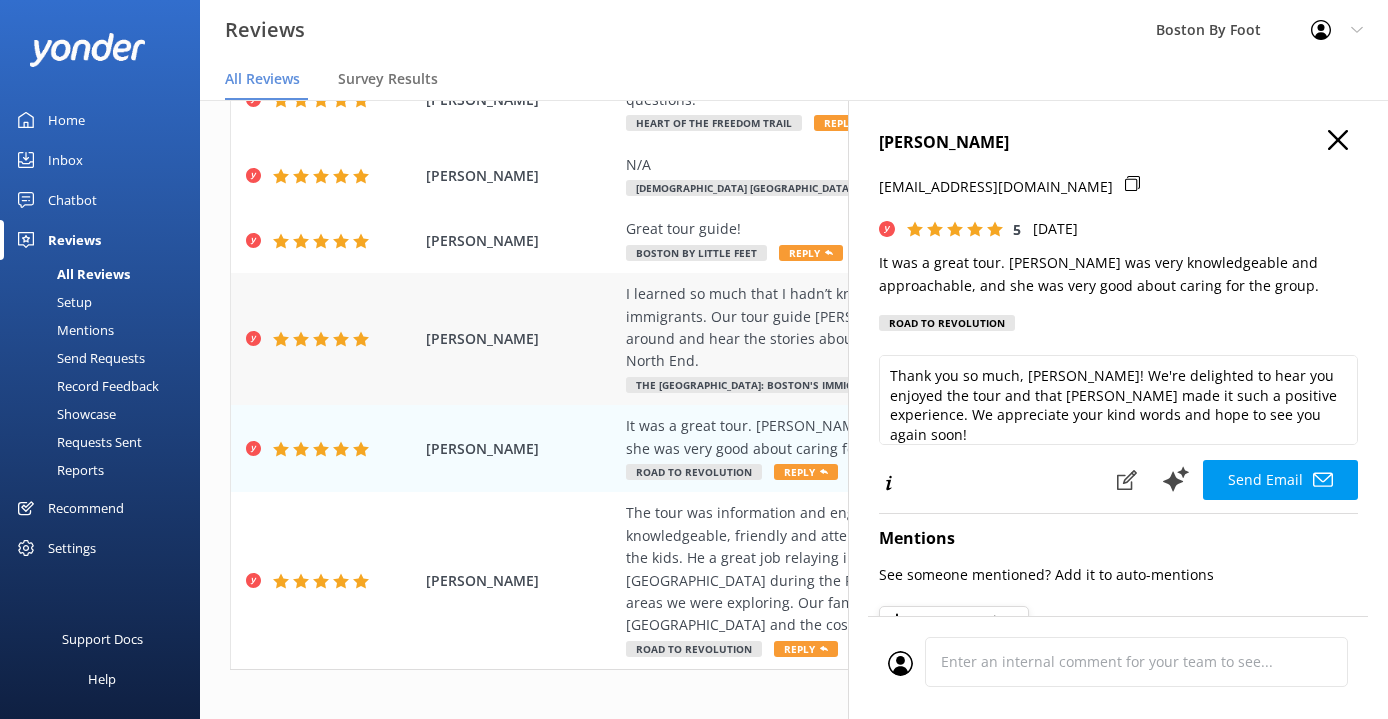 click on "I learned so much that I hadn’t known about the North End and the several waves of immigrants. Our tour guide [PERSON_NAME] was excellent. So much fun to follow her around and hear the stories about how each group adapted to and also changed the North End." at bounding box center [924, 328] 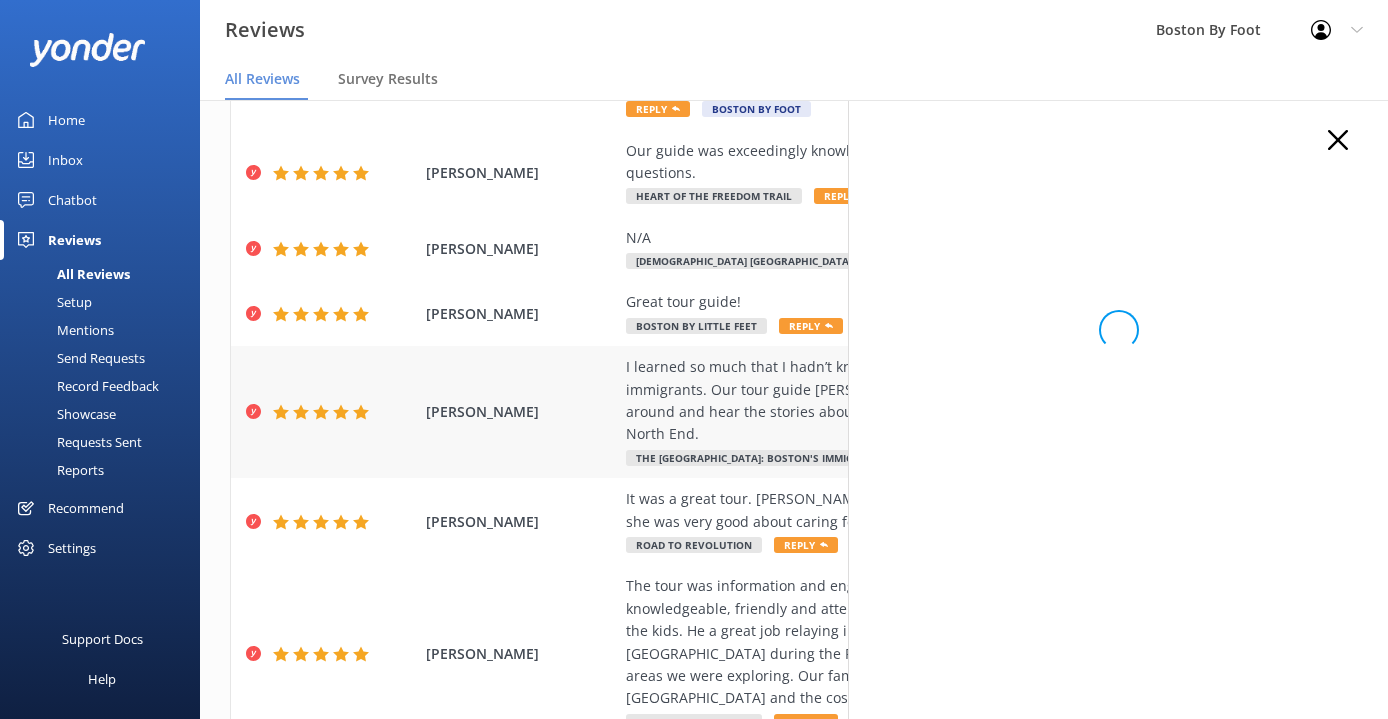 scroll, scrollTop: 331, scrollLeft: 0, axis: vertical 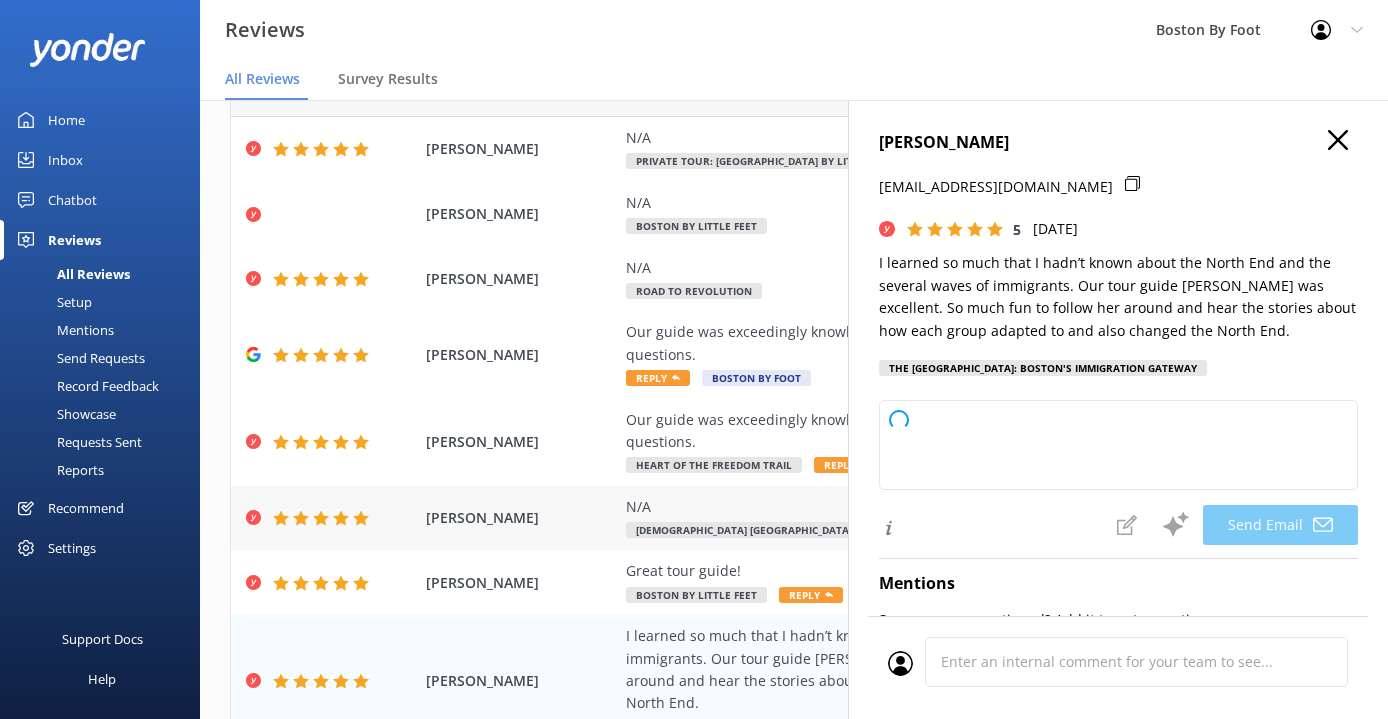 type on "Thank you so much, [PERSON_NAME]! We're delighted to hear you enjoyed learning about the North End's rich history and that [PERSON_NAME] made the tour both fun and informative. We hope to see you again on another adventure!" 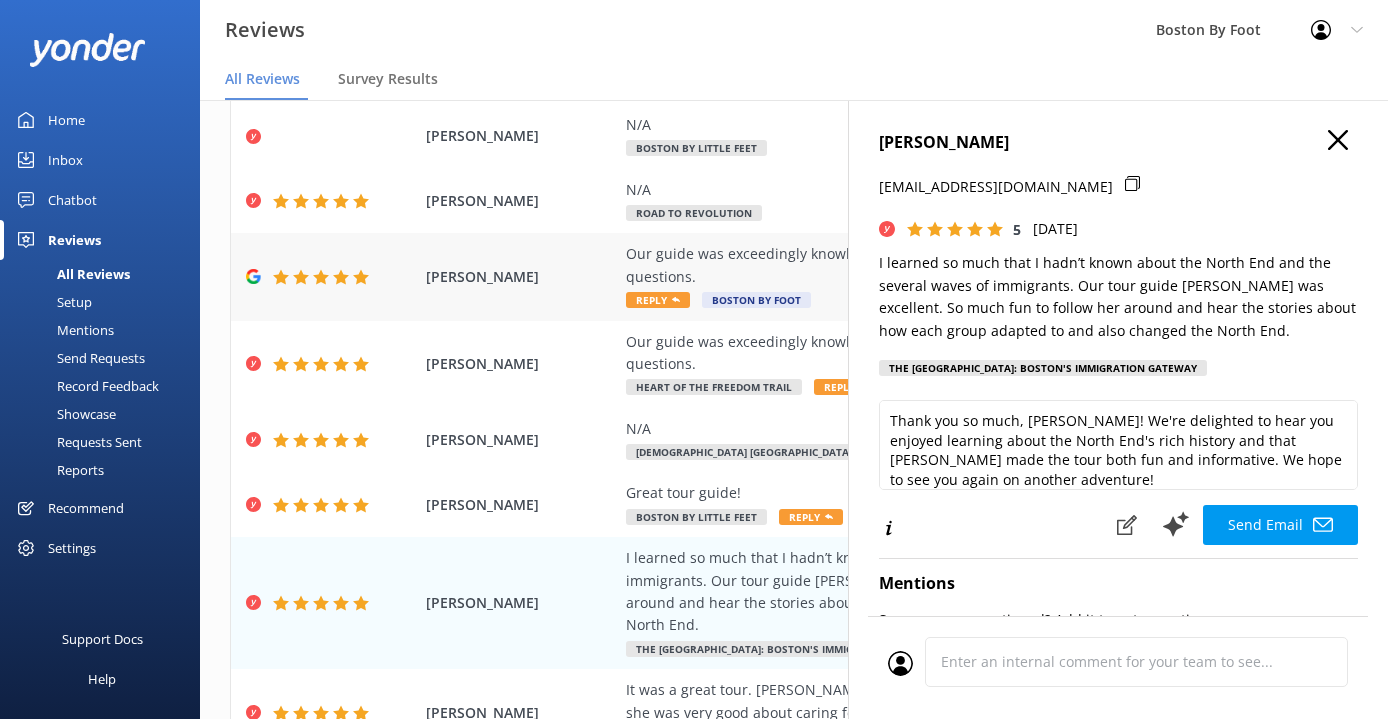 scroll, scrollTop: 189, scrollLeft: 0, axis: vertical 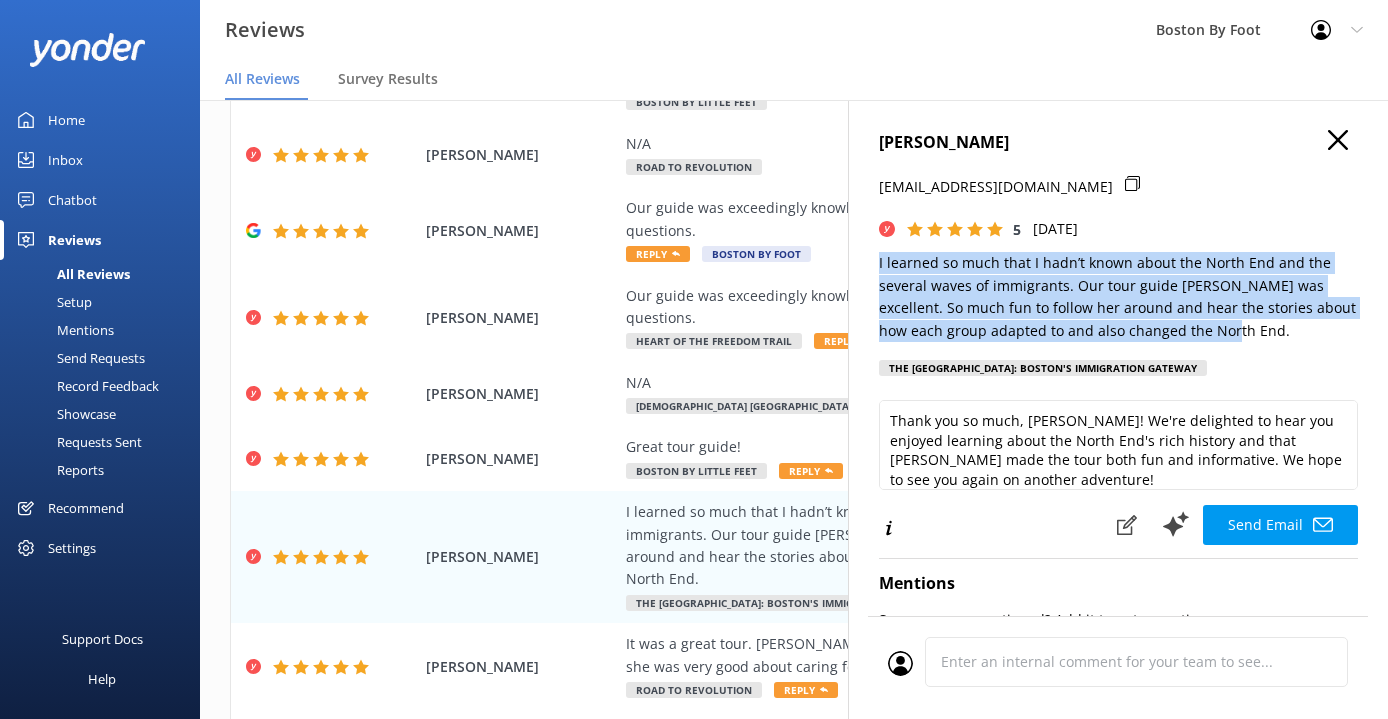 drag, startPoint x: 1226, startPoint y: 331, endPoint x: 867, endPoint y: 261, distance: 365.76086 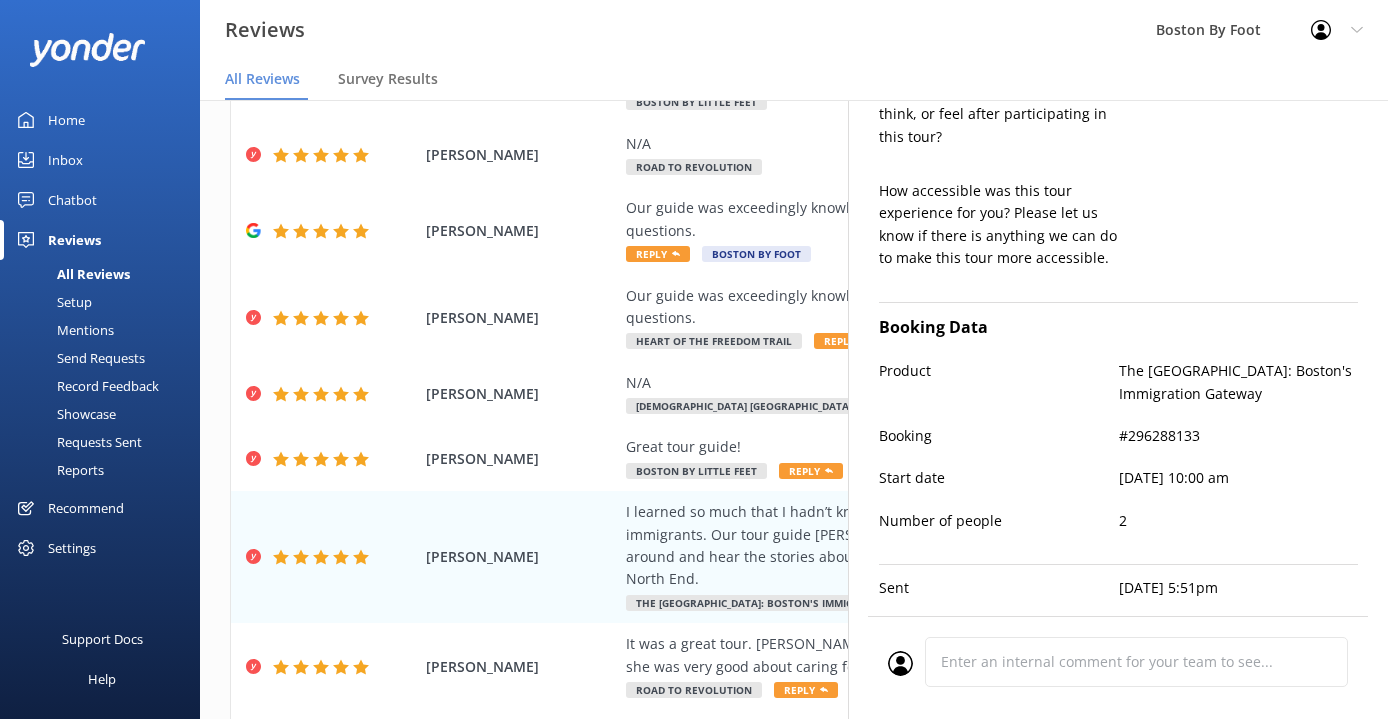 scroll, scrollTop: 826, scrollLeft: 0, axis: vertical 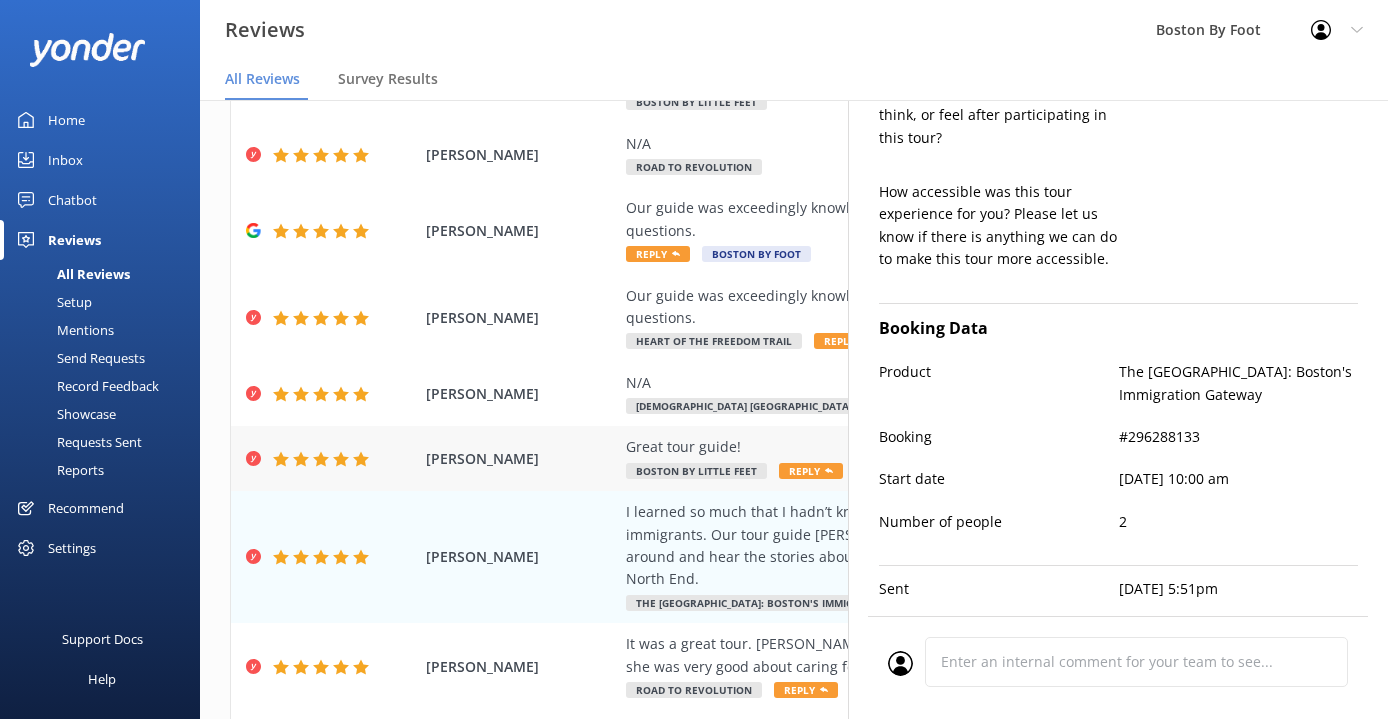 click on "[PERSON_NAME]" at bounding box center (521, 459) 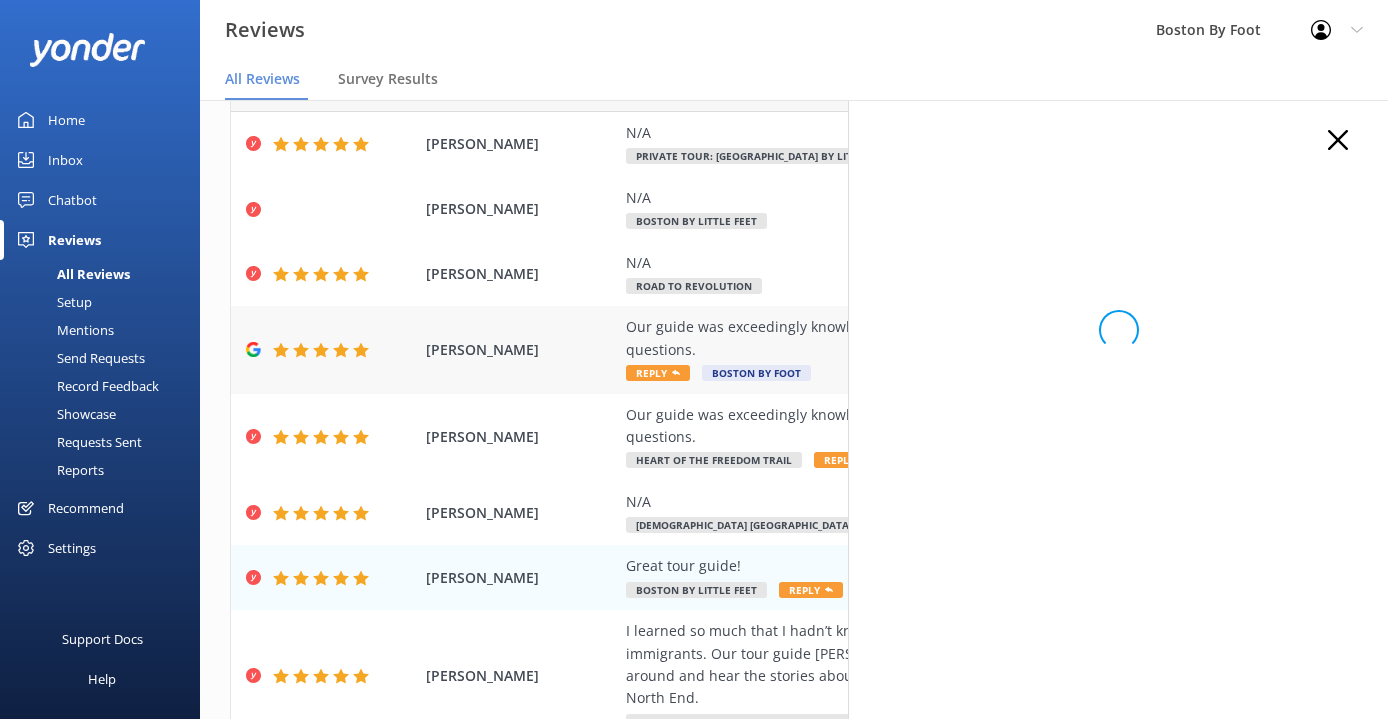 scroll, scrollTop: 74, scrollLeft: 0, axis: vertical 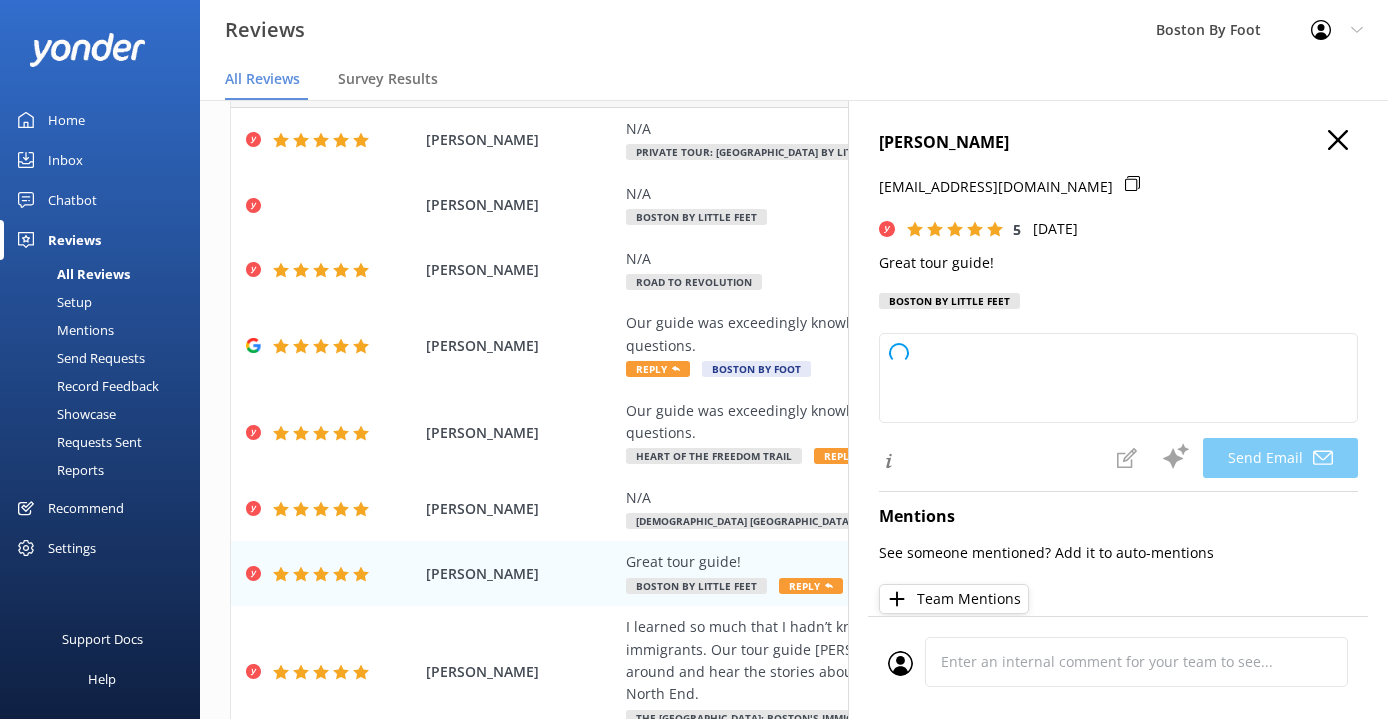 type on "Thank you so much, [PERSON_NAME]! We're thrilled to hear you enjoyed your tour guide. We hope to welcome you on another adventure soon!" 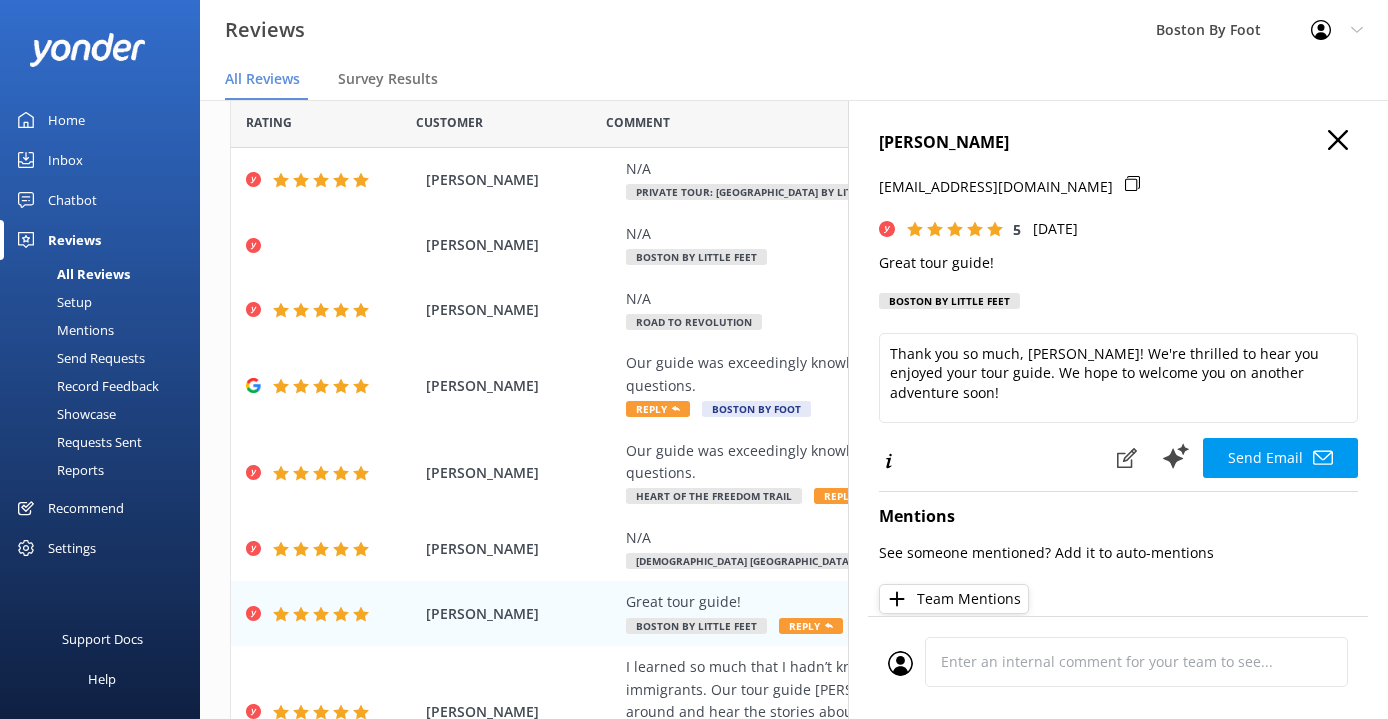 scroll, scrollTop: 0, scrollLeft: 0, axis: both 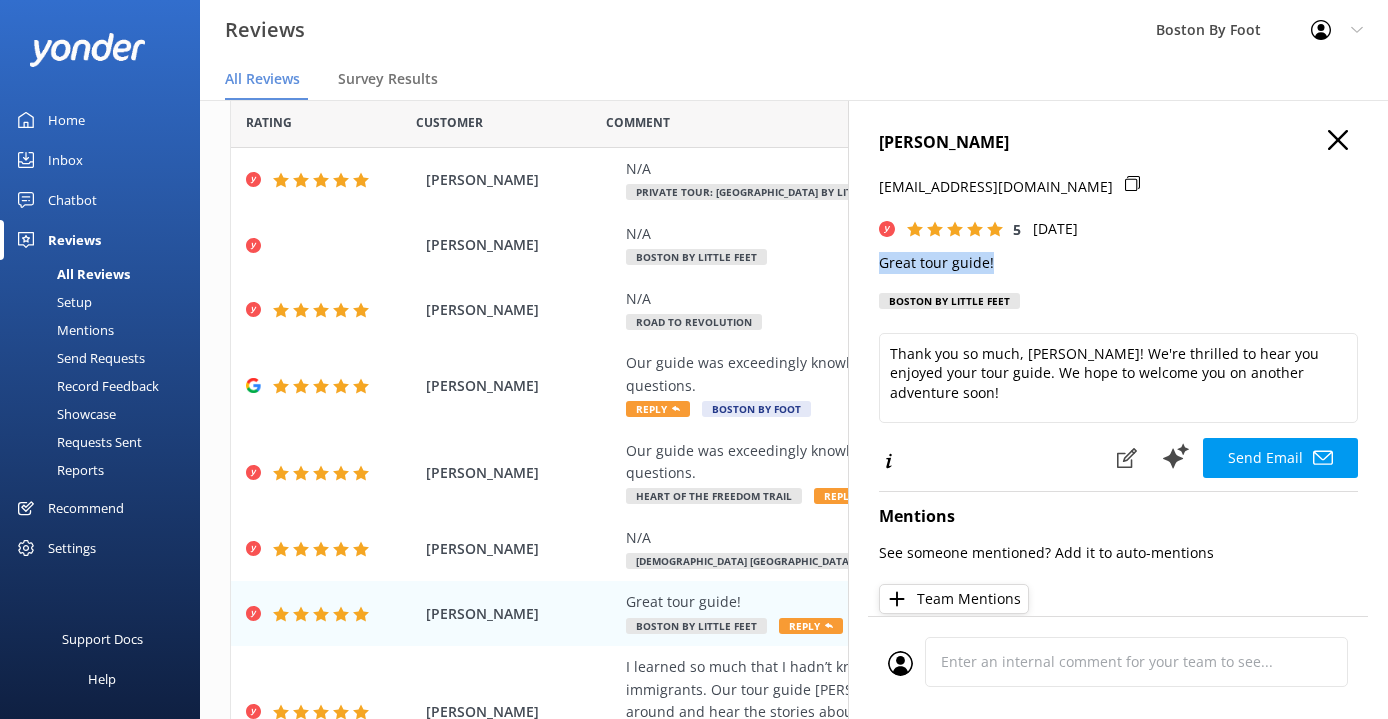 drag, startPoint x: 1000, startPoint y: 259, endPoint x: 866, endPoint y: 258, distance: 134.00374 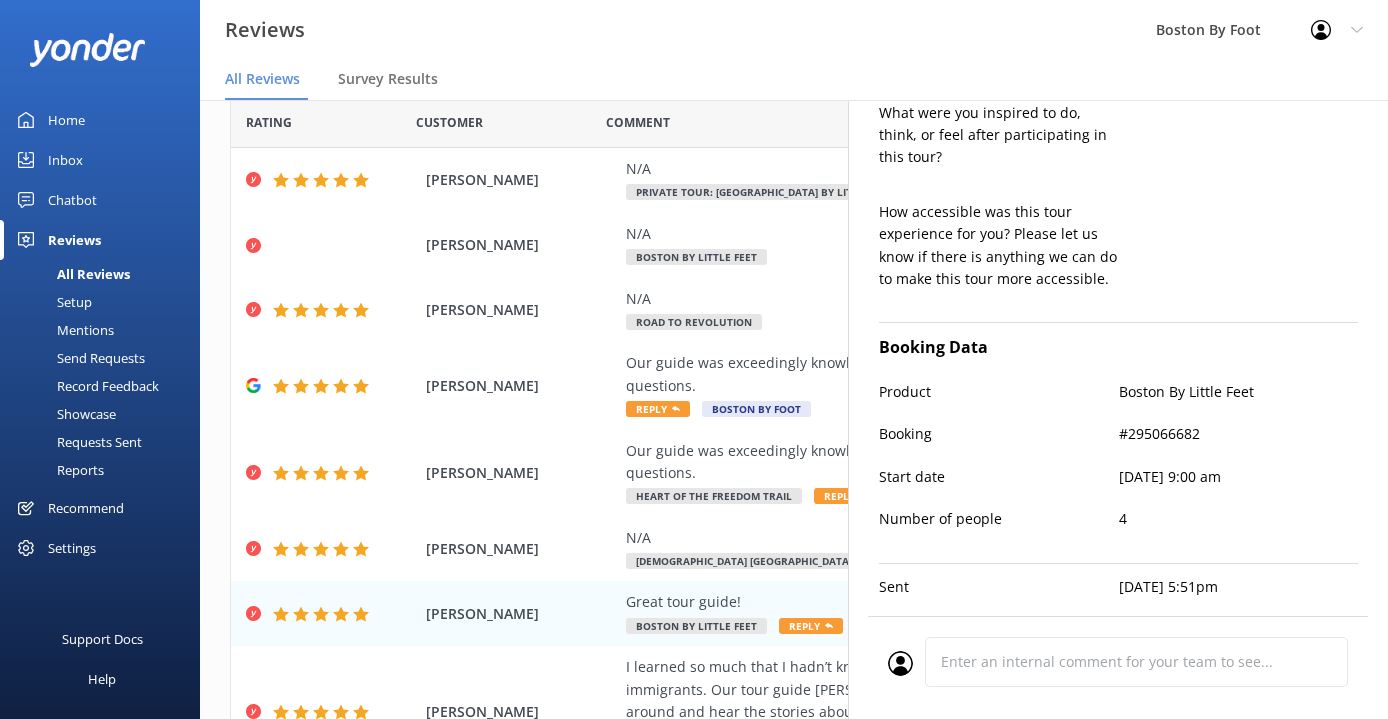 scroll, scrollTop: 738, scrollLeft: 0, axis: vertical 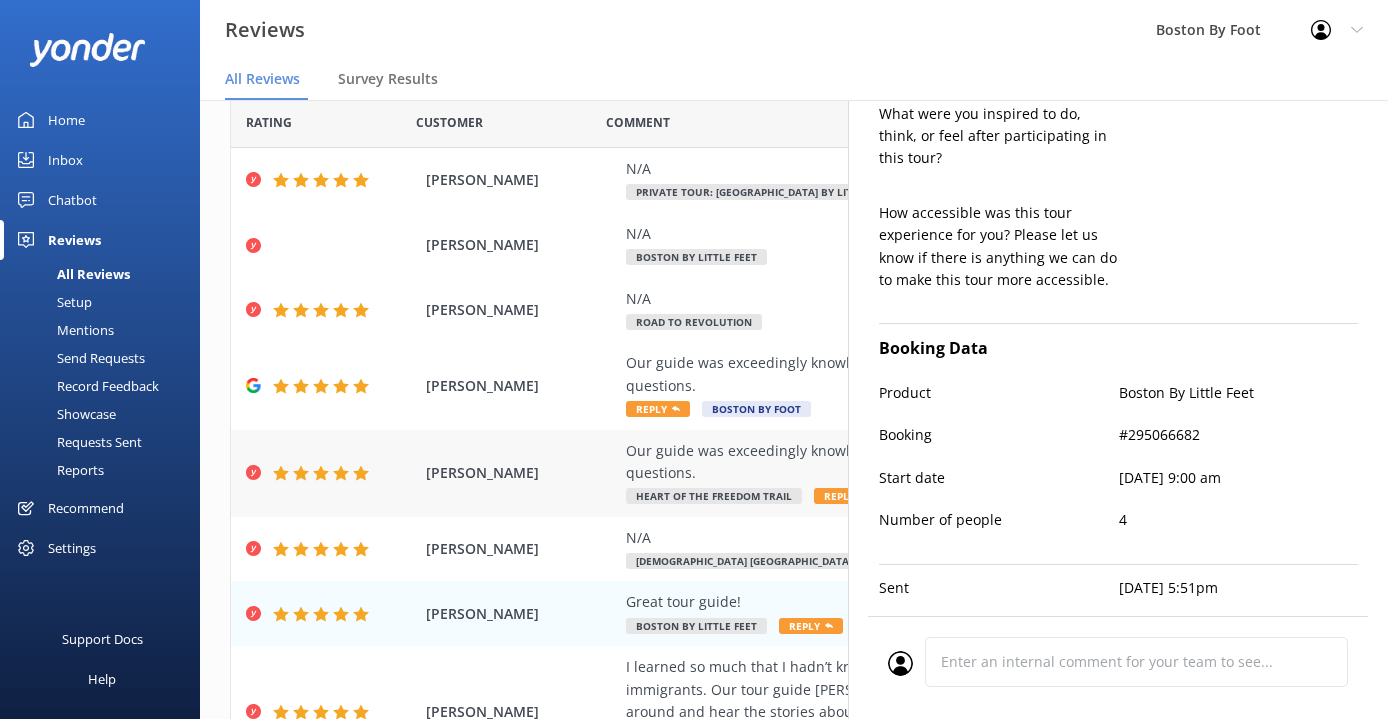 click on "Our guide was exceedingly knowledgeable and capable of responding to numerous questions." at bounding box center [924, 462] 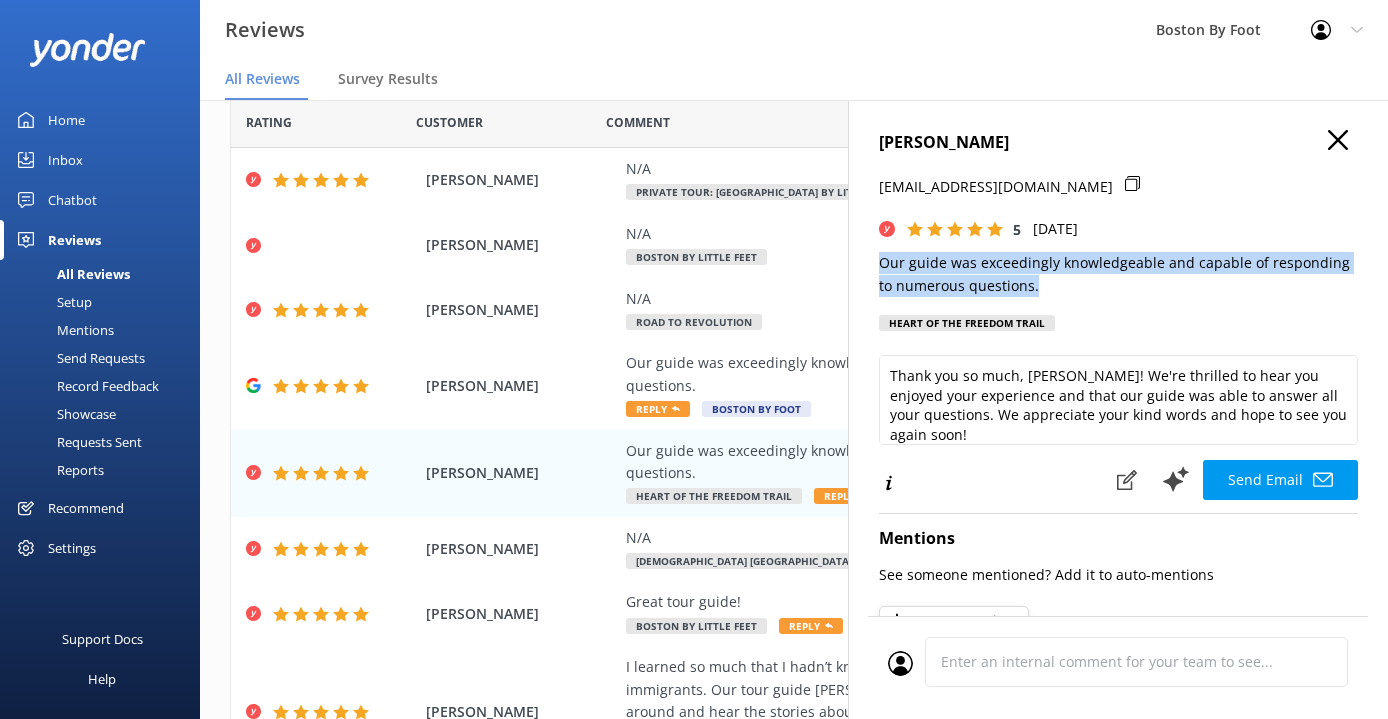 drag, startPoint x: 1026, startPoint y: 289, endPoint x: 862, endPoint y: 258, distance: 166.90416 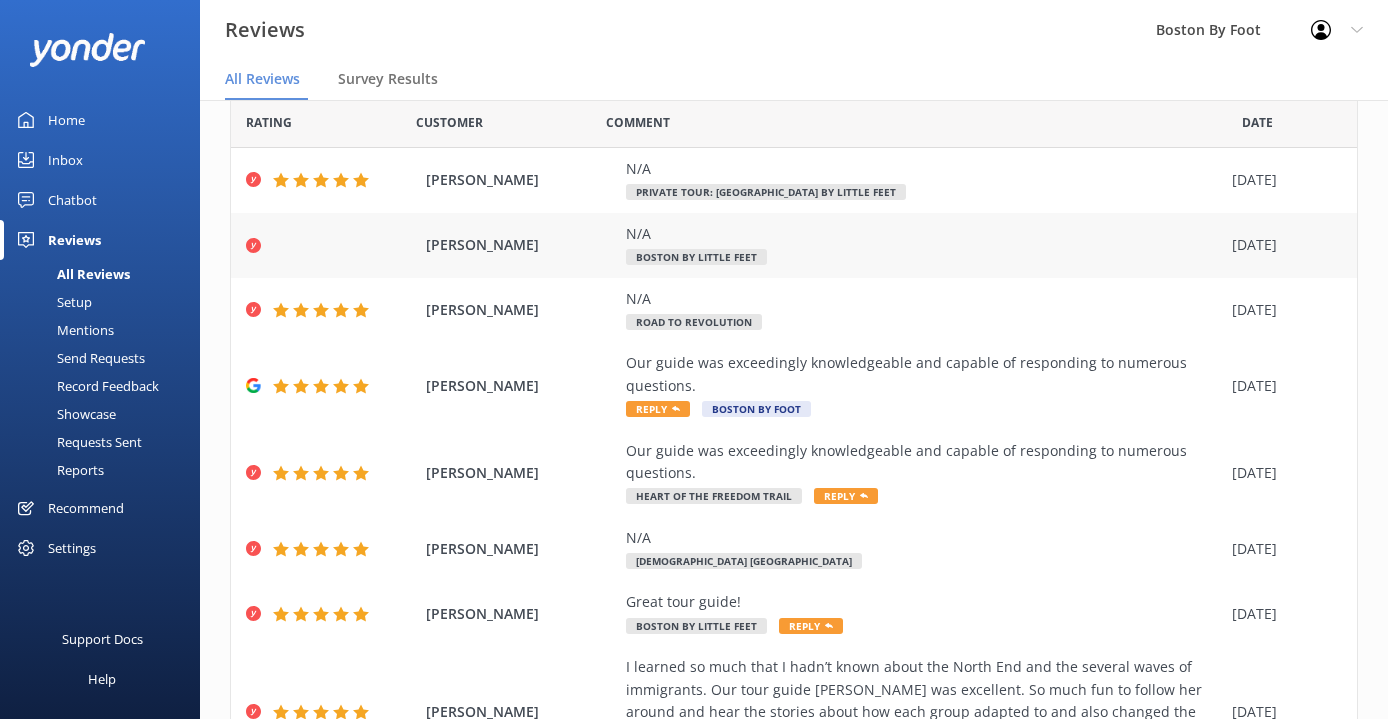 click on "N/A" at bounding box center (924, 234) 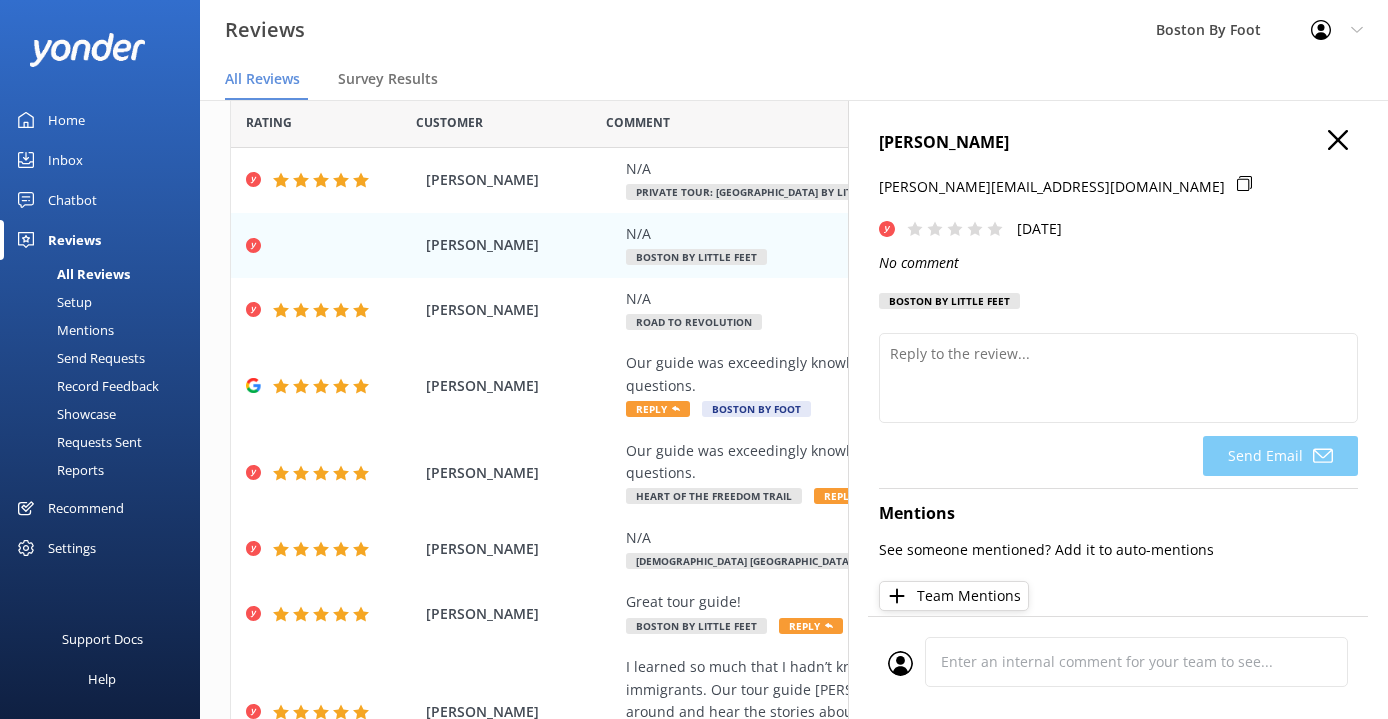 scroll, scrollTop: 0, scrollLeft: 0, axis: both 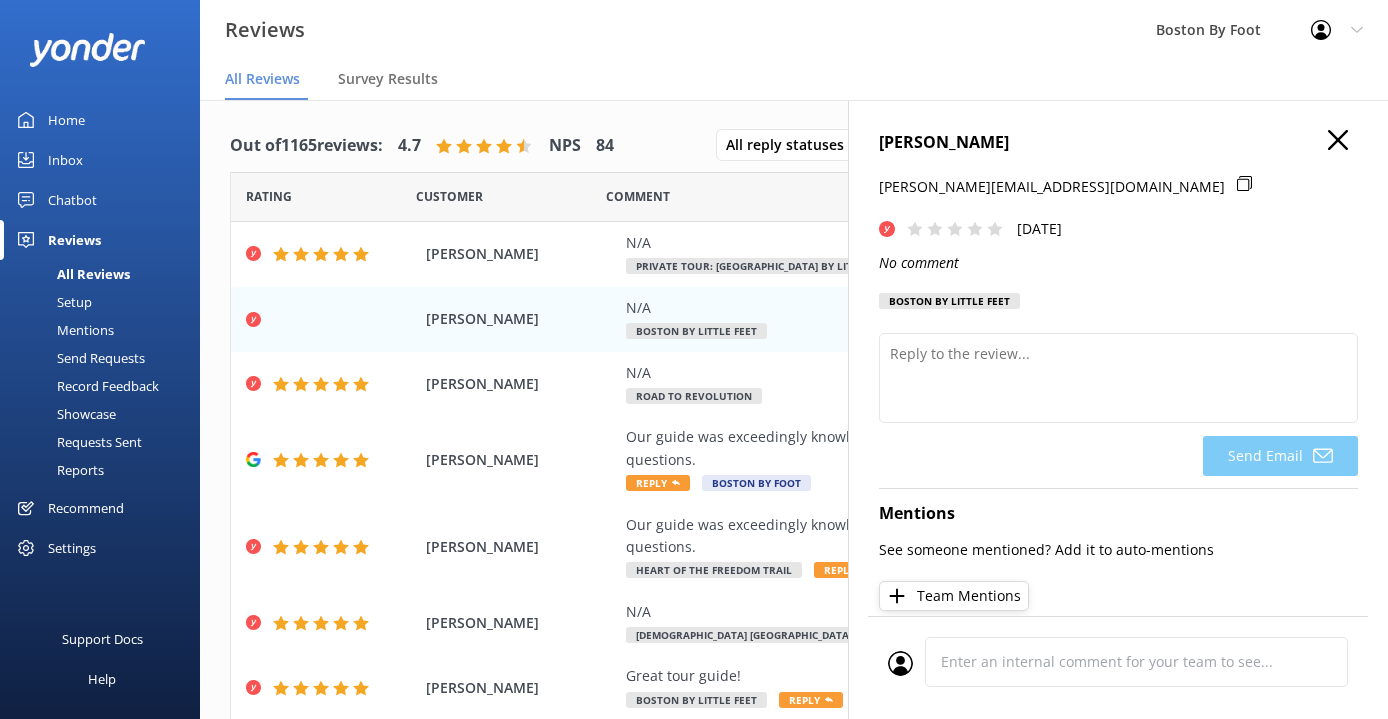 click 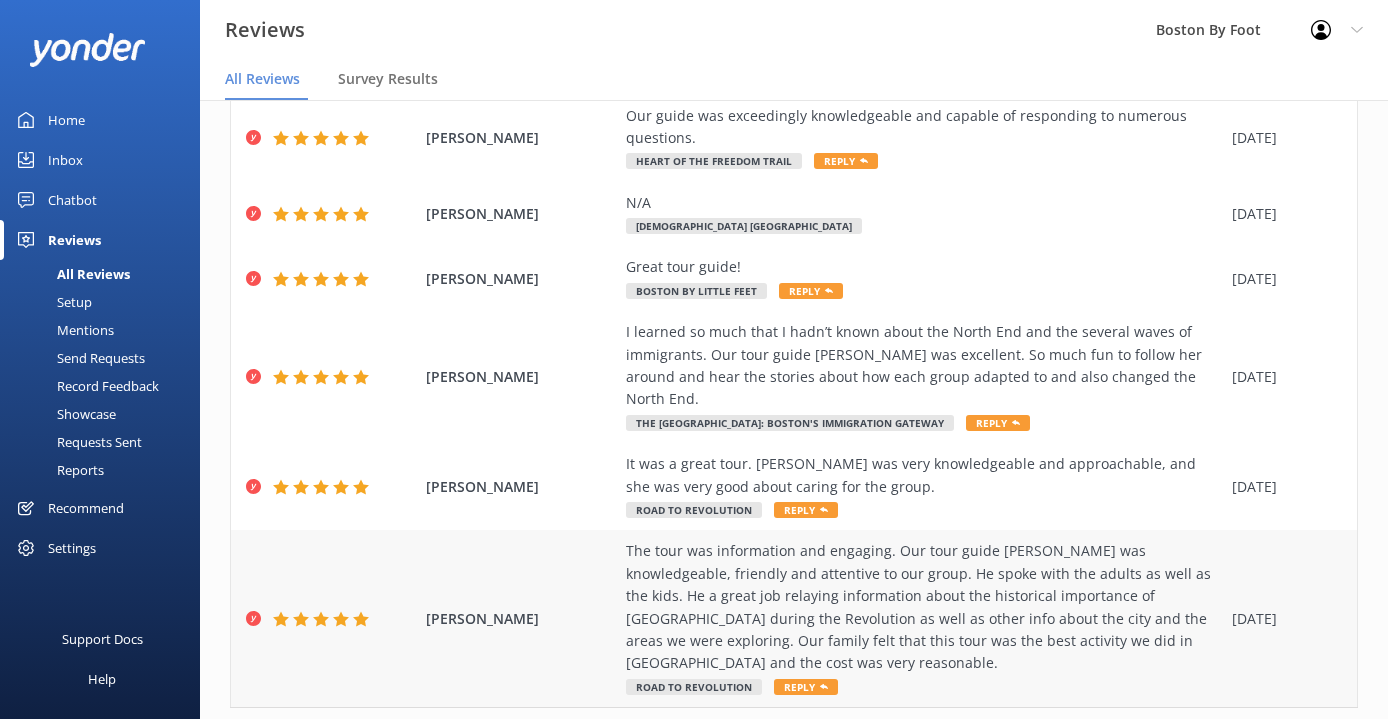 scroll, scrollTop: 407, scrollLeft: 0, axis: vertical 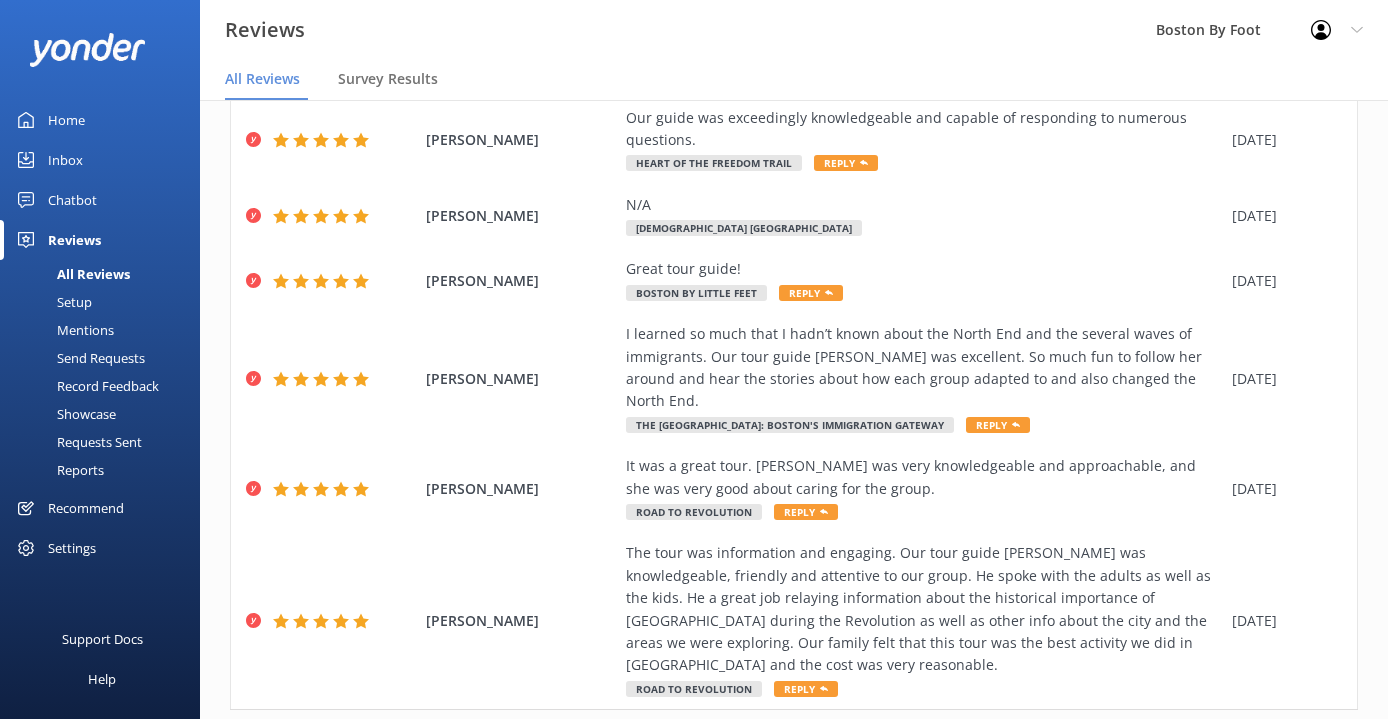 click on "3" at bounding box center [1064, 752] 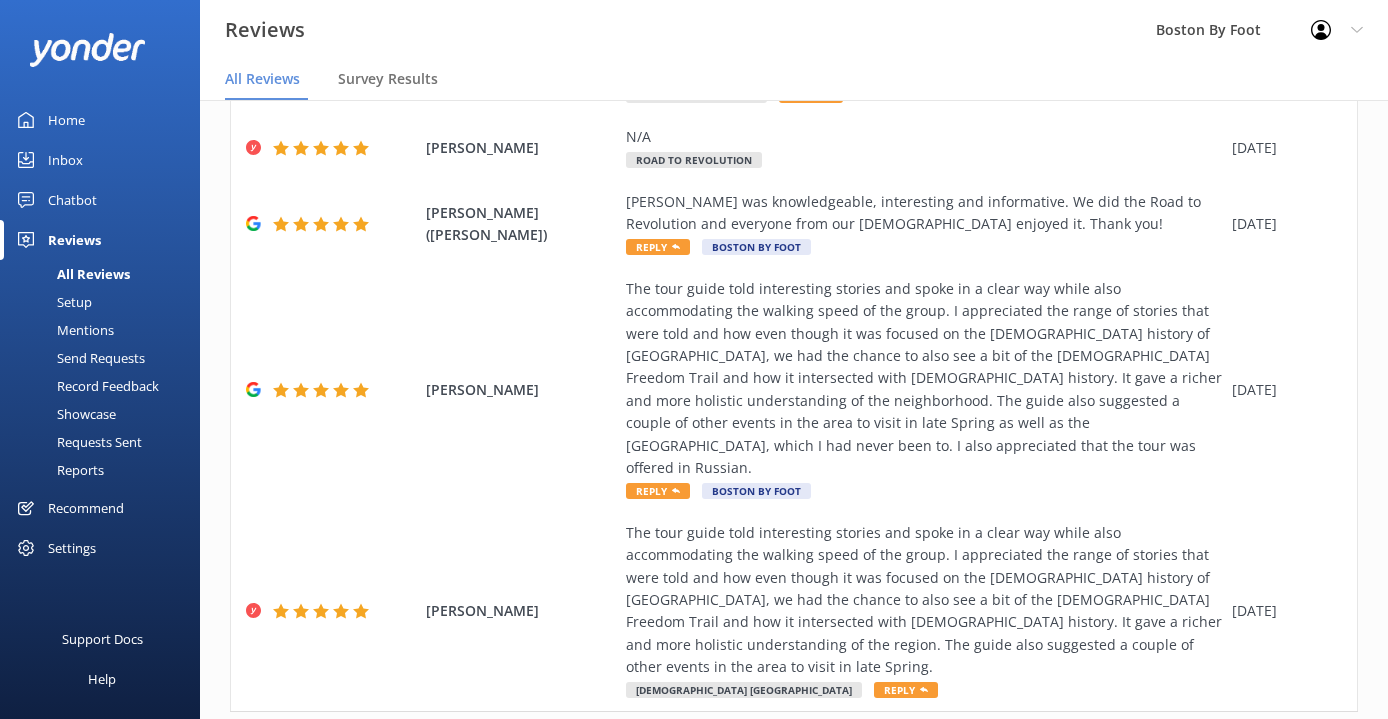 scroll, scrollTop: 561, scrollLeft: 0, axis: vertical 